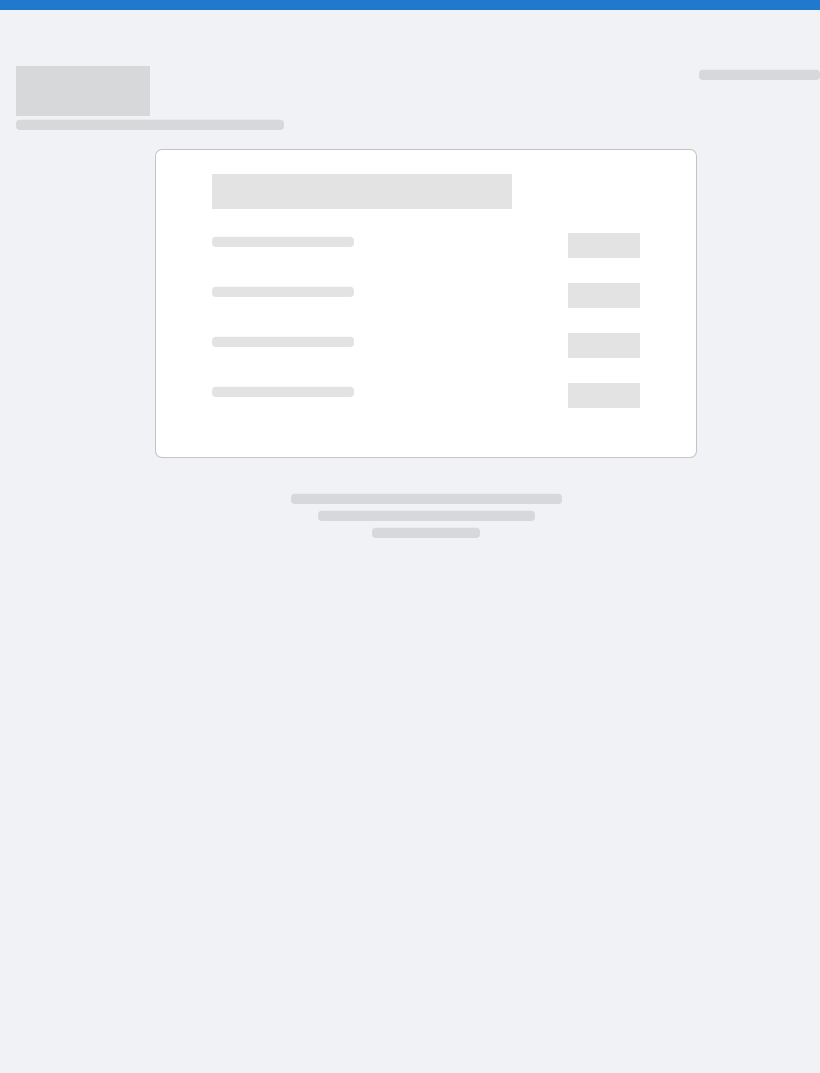 scroll, scrollTop: 0, scrollLeft: 0, axis: both 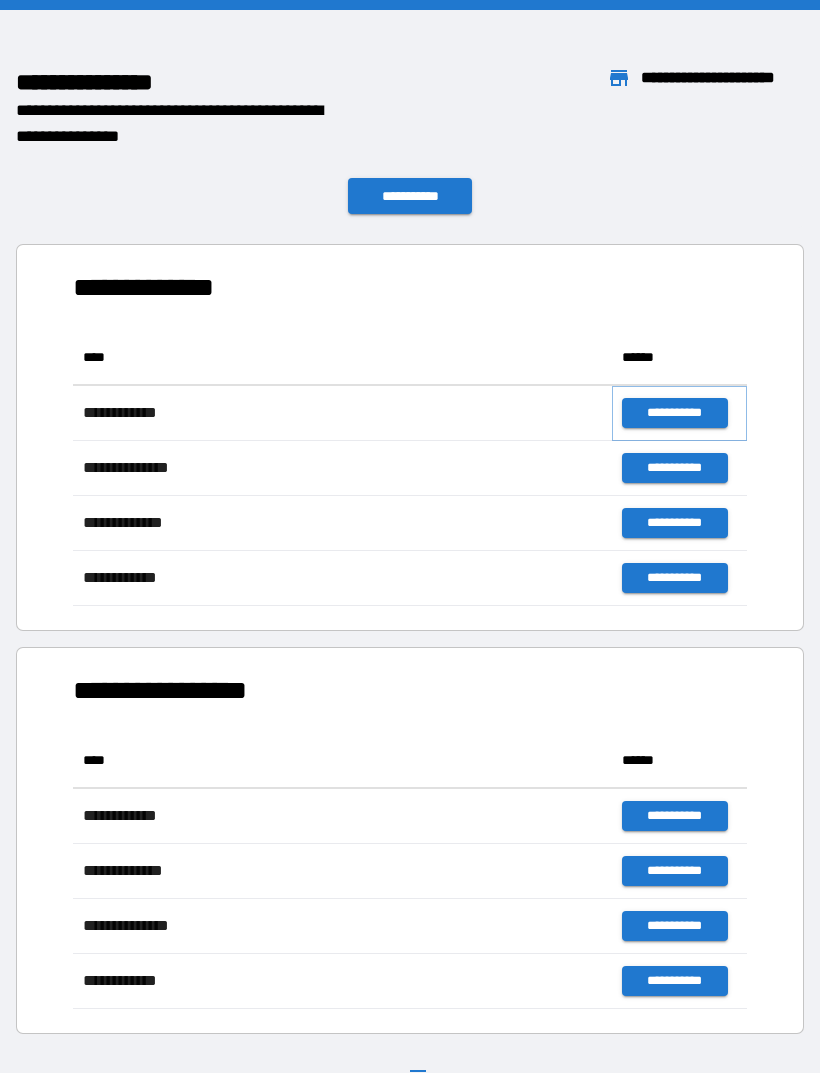 click on "**********" at bounding box center (674, 413) 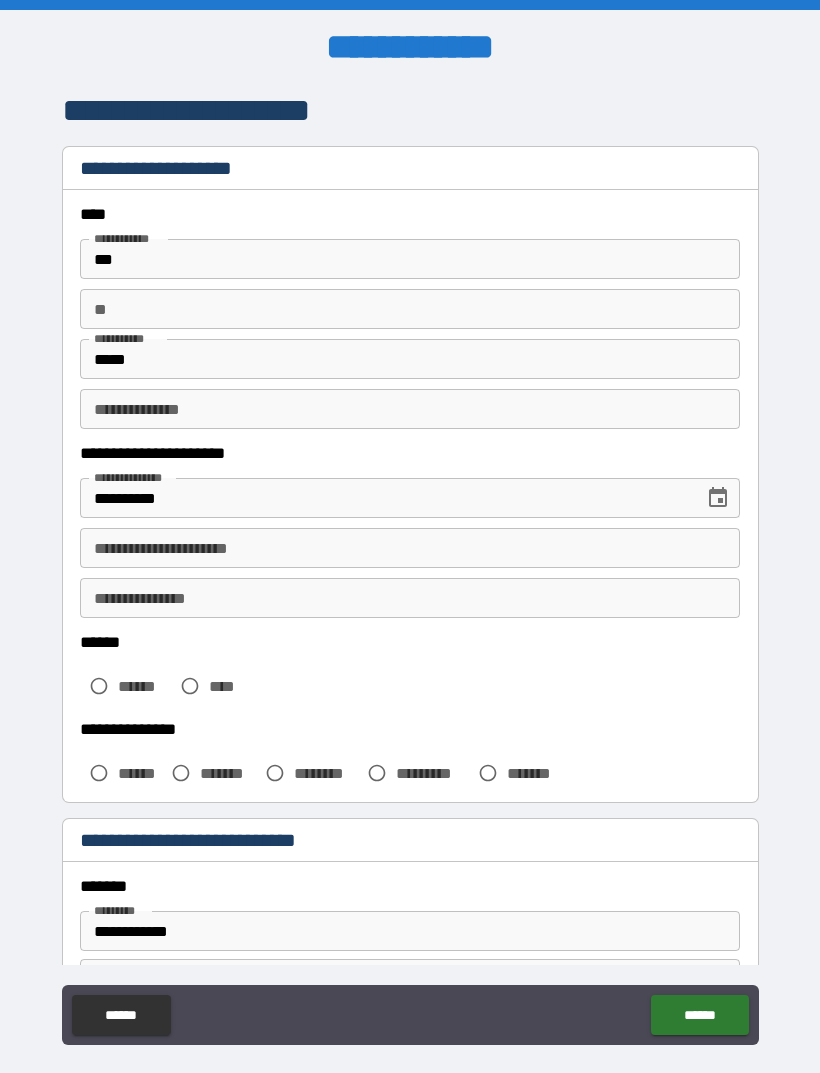 click on "**********" at bounding box center [410, 548] 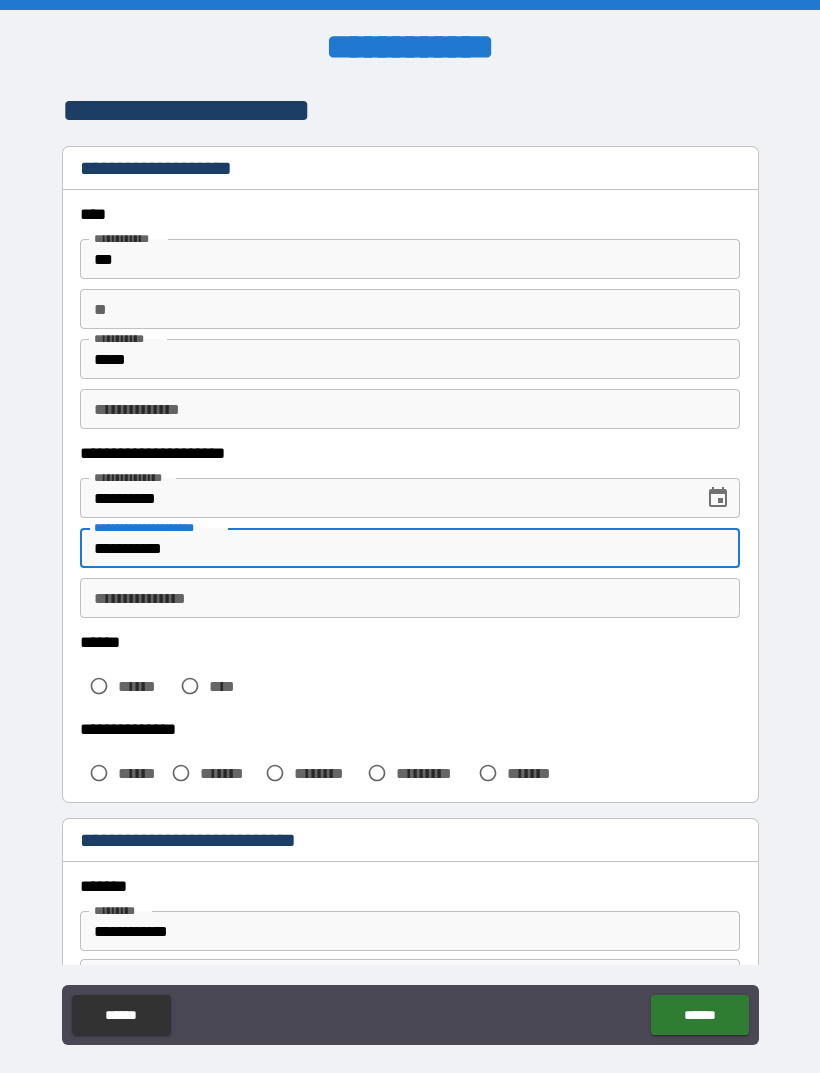 type on "**********" 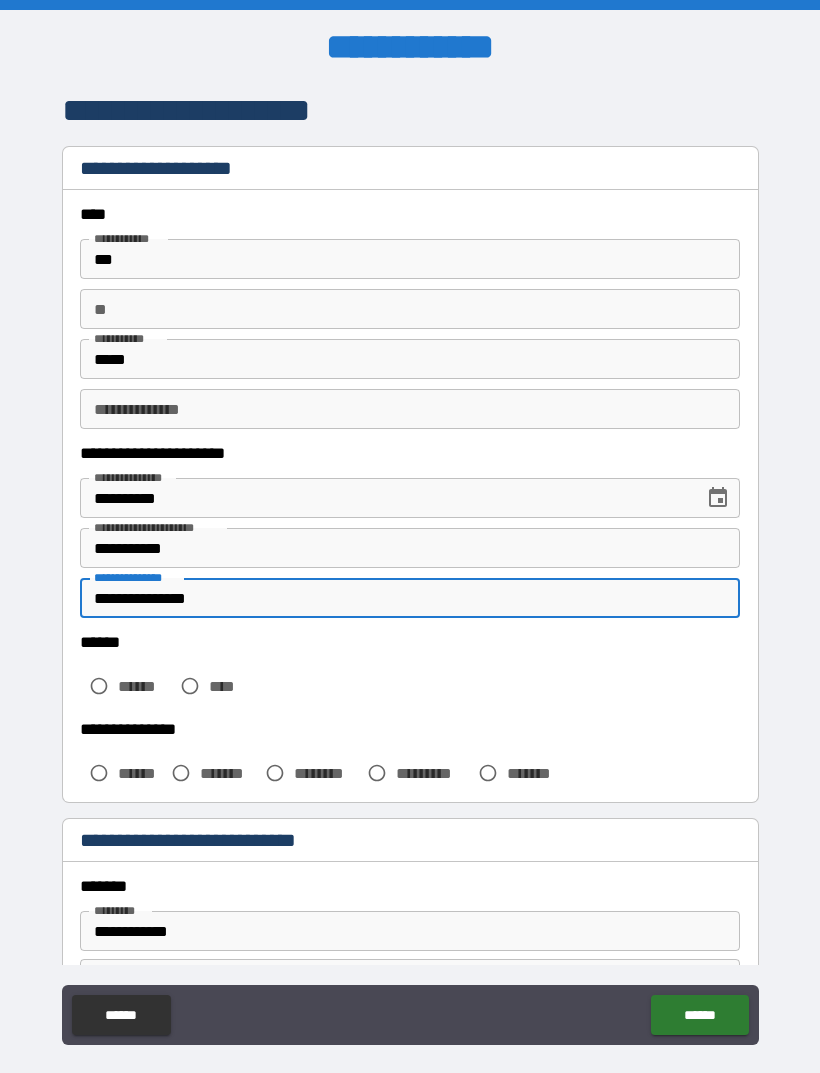 type on "**********" 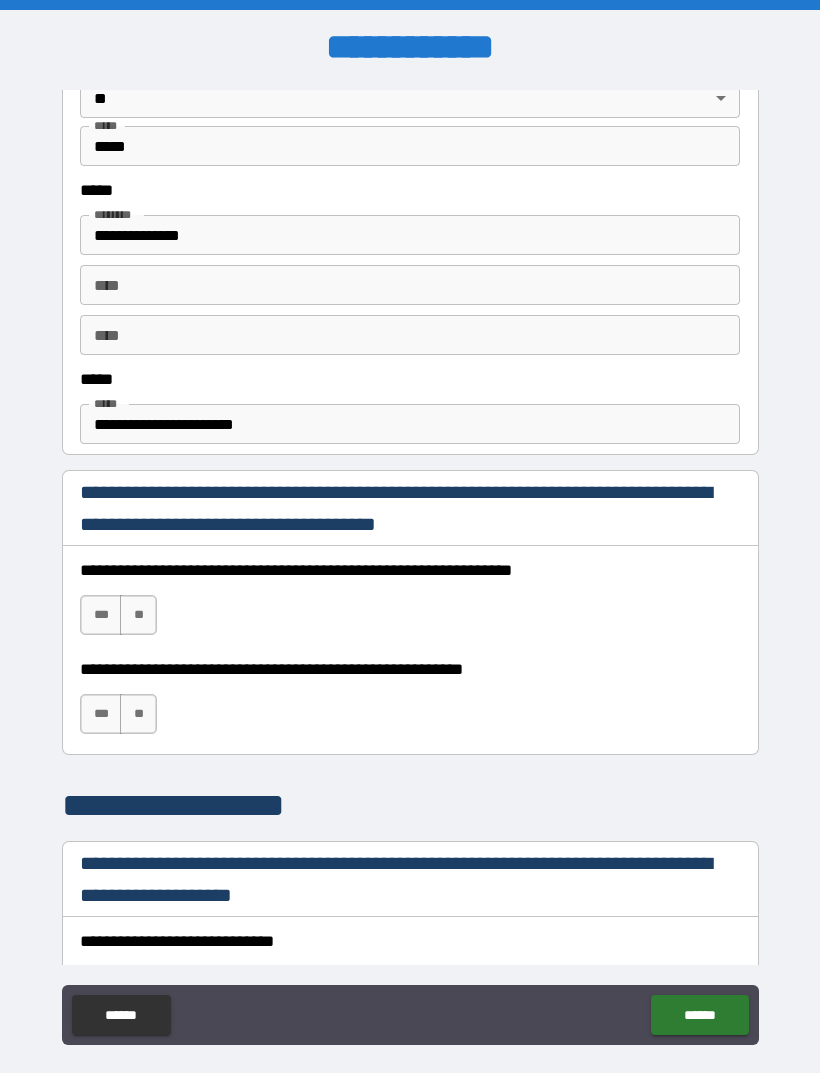 scroll, scrollTop: 978, scrollLeft: 0, axis: vertical 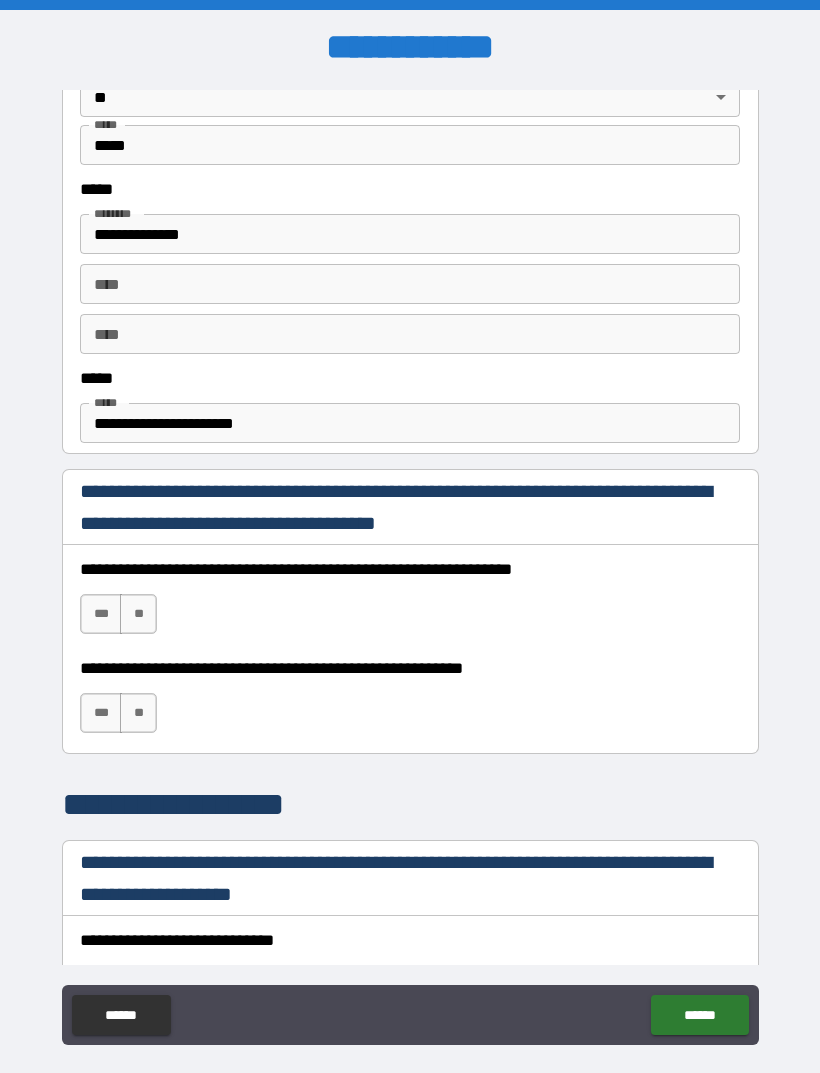 click on "***" at bounding box center [101, 614] 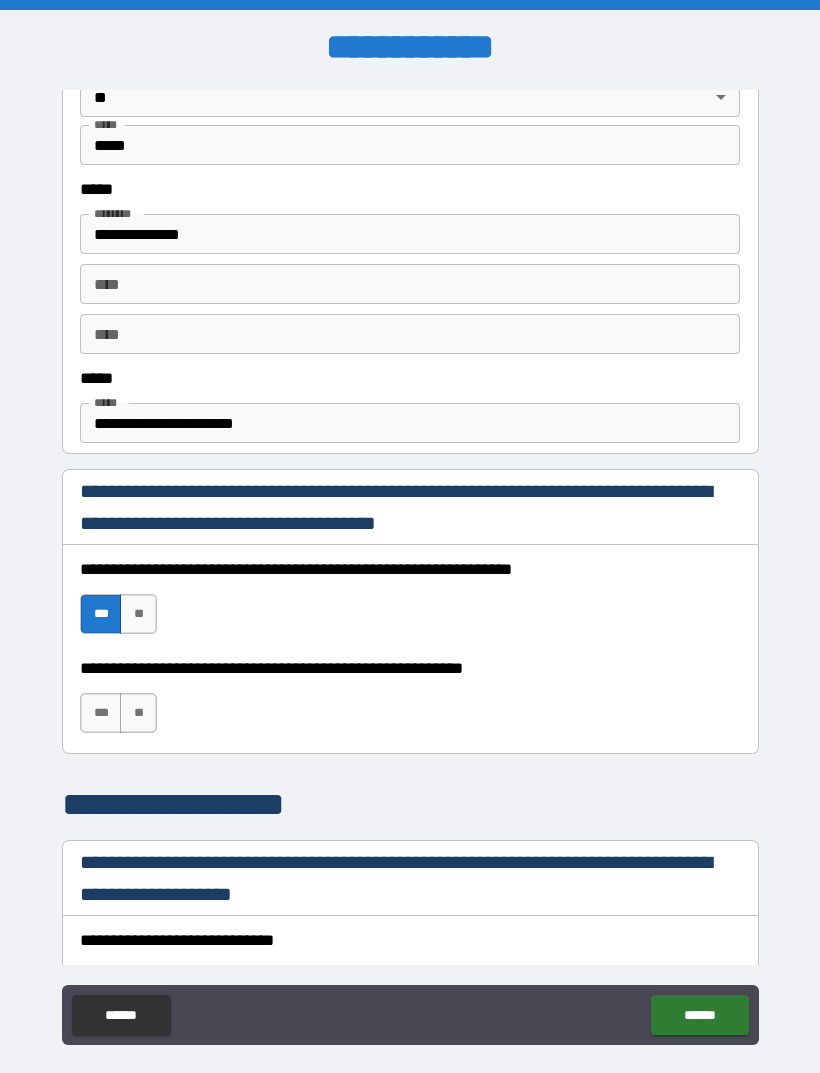 click on "***" at bounding box center (101, 713) 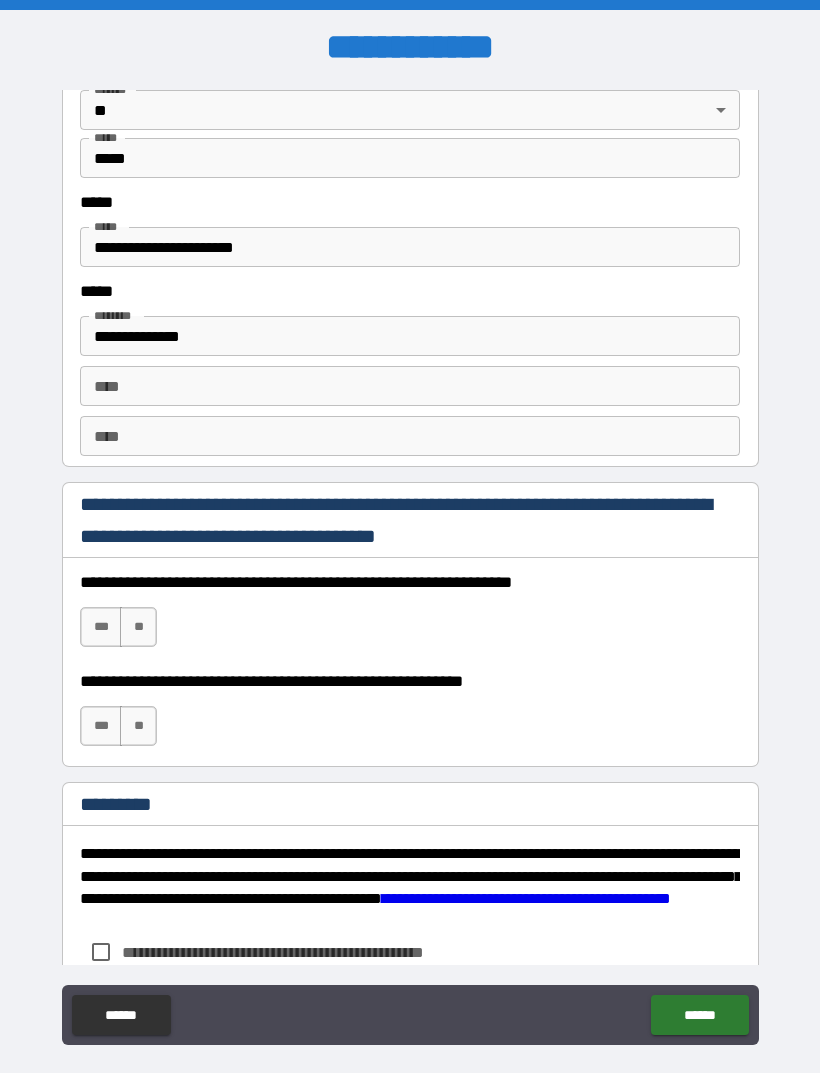 scroll, scrollTop: 2607, scrollLeft: 0, axis: vertical 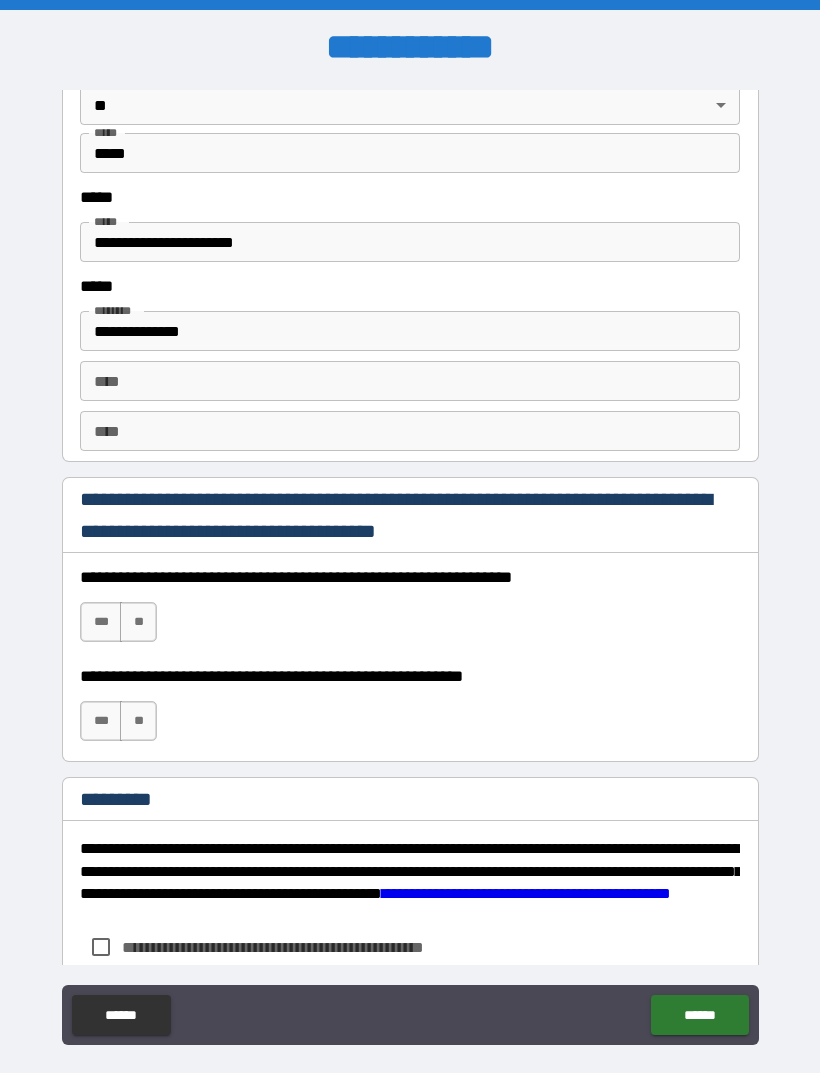click on "***" at bounding box center [101, 622] 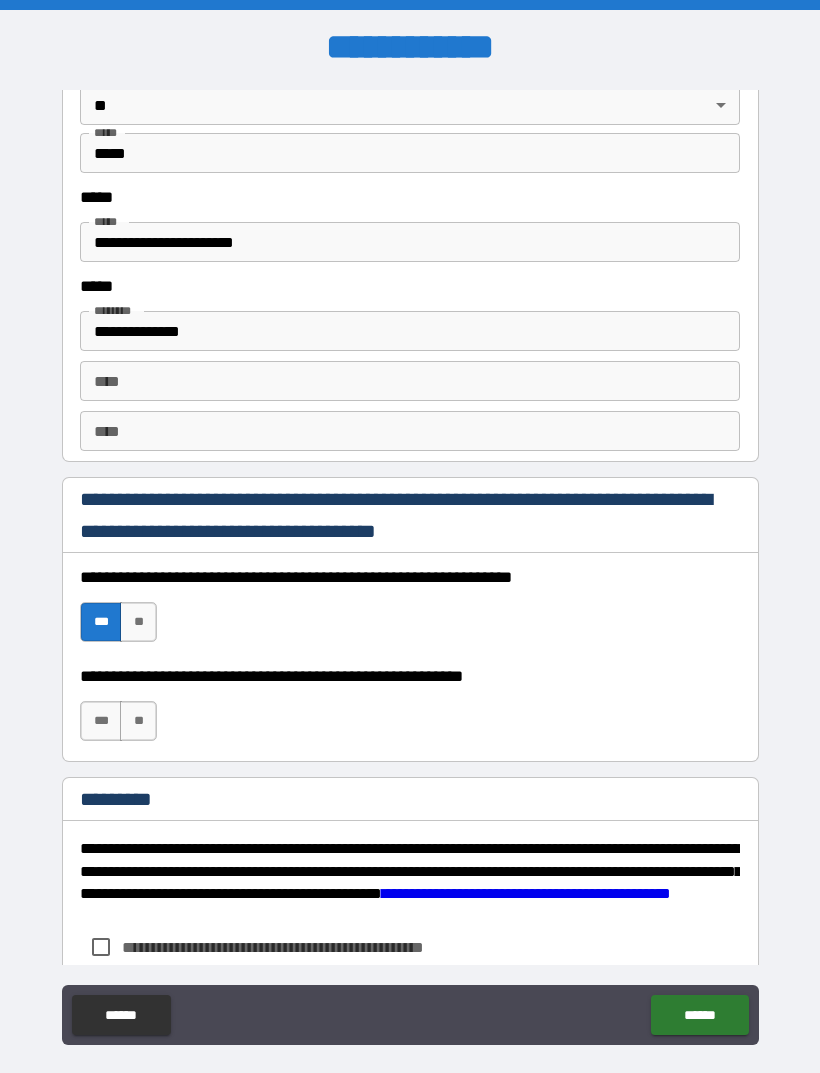 click on "***" at bounding box center (101, 721) 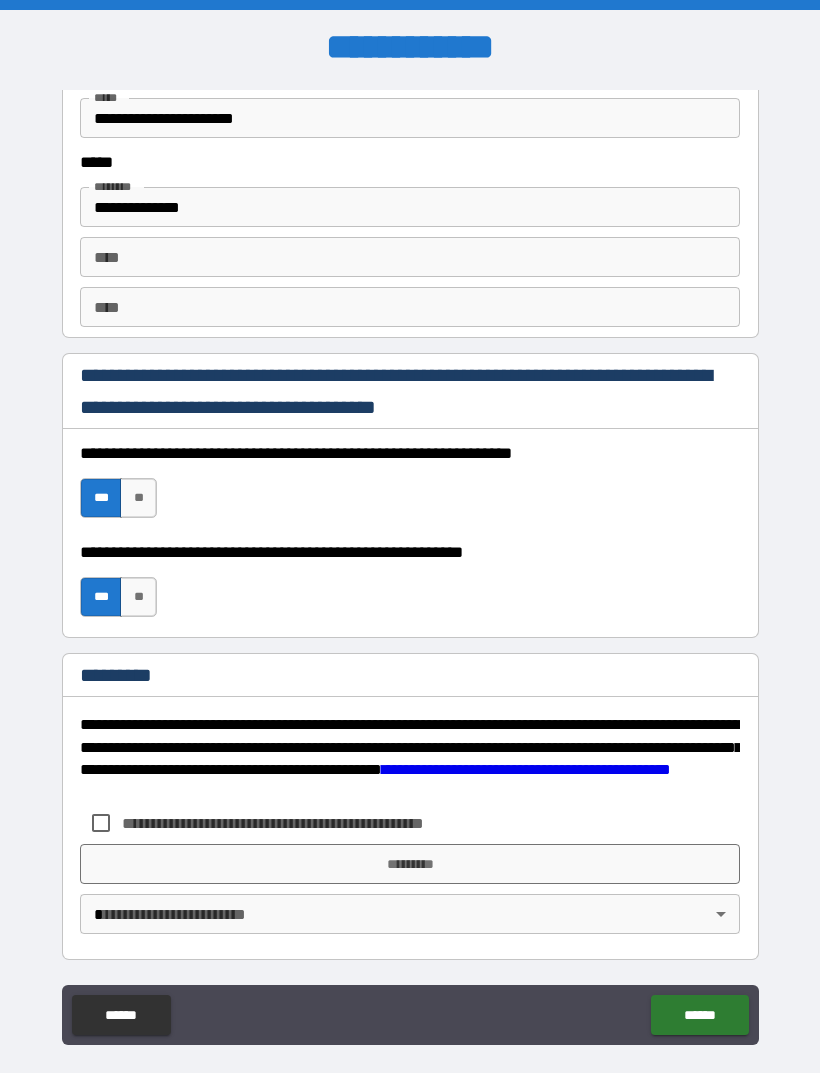 scroll, scrollTop: 2731, scrollLeft: 0, axis: vertical 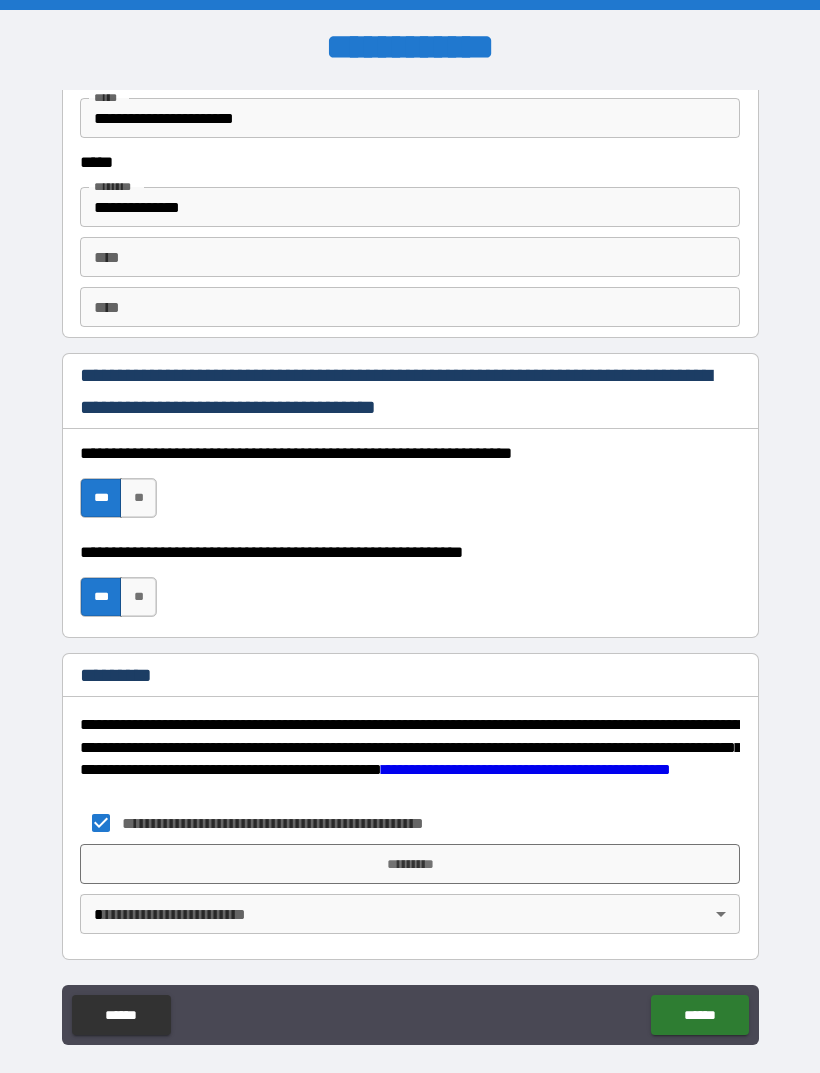 click on "*********" at bounding box center [410, 864] 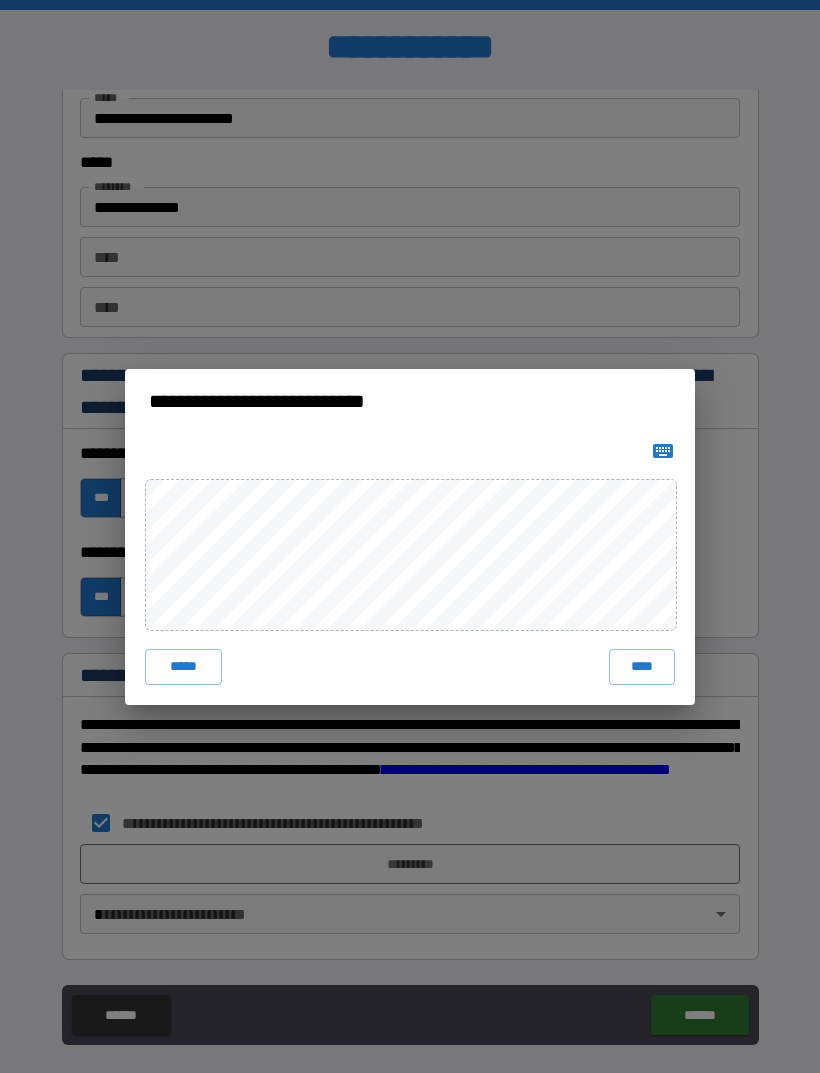 click on "****" at bounding box center [642, 667] 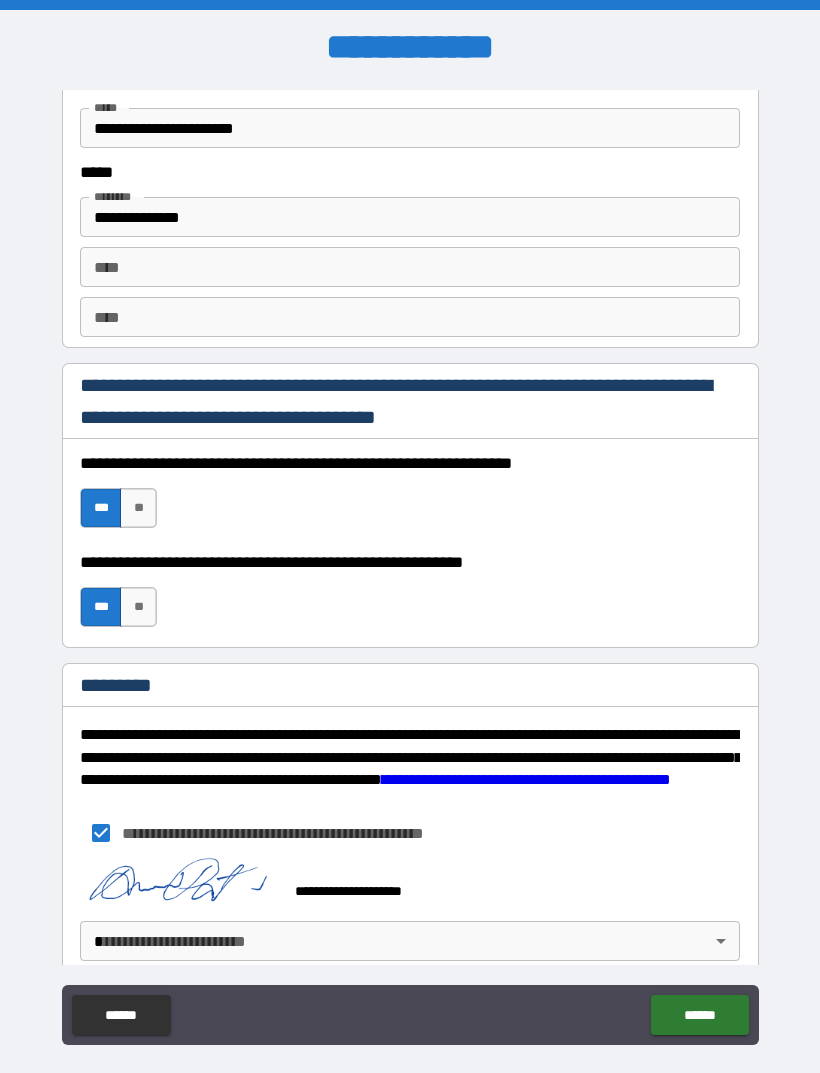 click on "******" at bounding box center [699, 1015] 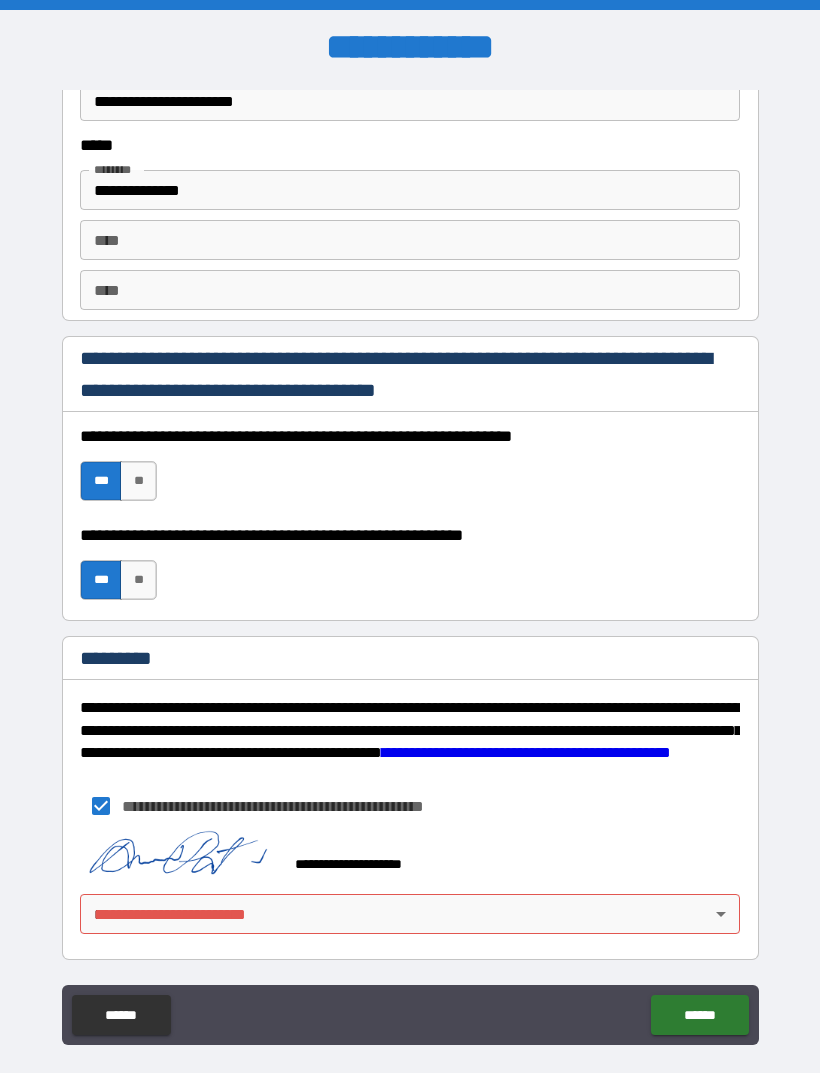 scroll, scrollTop: 2748, scrollLeft: 0, axis: vertical 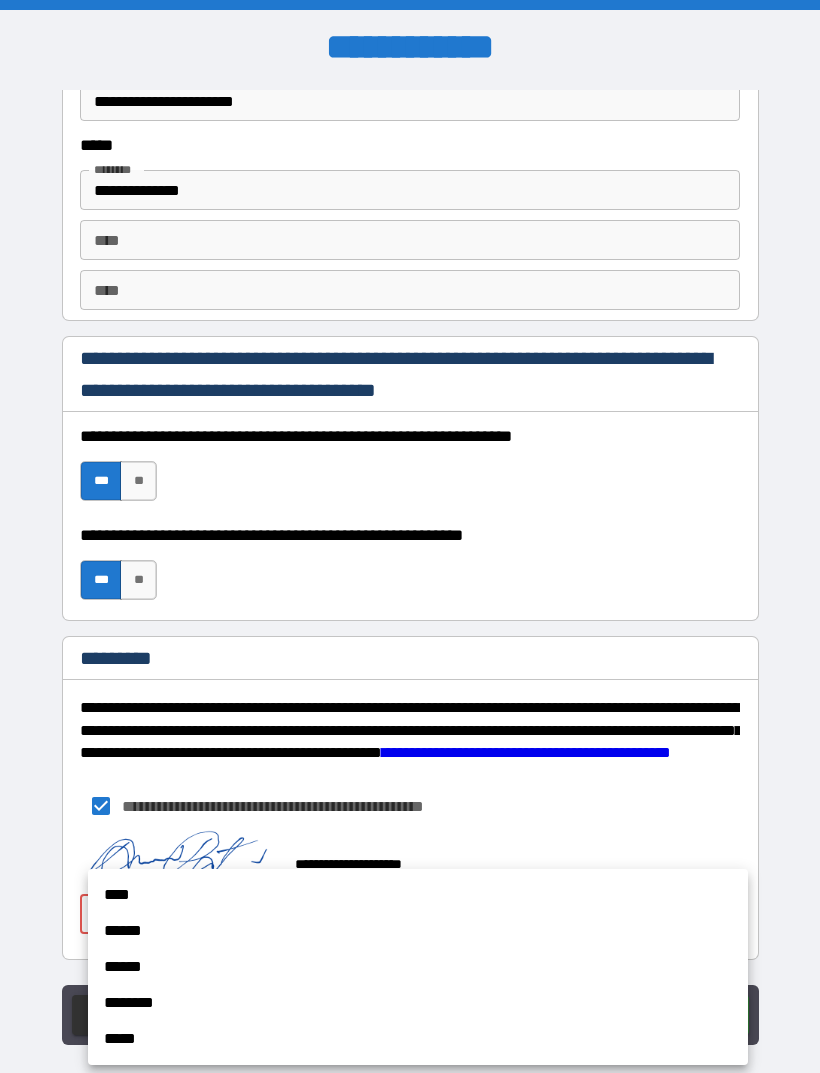 click on "****" at bounding box center (418, 895) 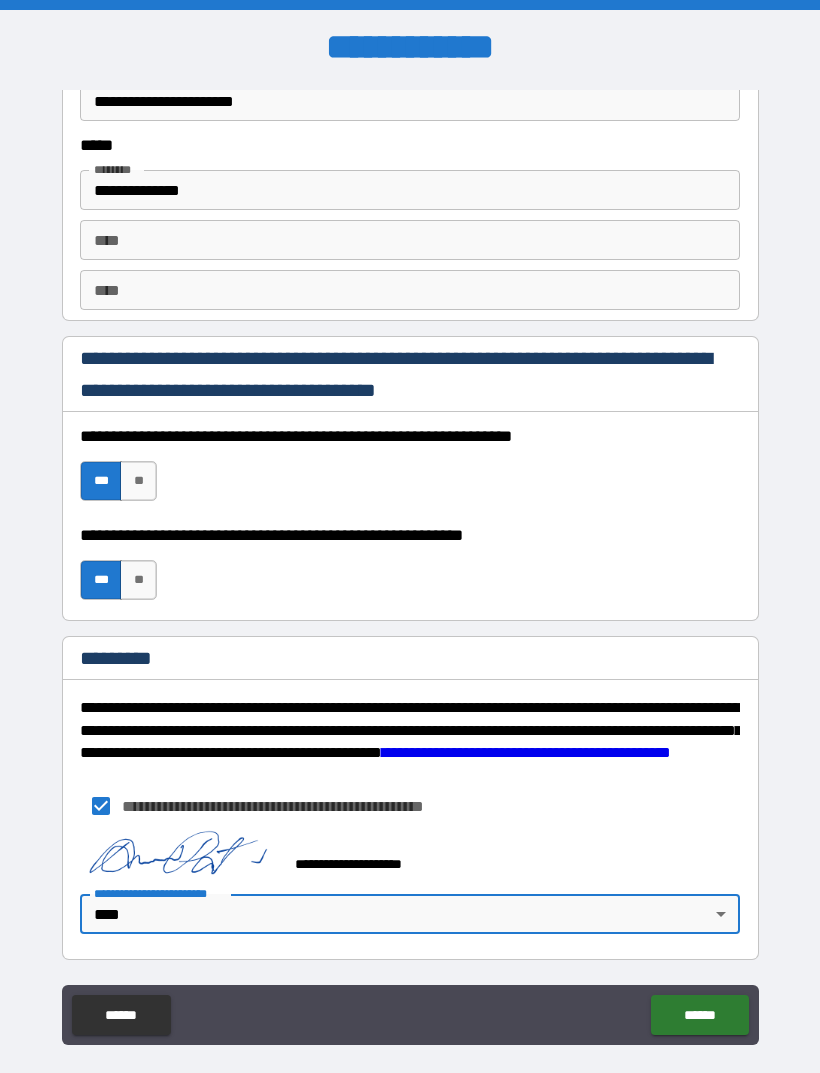 click on "******" at bounding box center [699, 1015] 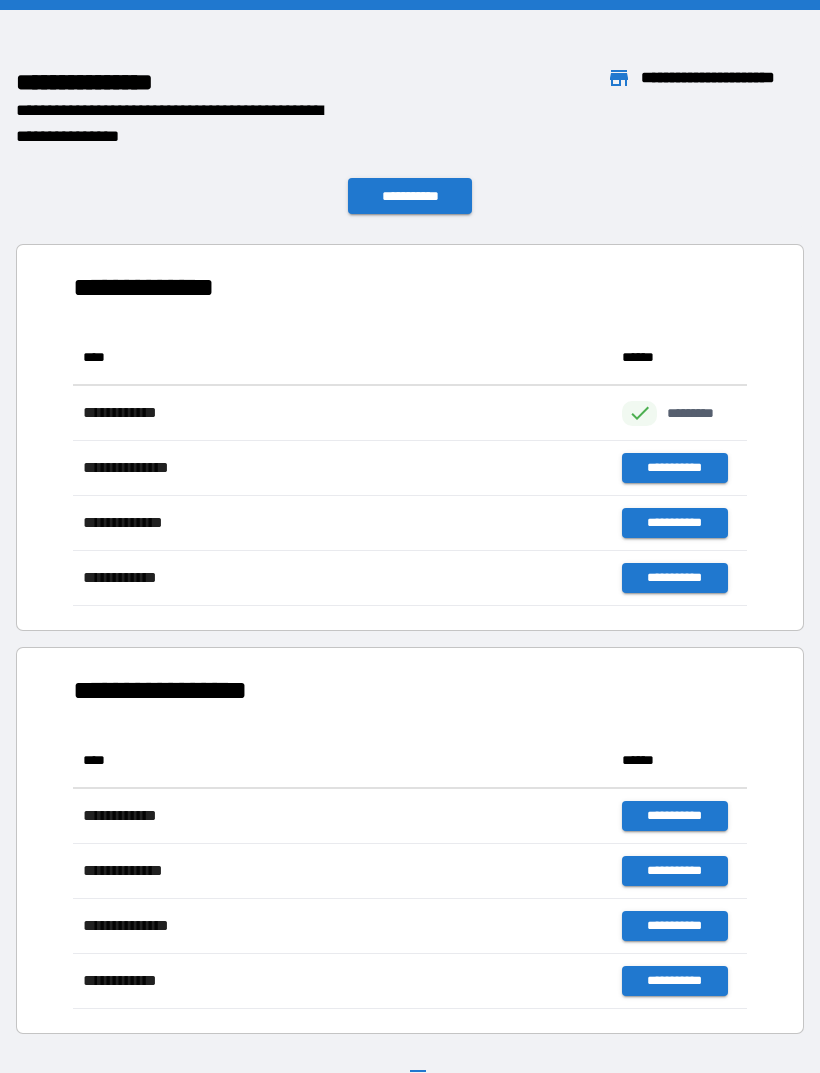 scroll, scrollTop: 1, scrollLeft: 1, axis: both 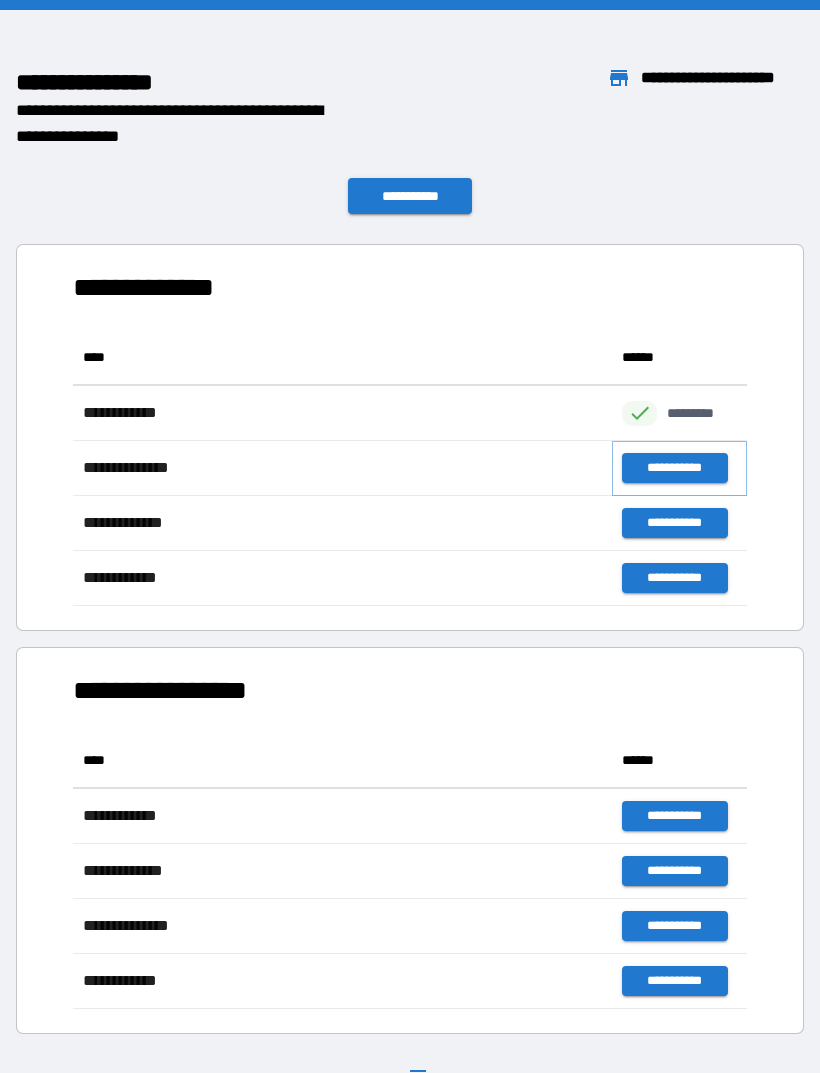 click on "**********" at bounding box center [674, 468] 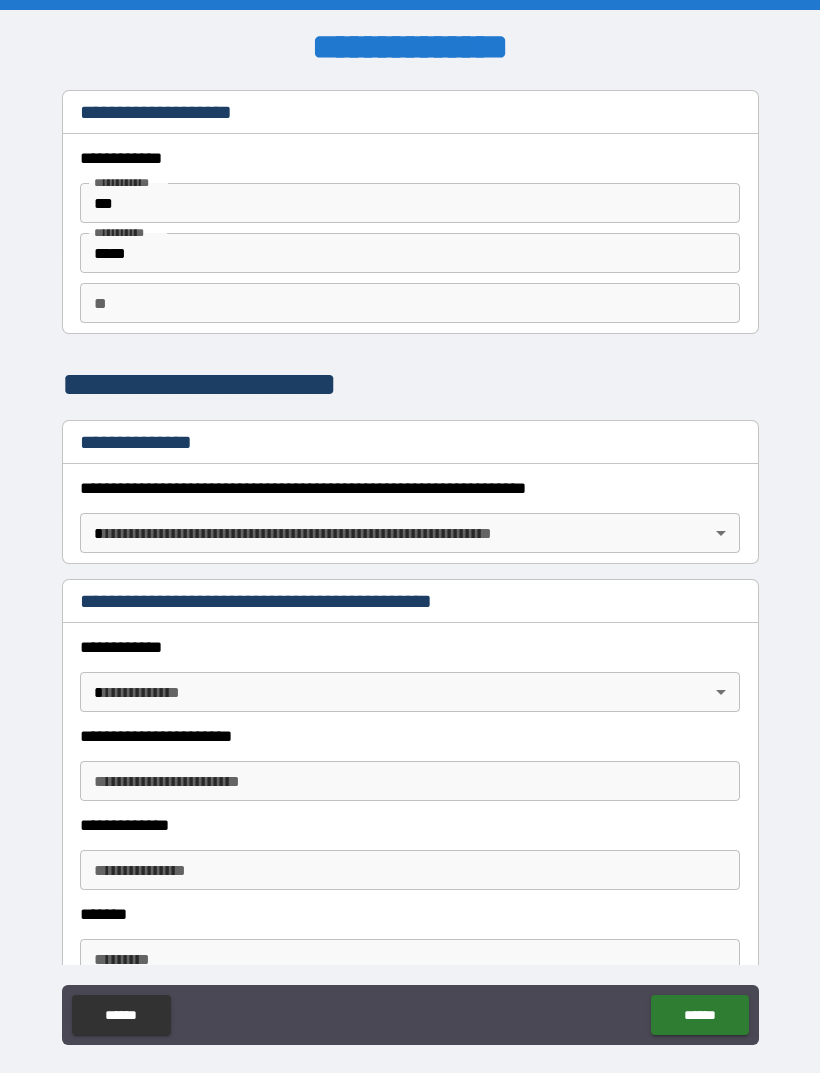 scroll, scrollTop: 0, scrollLeft: 0, axis: both 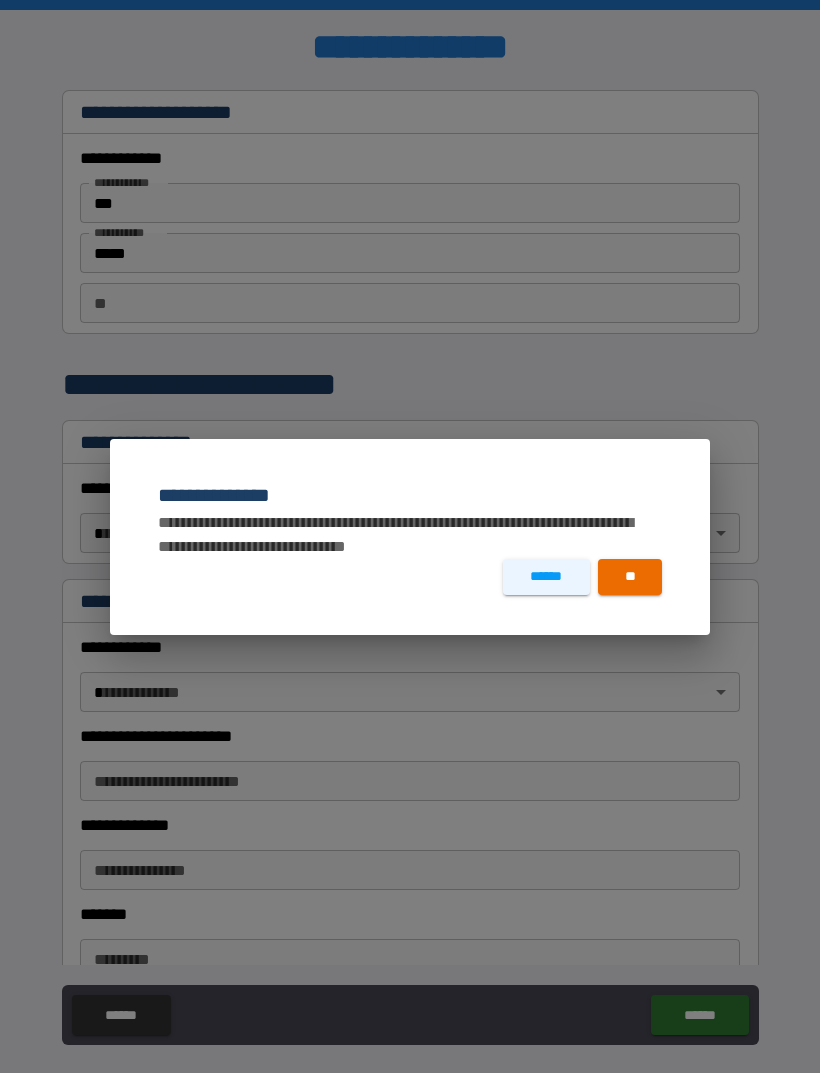 click on "******" at bounding box center (546, 577) 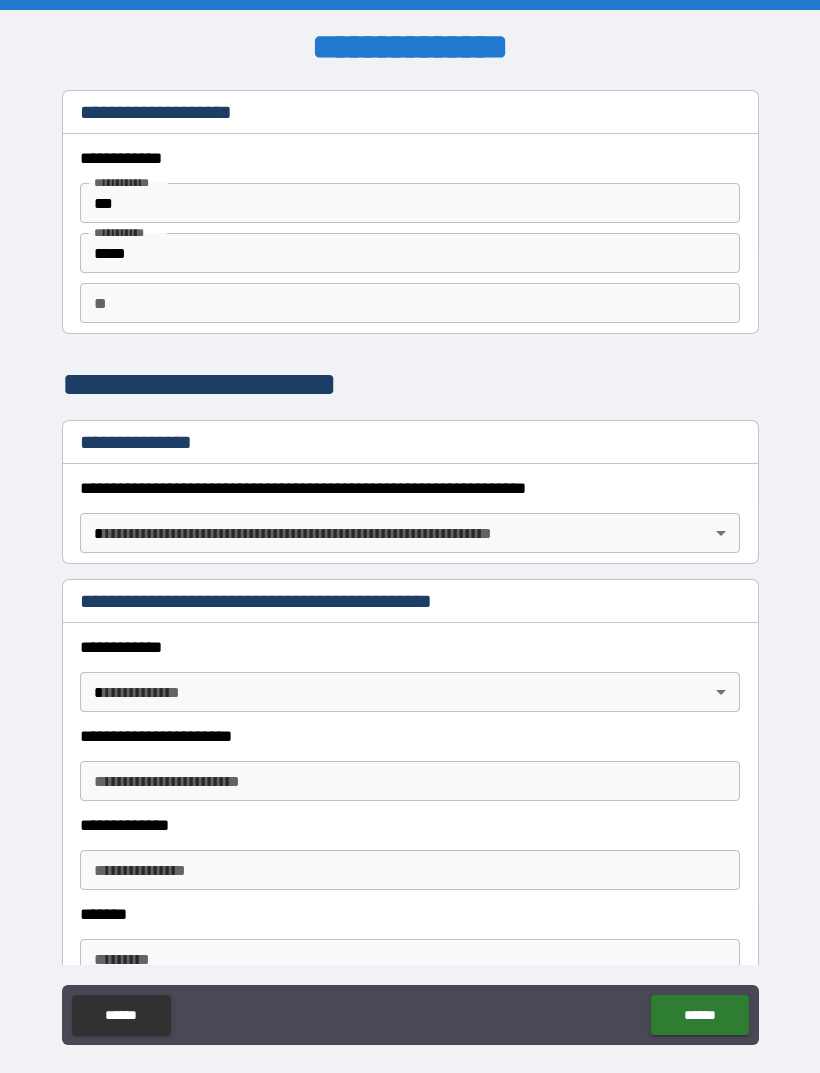 click on "******" at bounding box center [121, 1015] 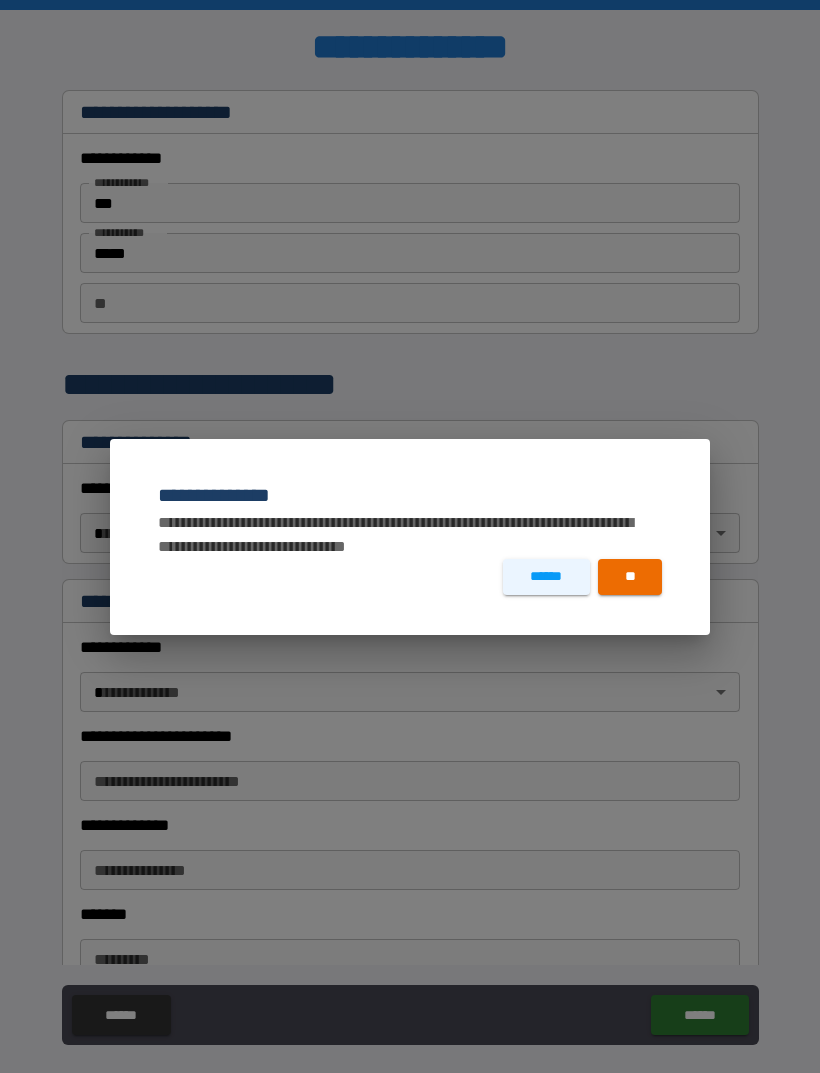 click on "**" at bounding box center [630, 577] 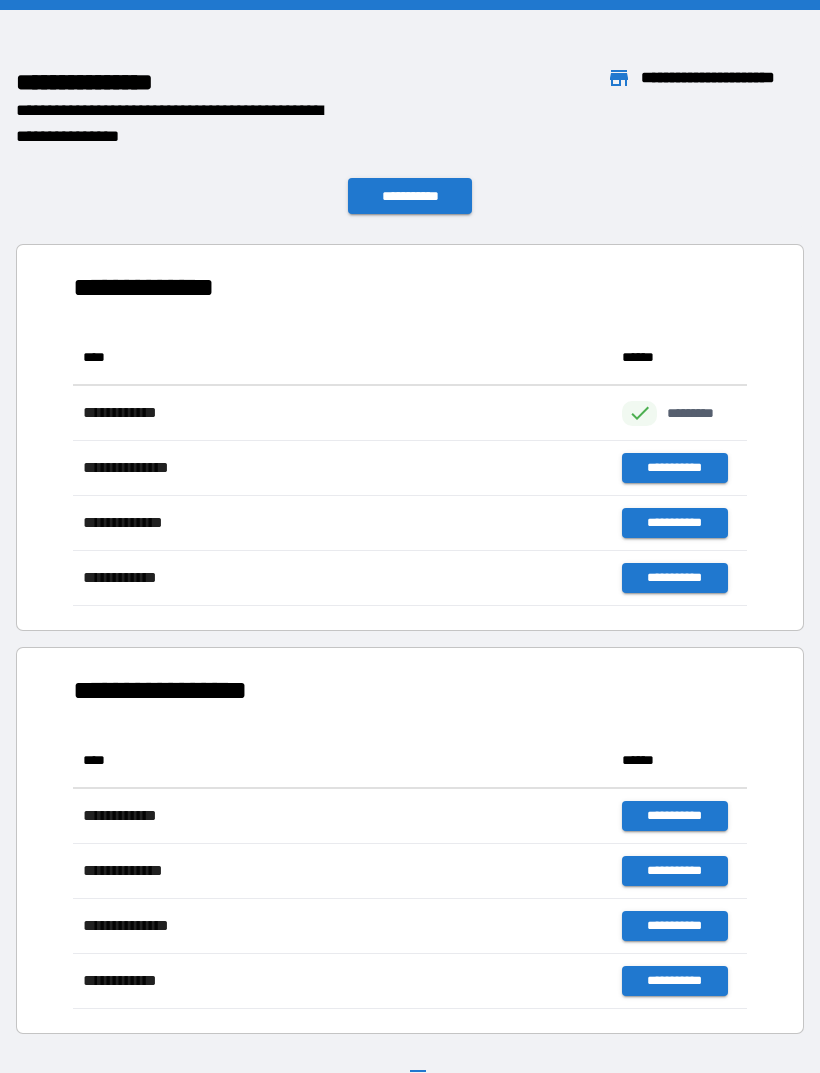 scroll, scrollTop: 1, scrollLeft: 1, axis: both 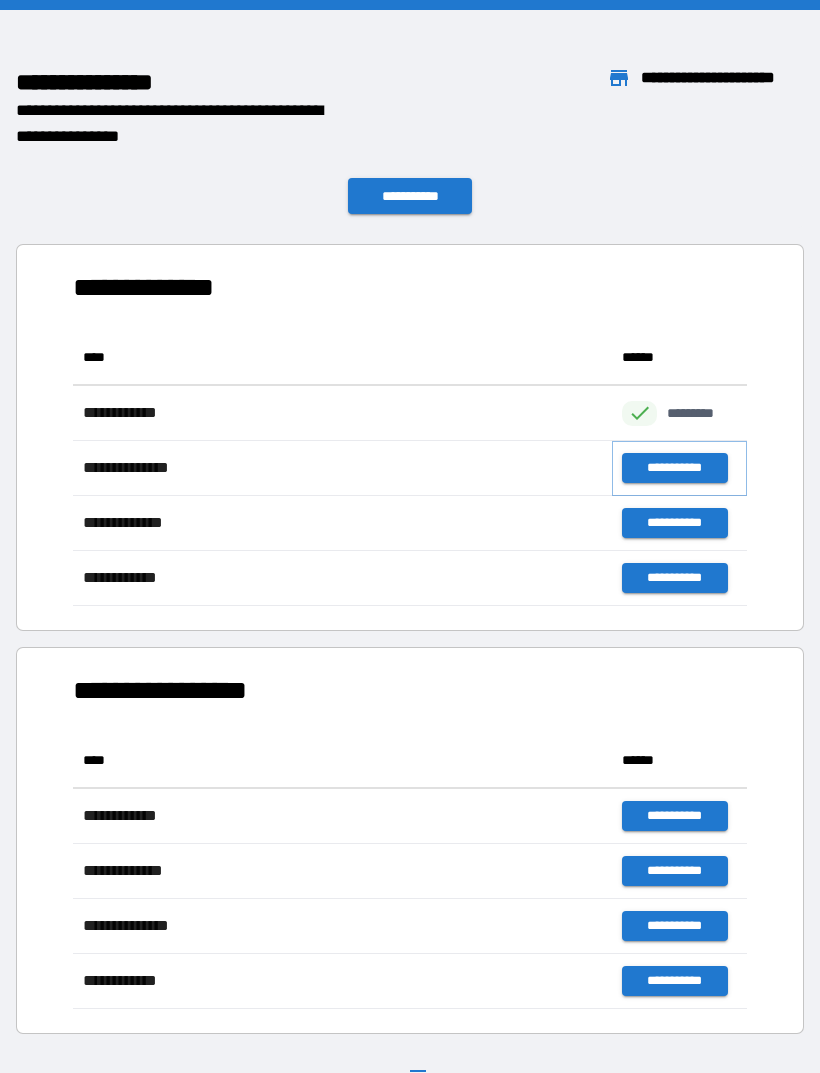click on "**********" at bounding box center (674, 468) 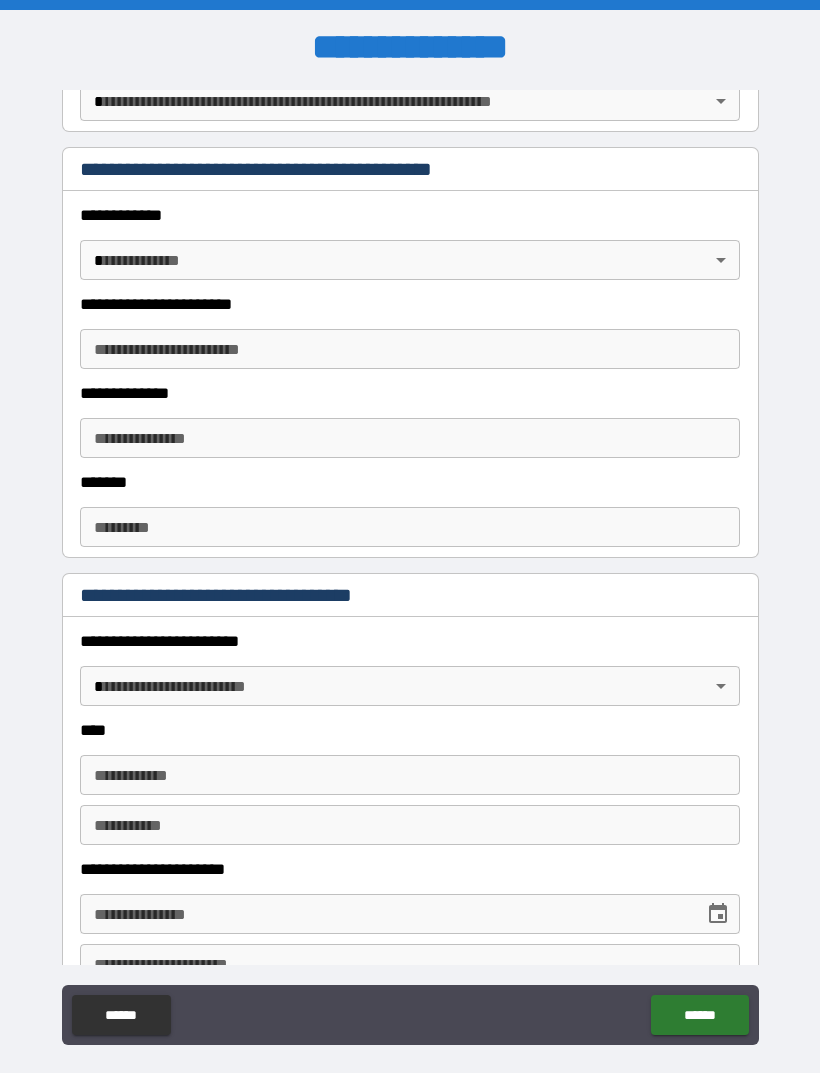scroll, scrollTop: 433, scrollLeft: 0, axis: vertical 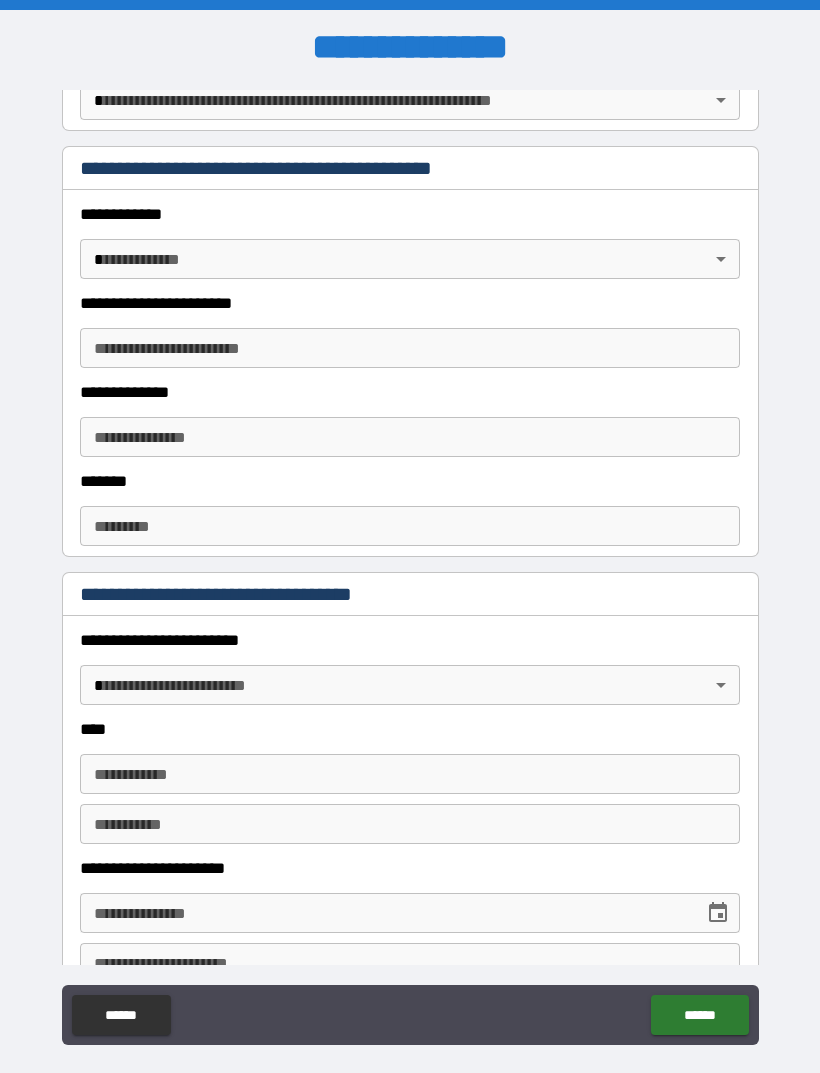 click on "**********" at bounding box center [410, 568] 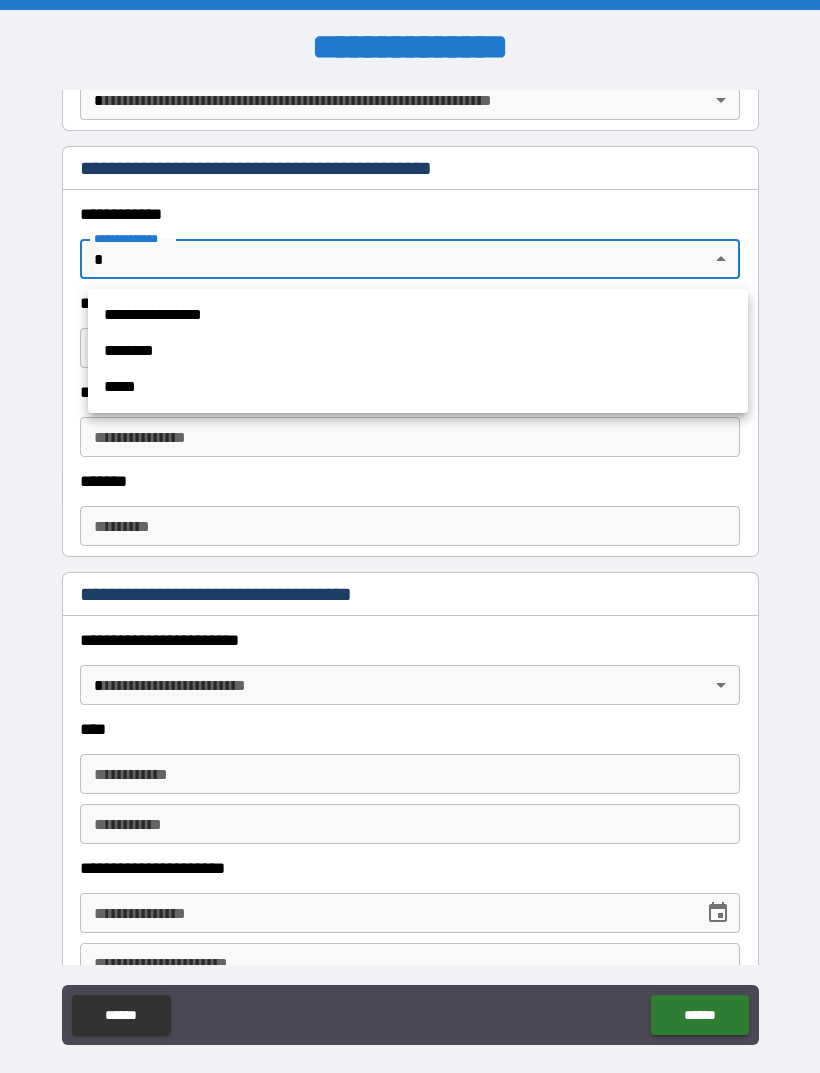click on "**********" at bounding box center [418, 315] 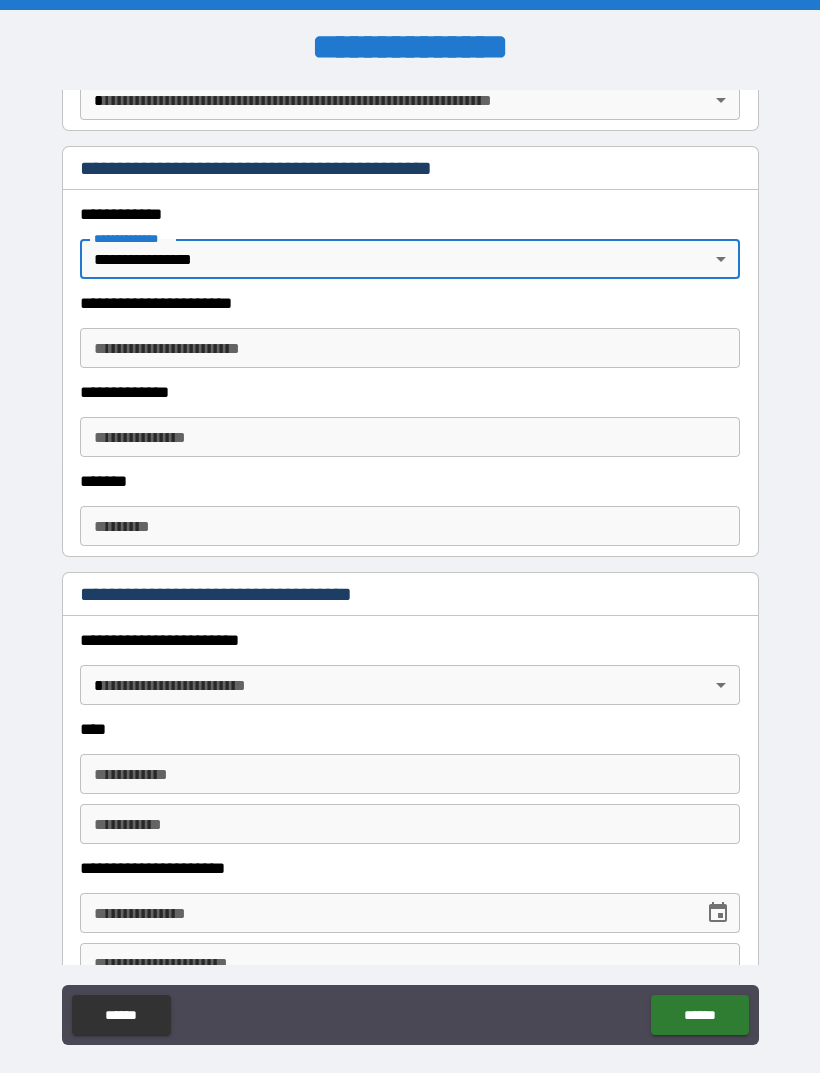 click on "**********" at bounding box center [410, 348] 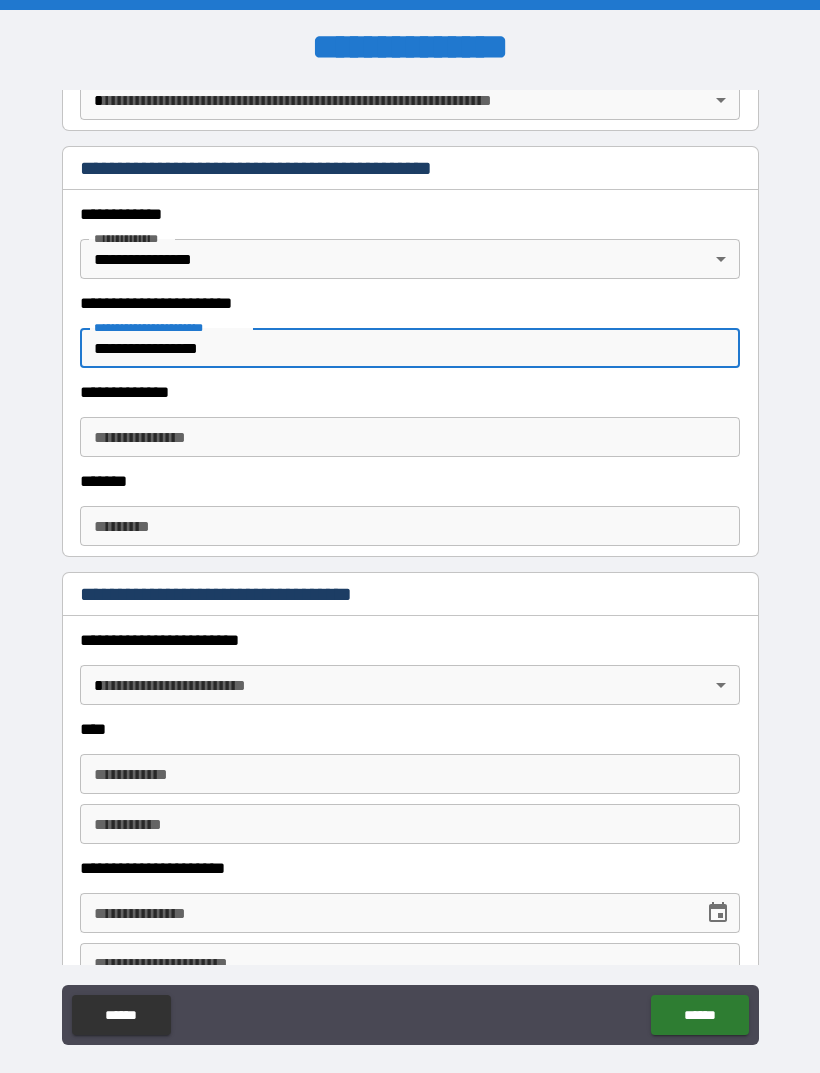 type on "**********" 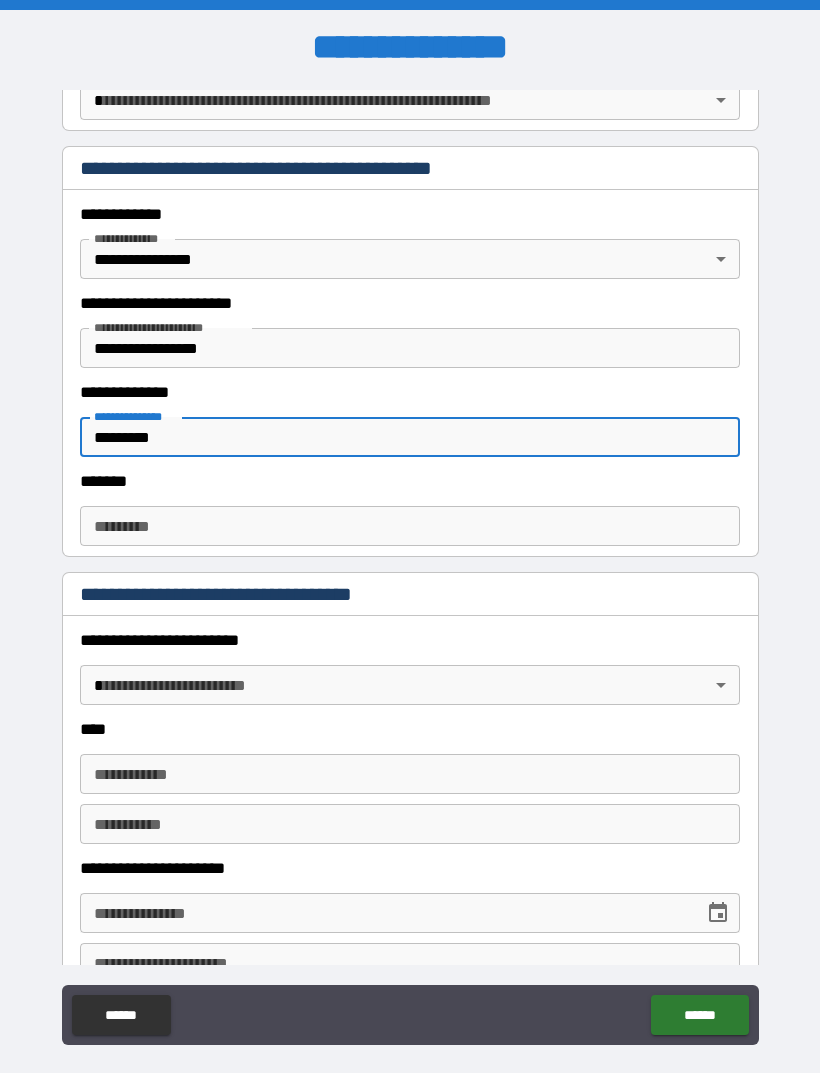 type on "*********" 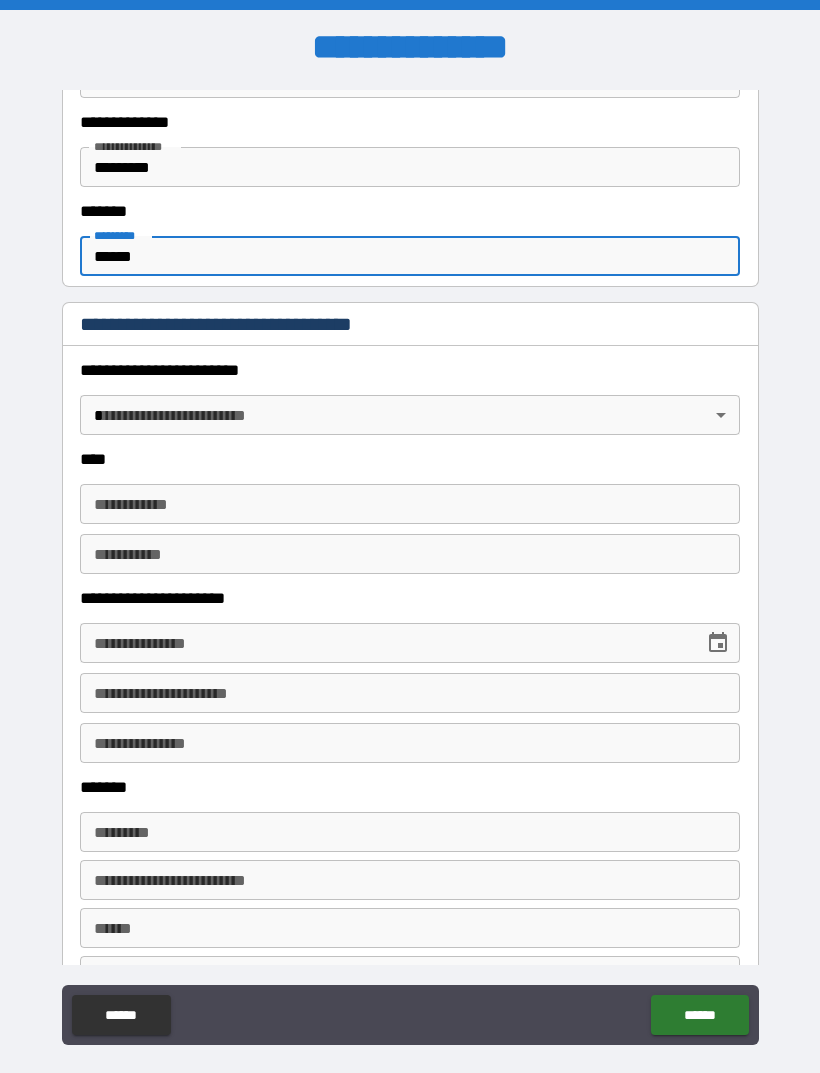 scroll, scrollTop: 706, scrollLeft: 0, axis: vertical 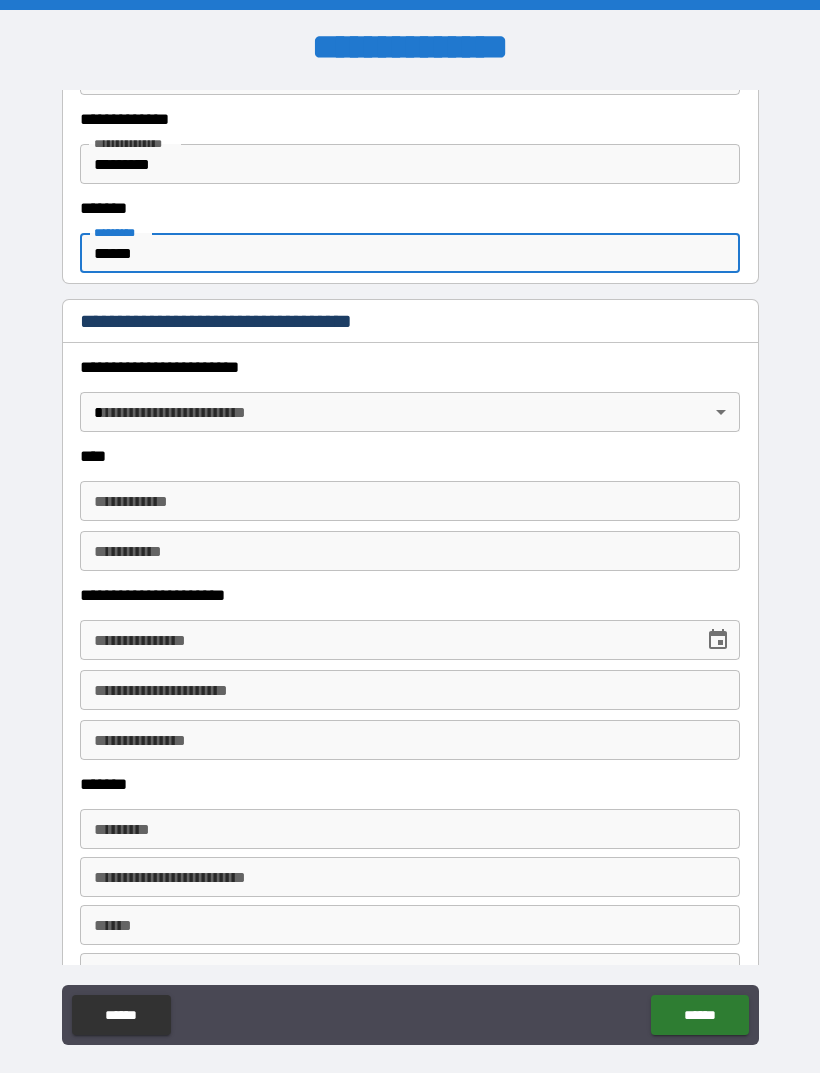 type on "******" 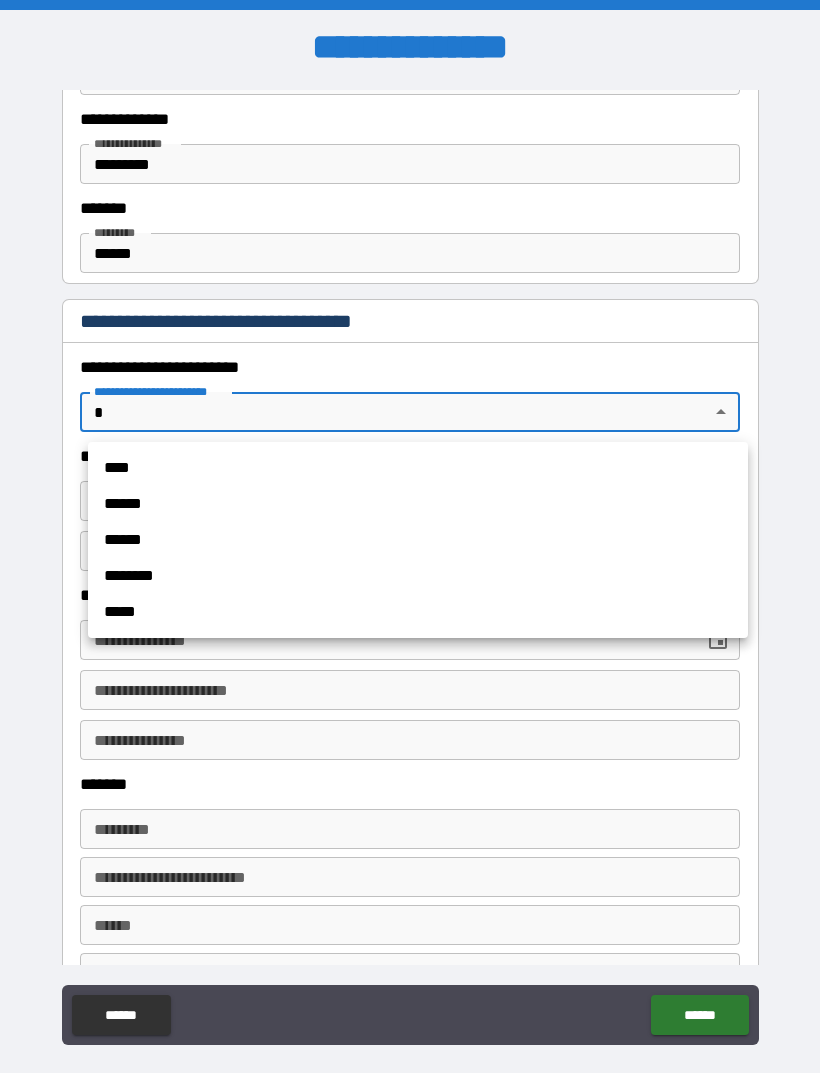 click at bounding box center (410, 536) 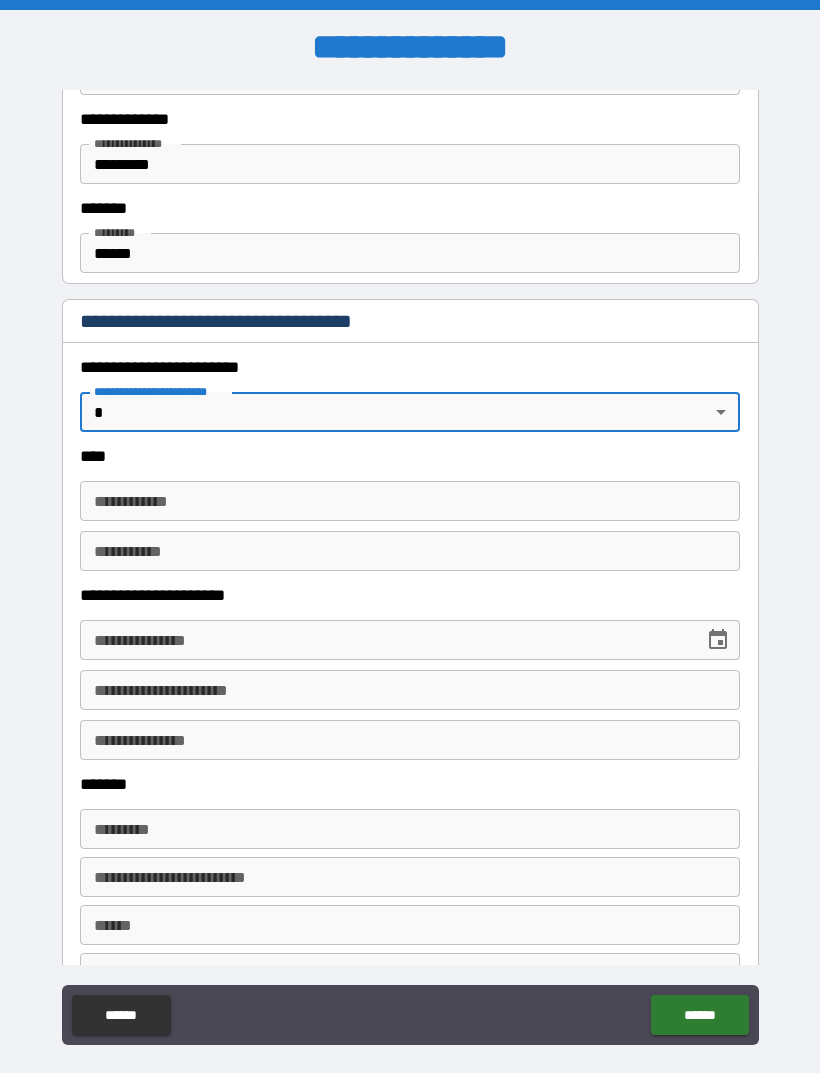 click on "**********" at bounding box center [410, 568] 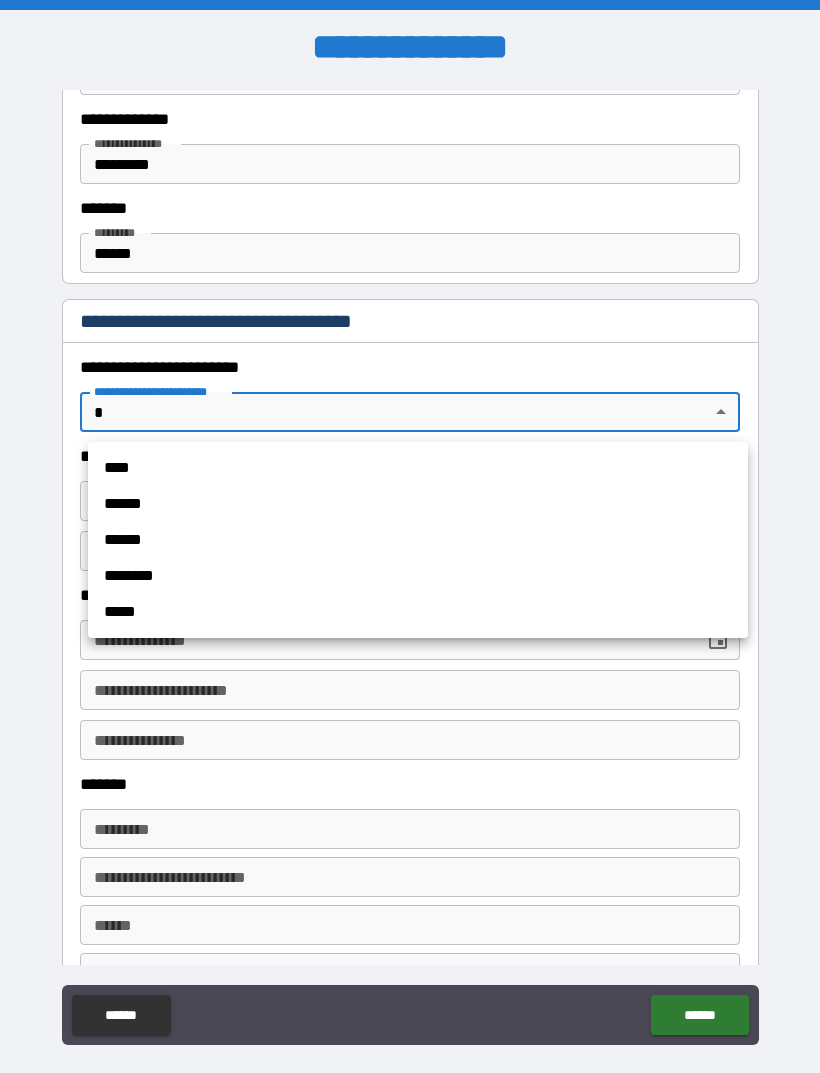 click on "****" at bounding box center [418, 468] 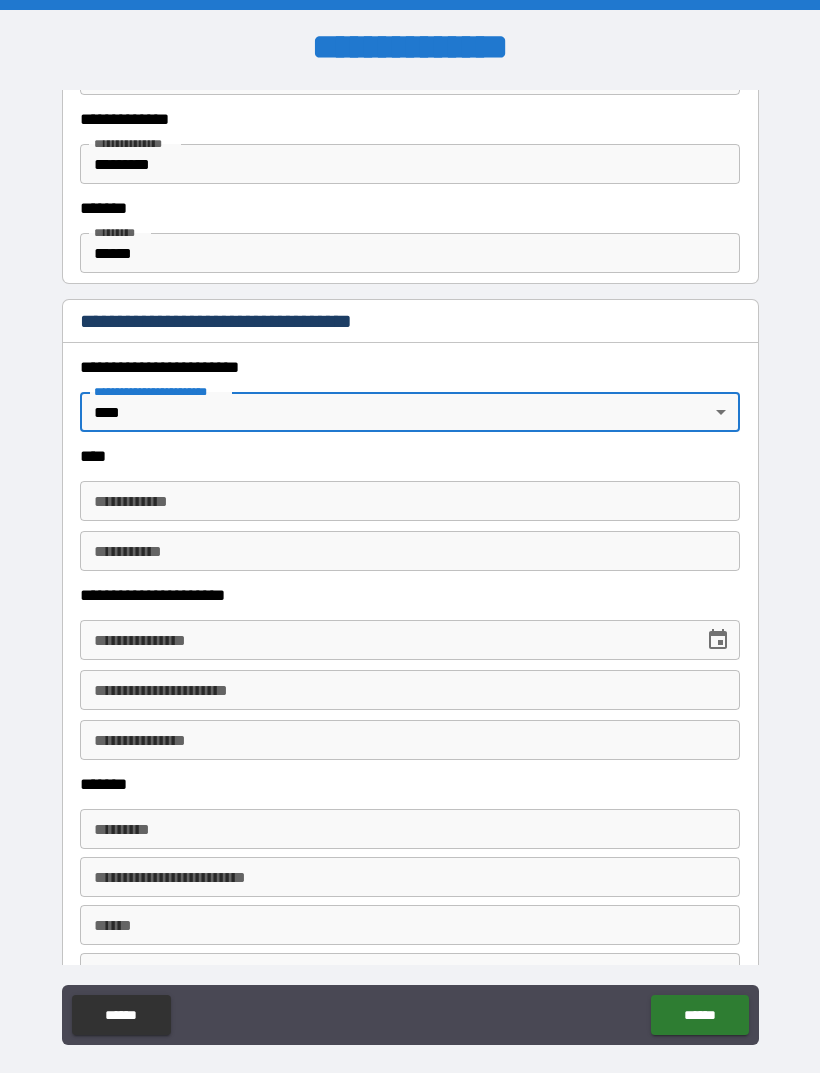 type on "*" 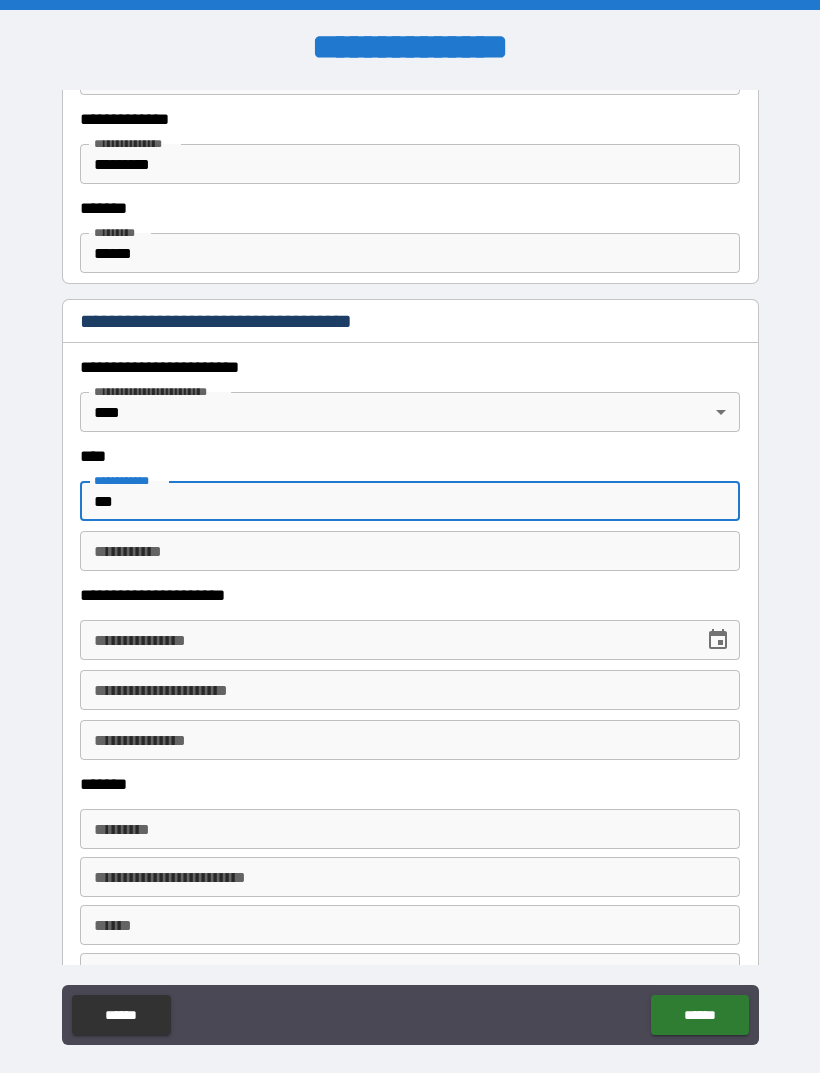 type on "***" 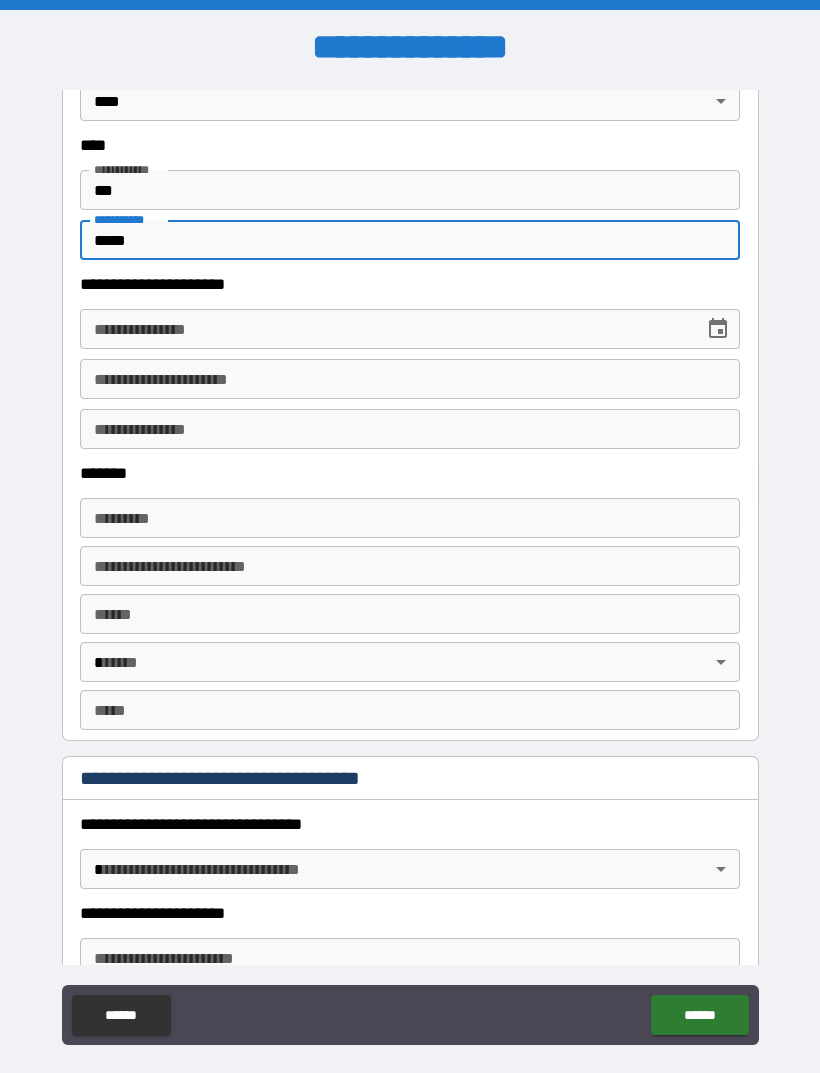 scroll, scrollTop: 1038, scrollLeft: 0, axis: vertical 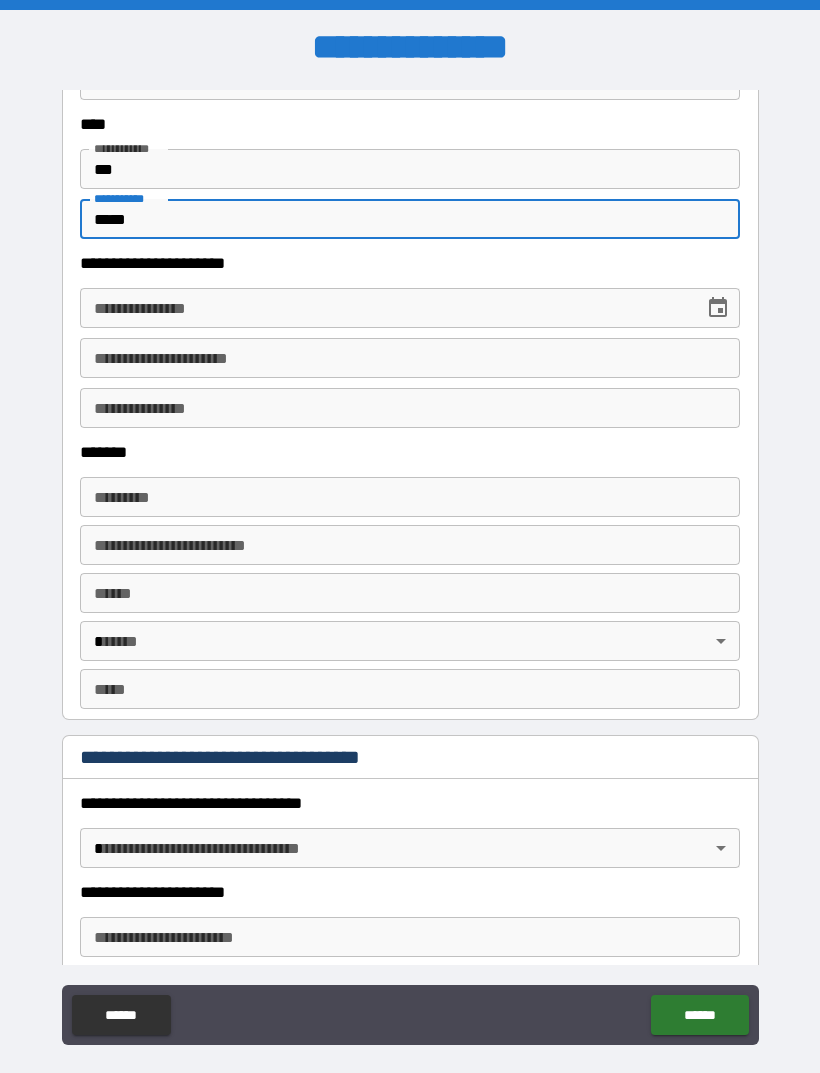 type on "*****" 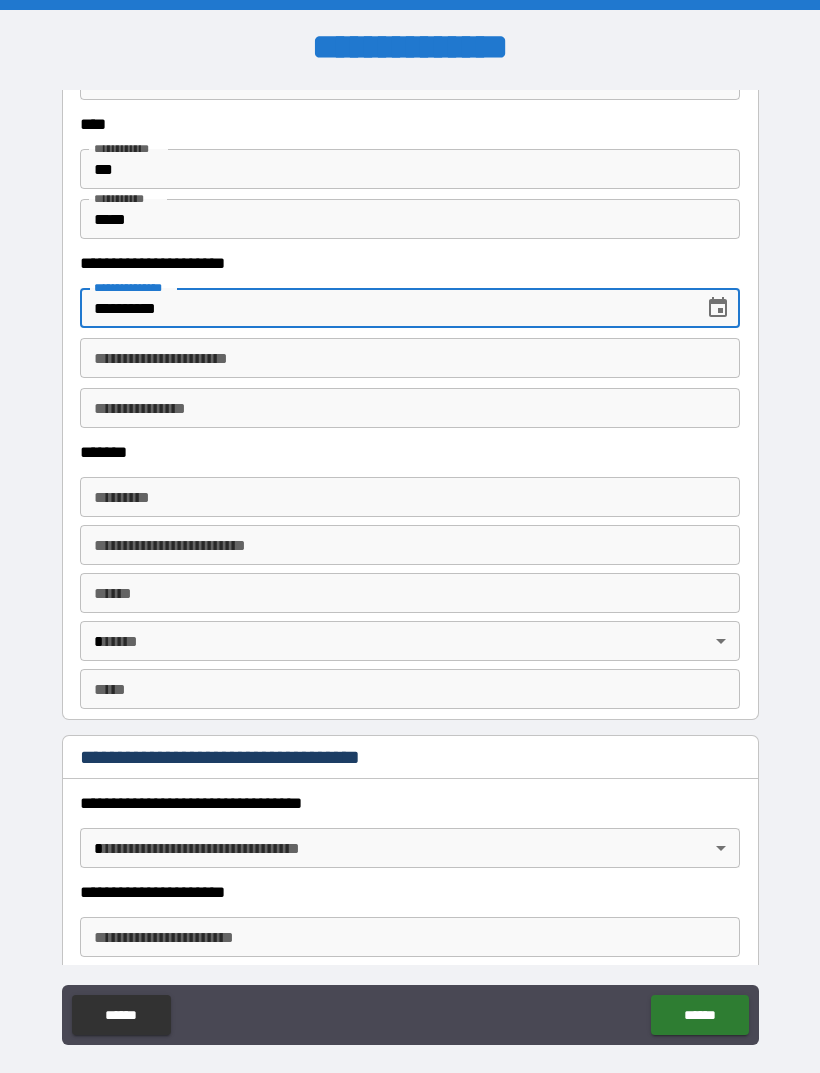 type on "**********" 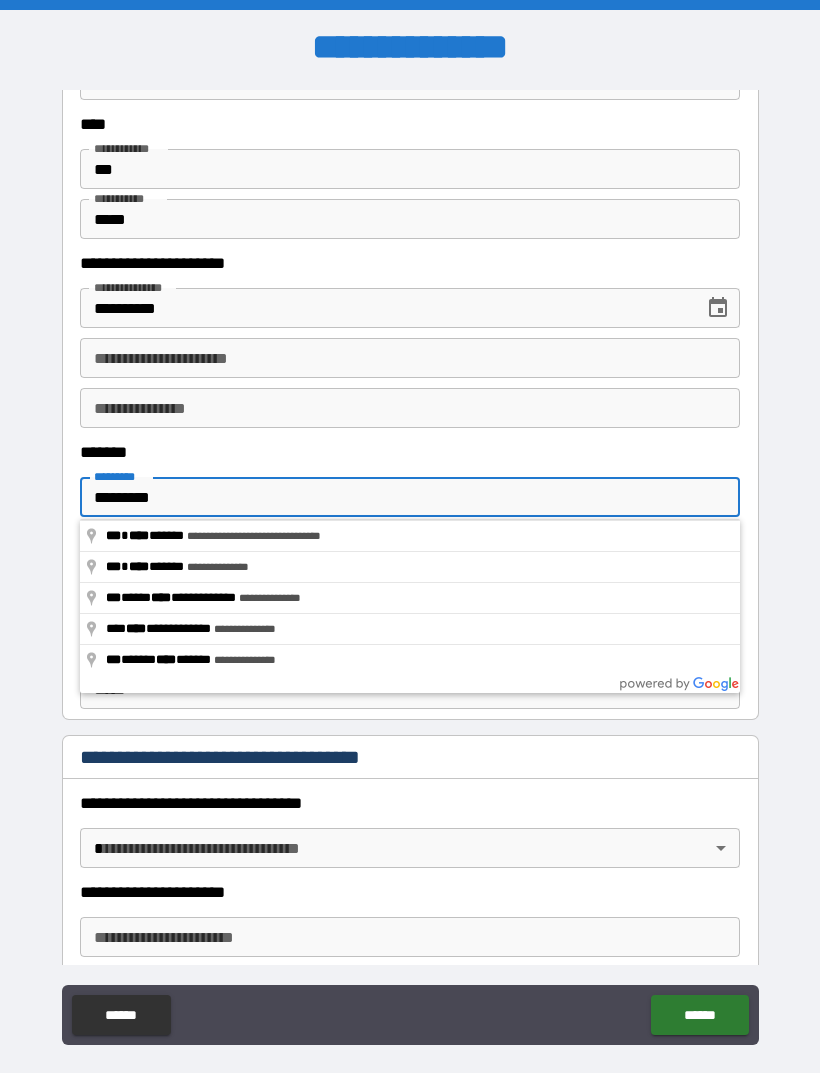 type on "**********" 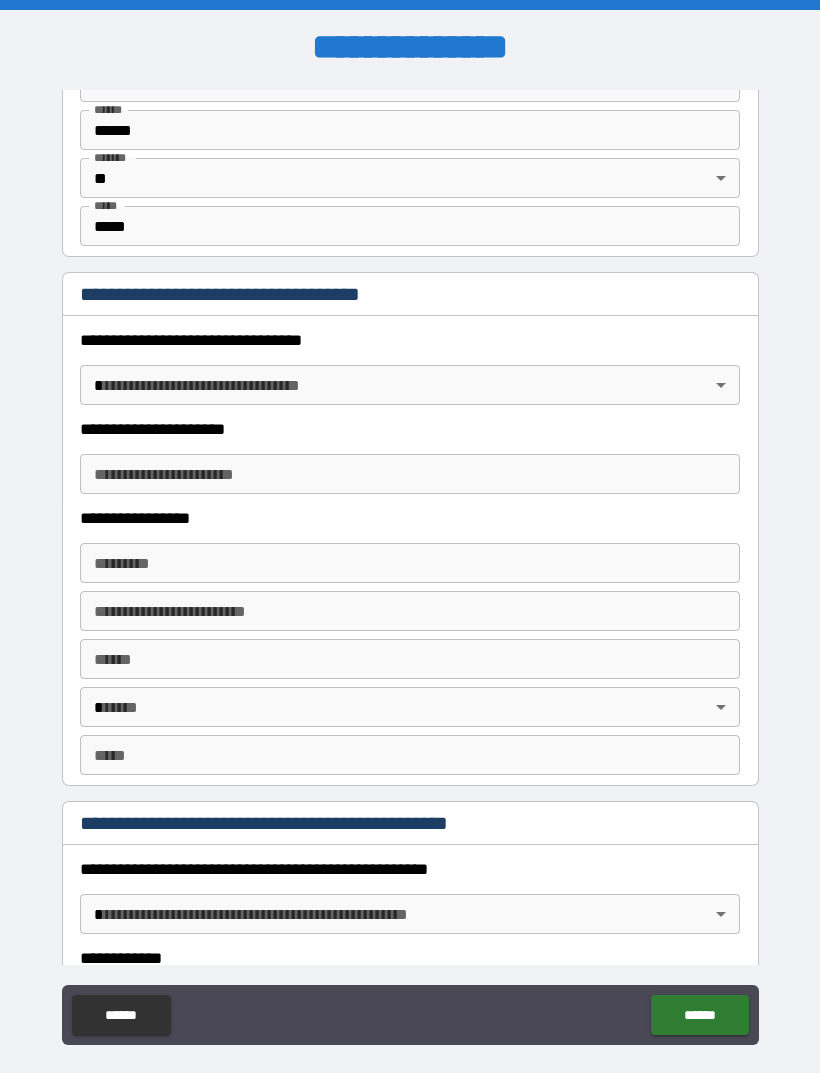 scroll, scrollTop: 1520, scrollLeft: 0, axis: vertical 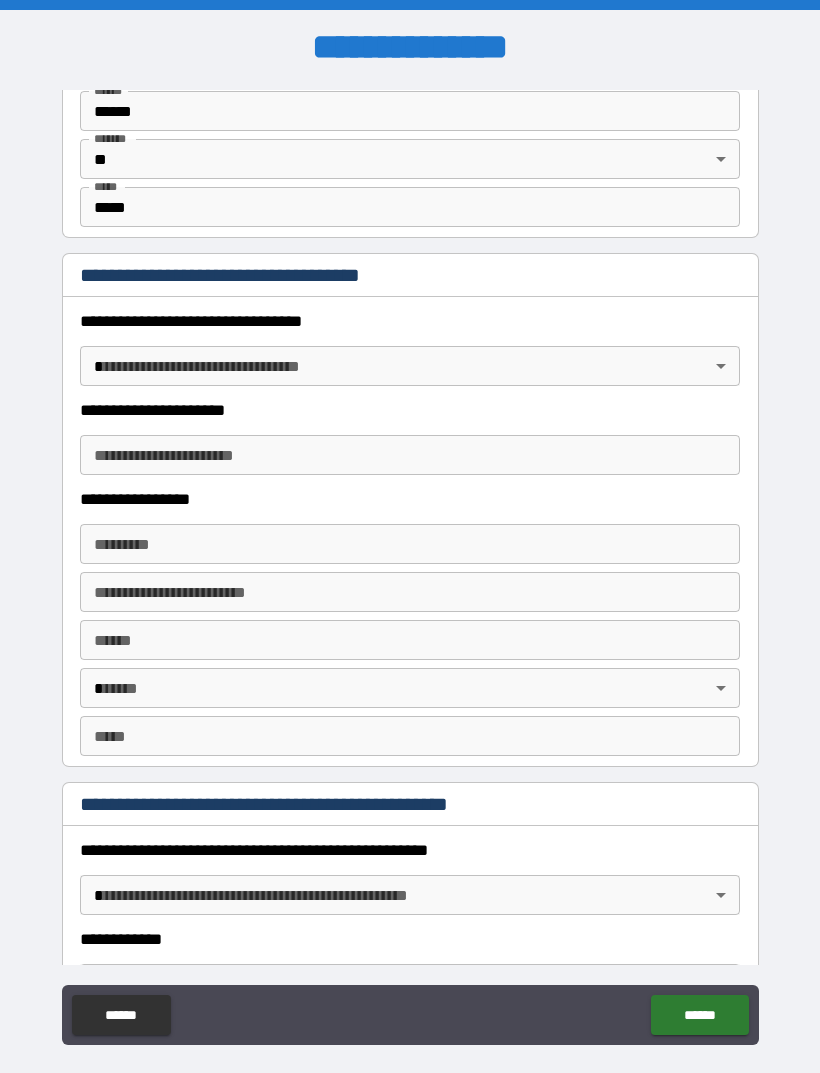 click on "**********" at bounding box center (410, 568) 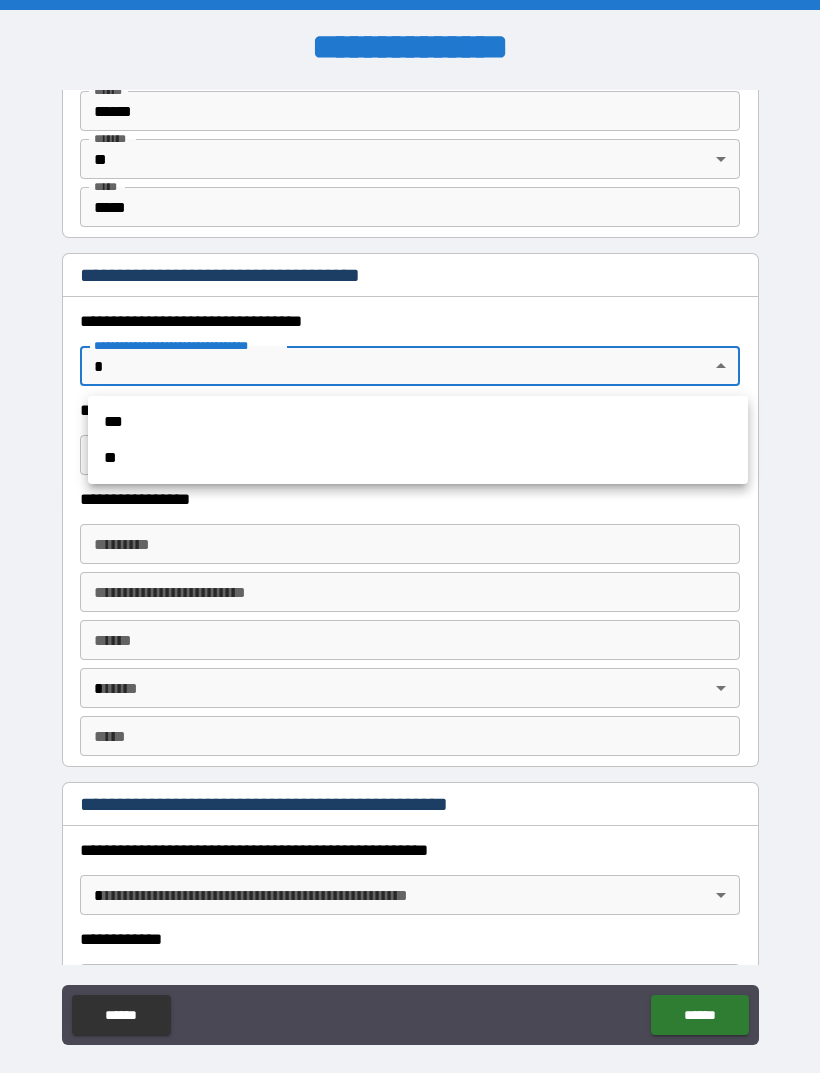 click on "***" at bounding box center [418, 422] 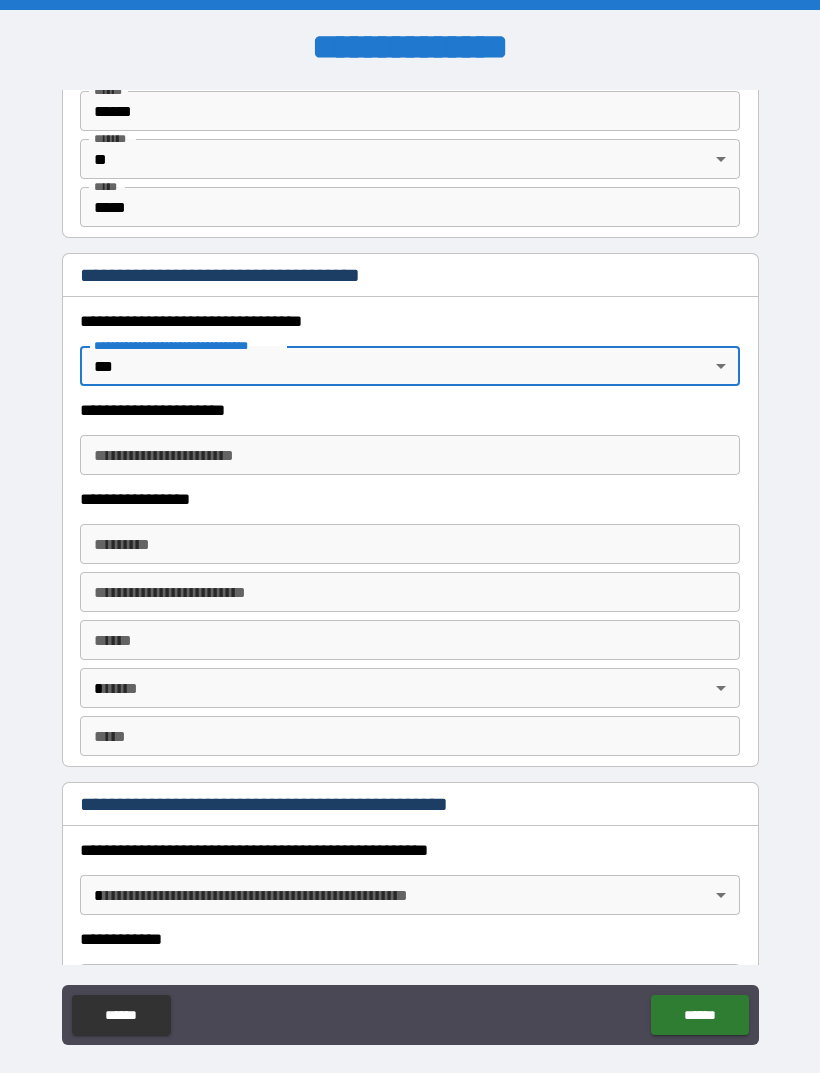 click on "**********" at bounding box center [410, 455] 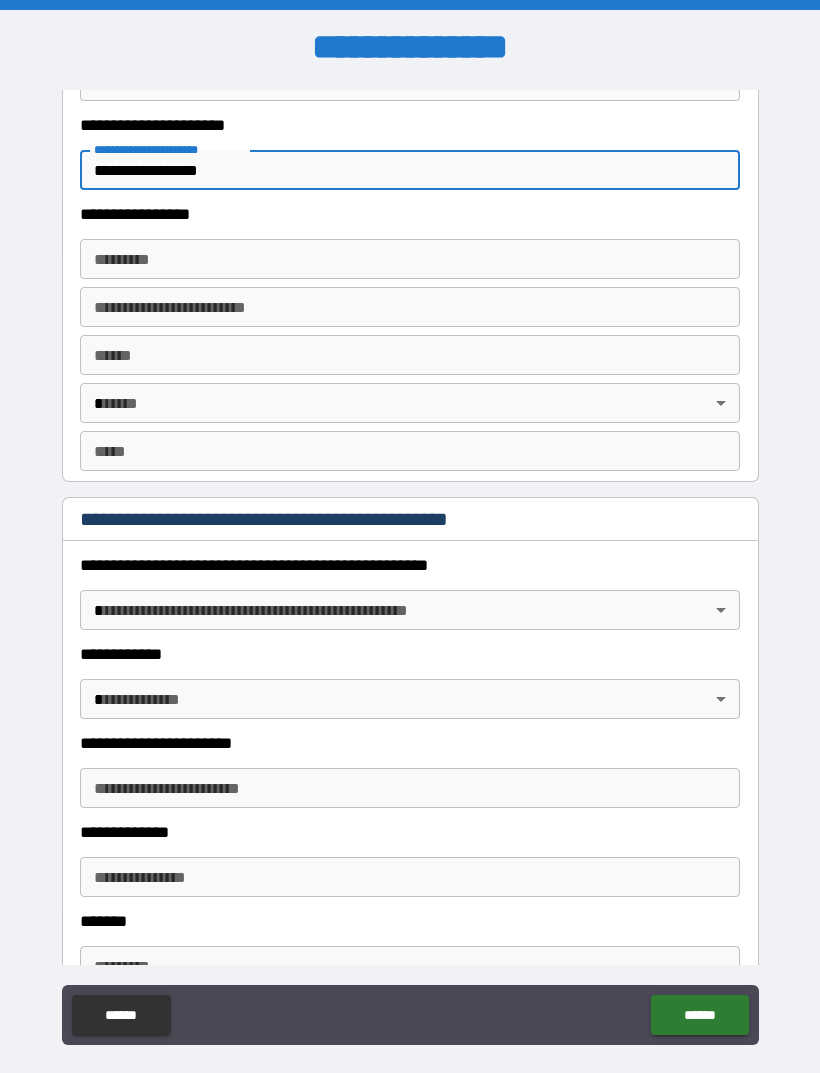 scroll, scrollTop: 1809, scrollLeft: 0, axis: vertical 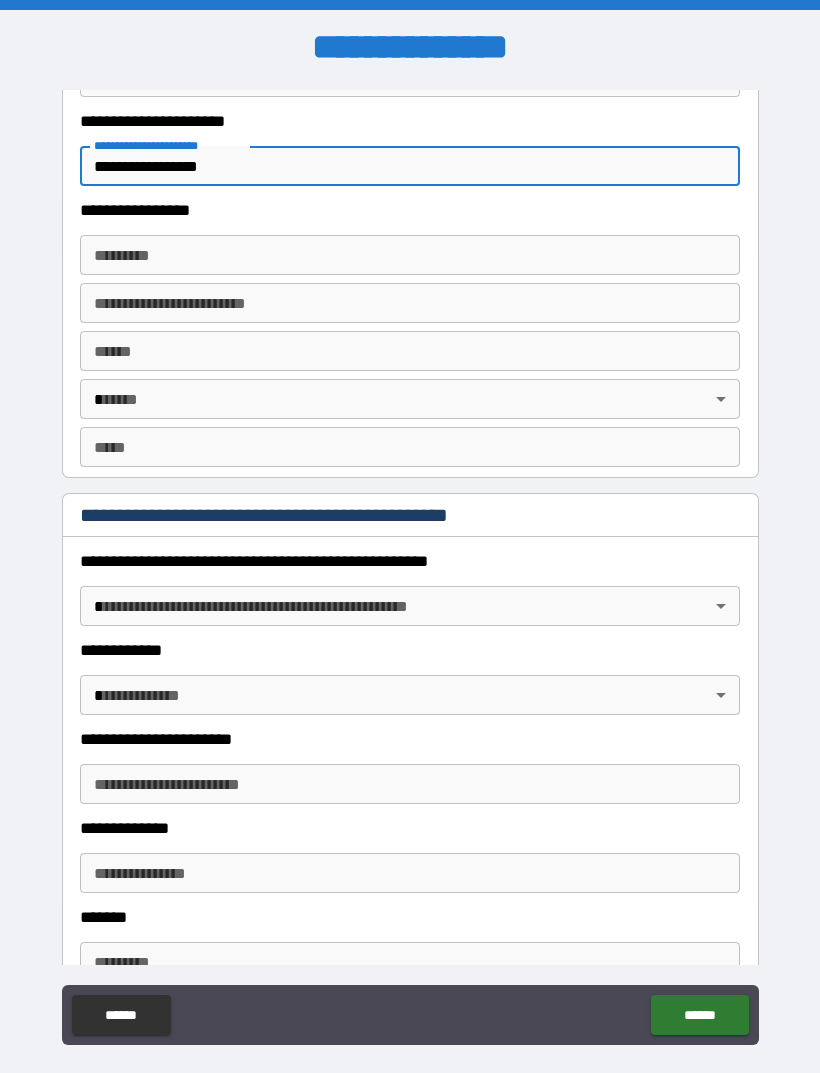 type on "**********" 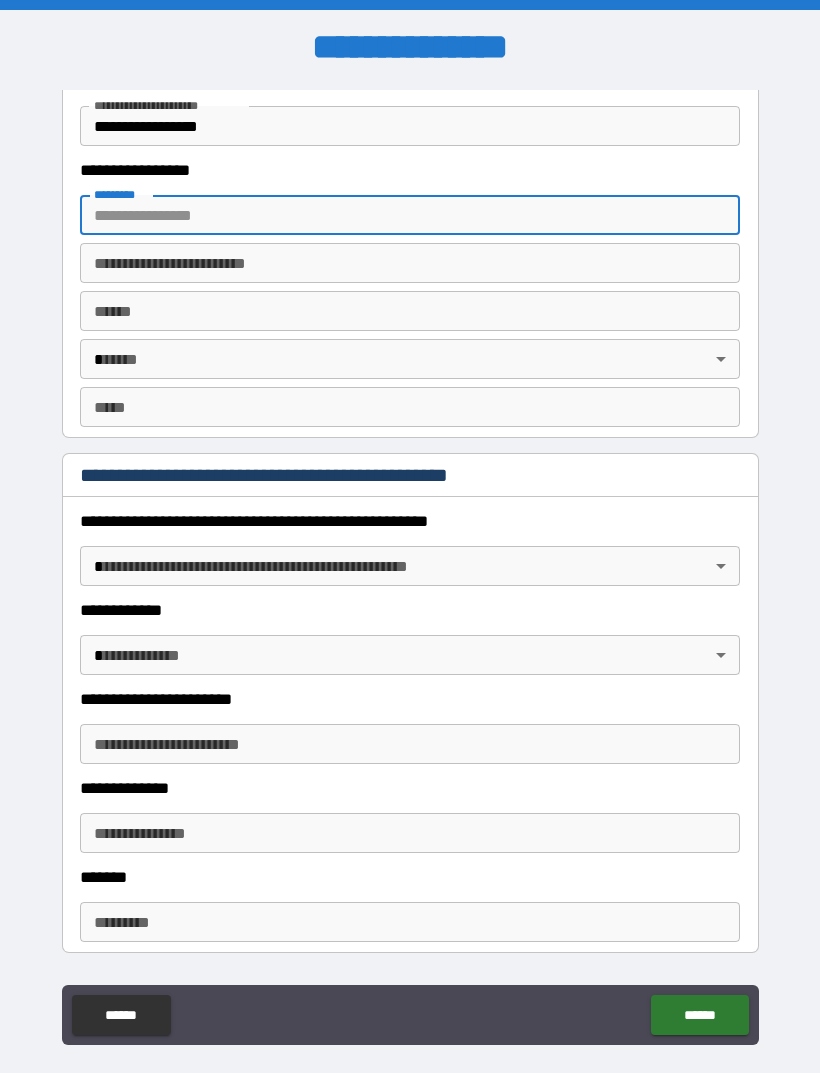 scroll, scrollTop: 1848, scrollLeft: 0, axis: vertical 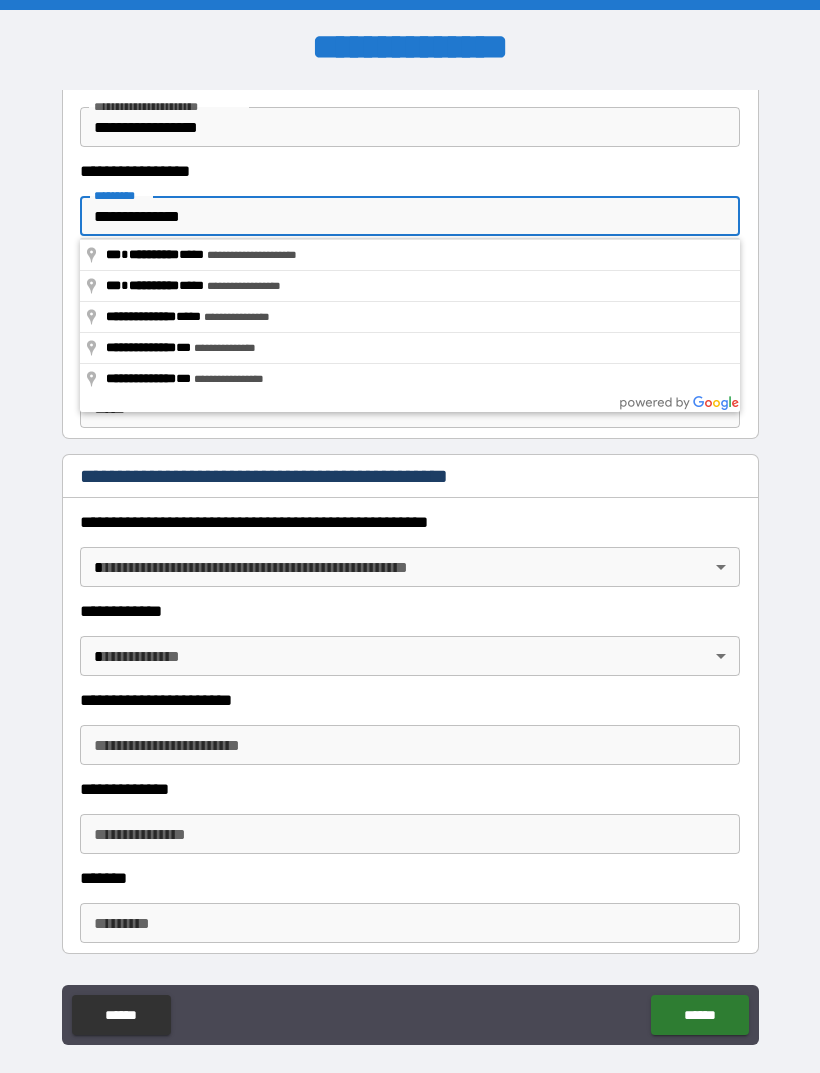 type on "**********" 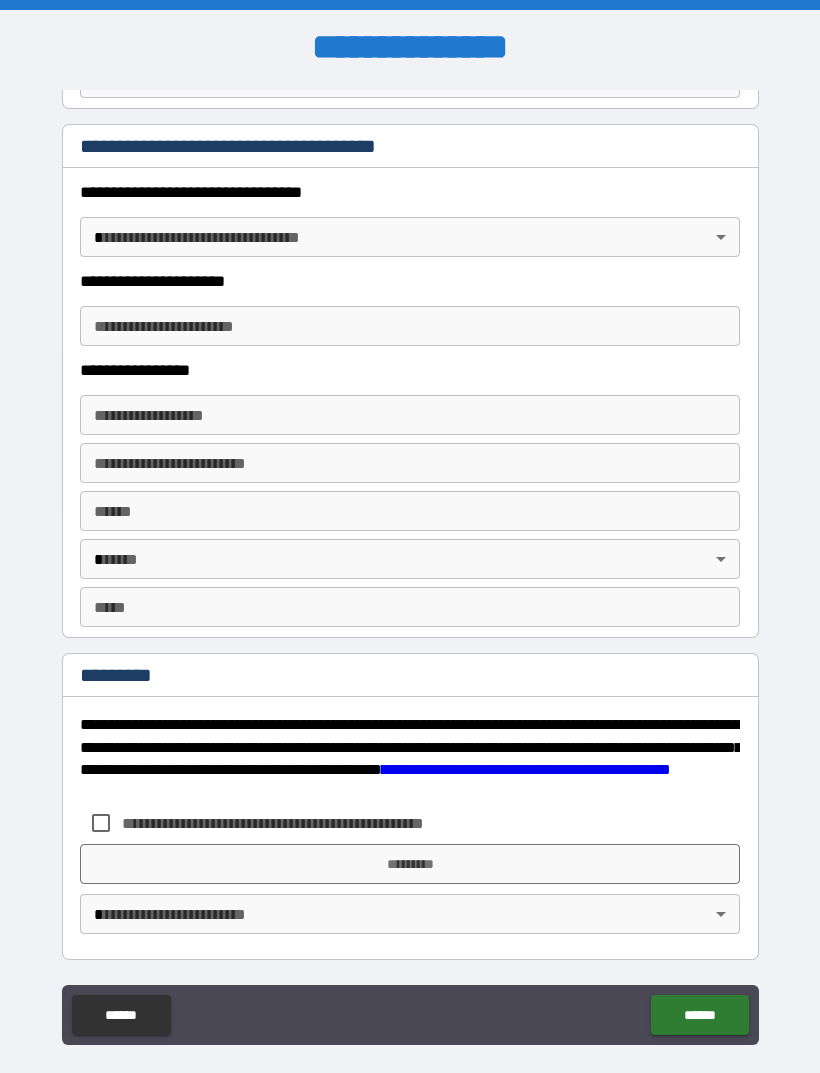 scroll, scrollTop: 3461, scrollLeft: 0, axis: vertical 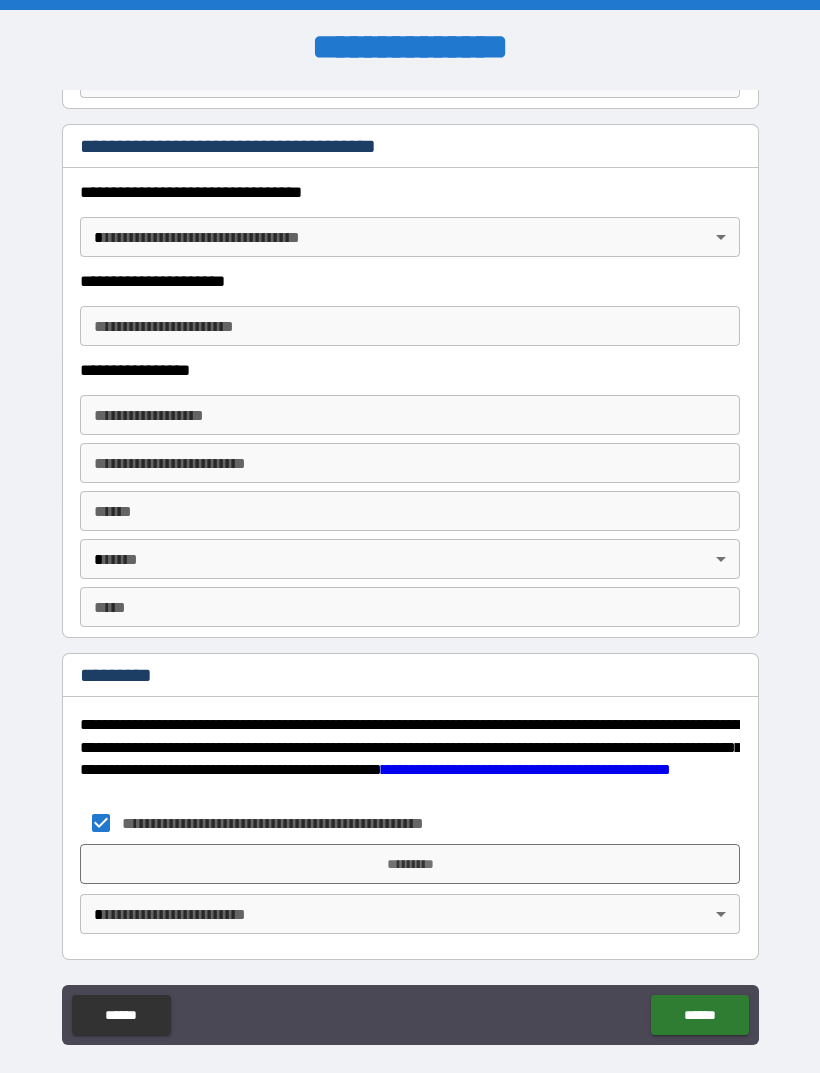 click on "*********" at bounding box center (410, 864) 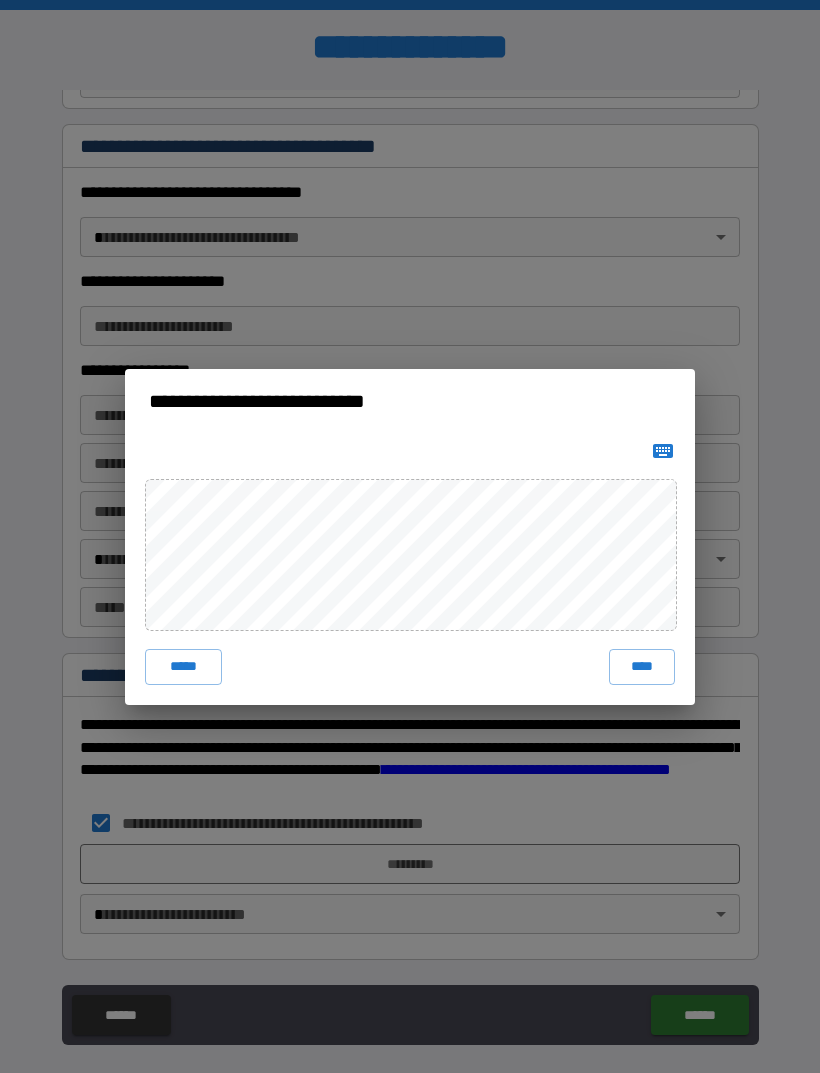 click on "****" at bounding box center (642, 667) 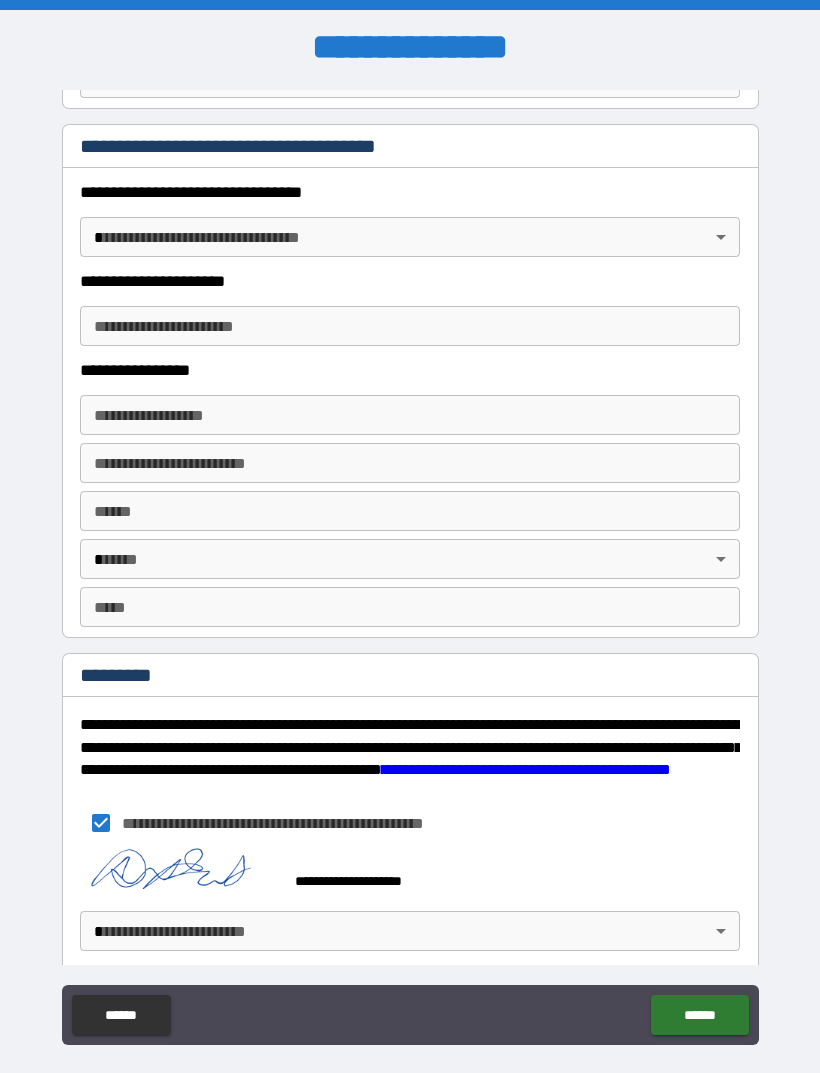 scroll, scrollTop: 3451, scrollLeft: 0, axis: vertical 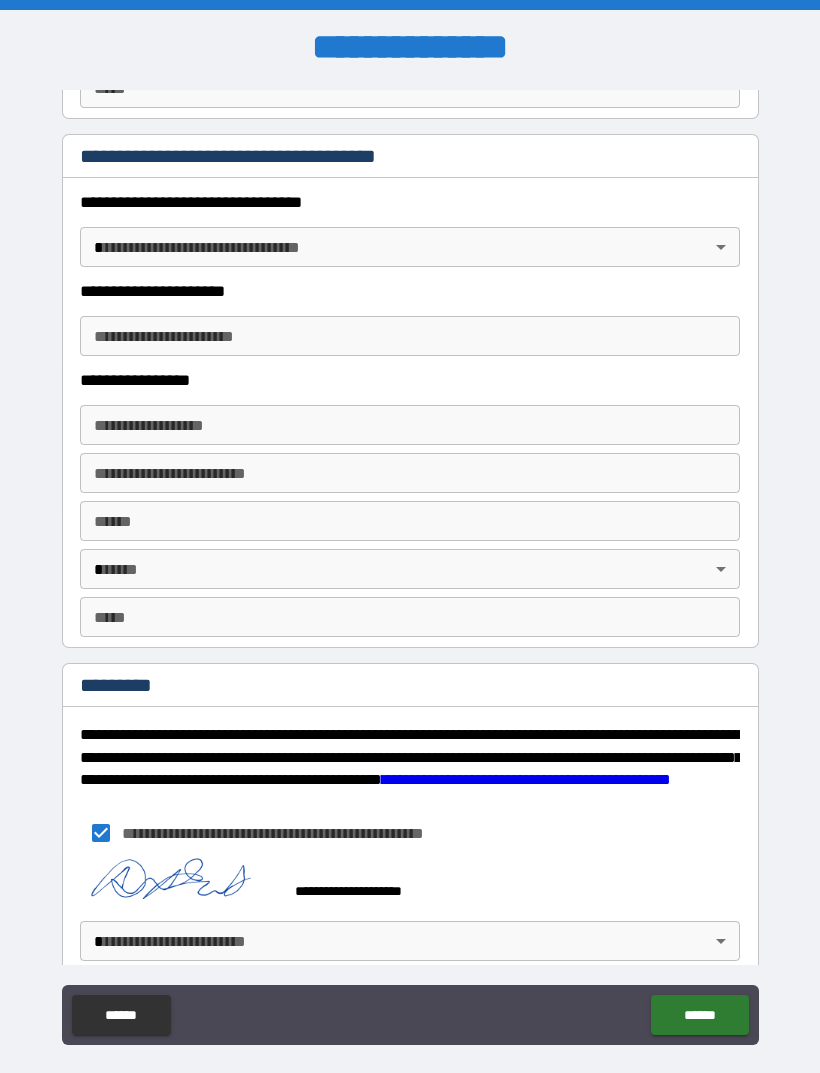 click on "******" at bounding box center [699, 1015] 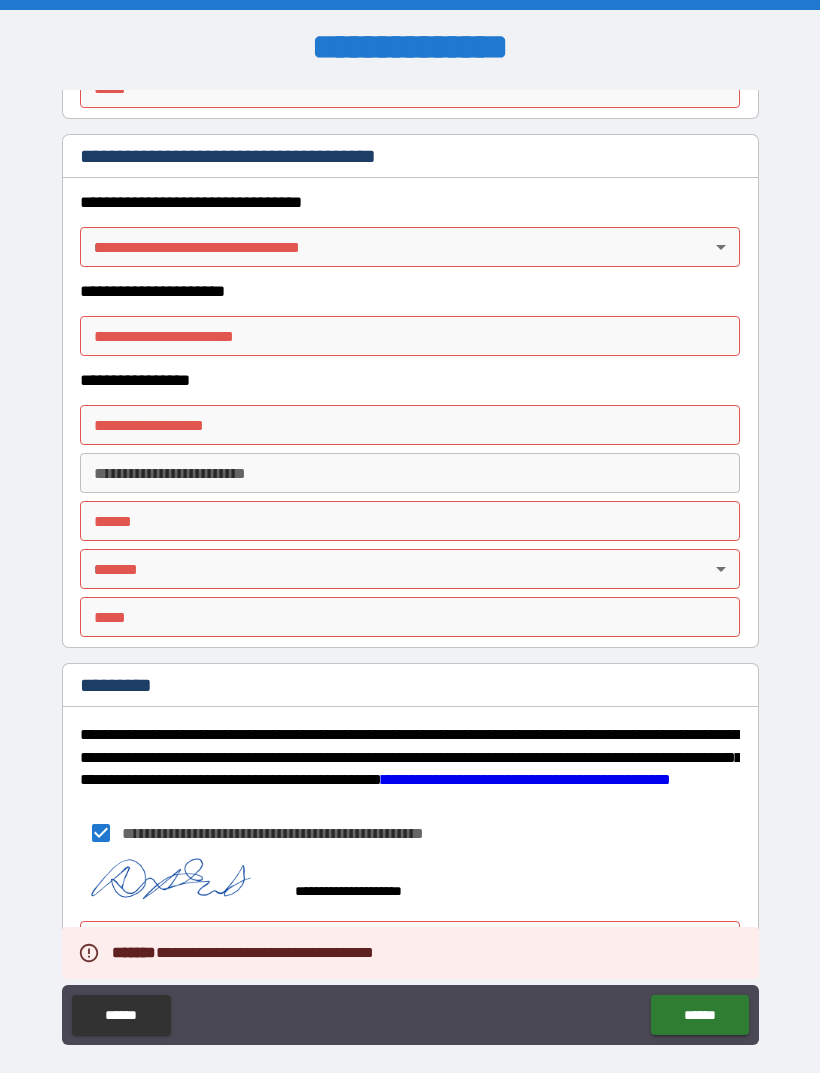 click on "**********" at bounding box center (410, 568) 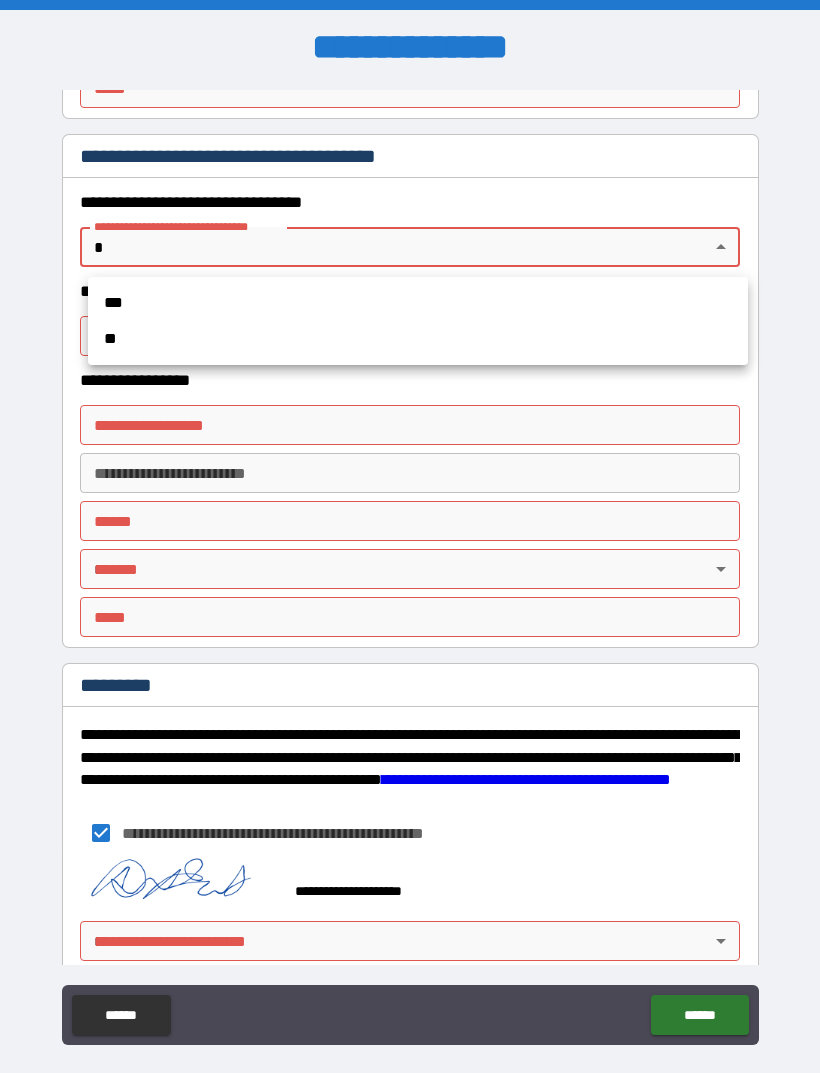 click on "**" at bounding box center (418, 339) 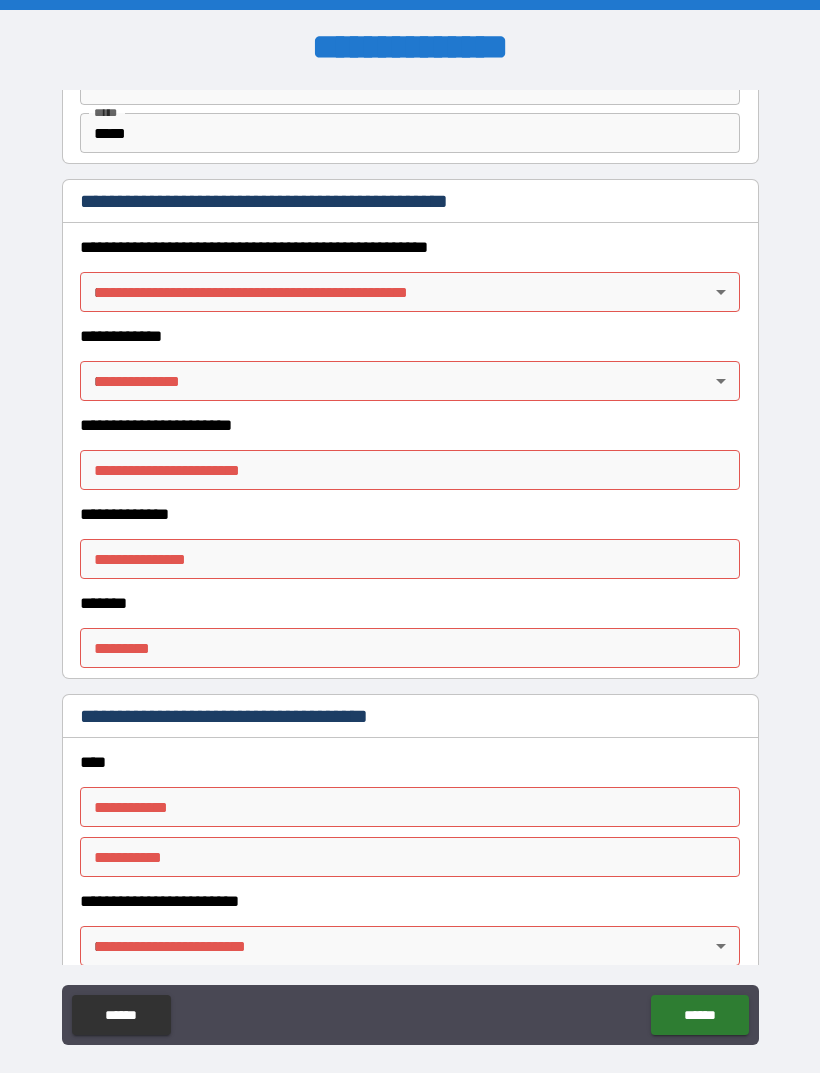 scroll, scrollTop: 2131, scrollLeft: 0, axis: vertical 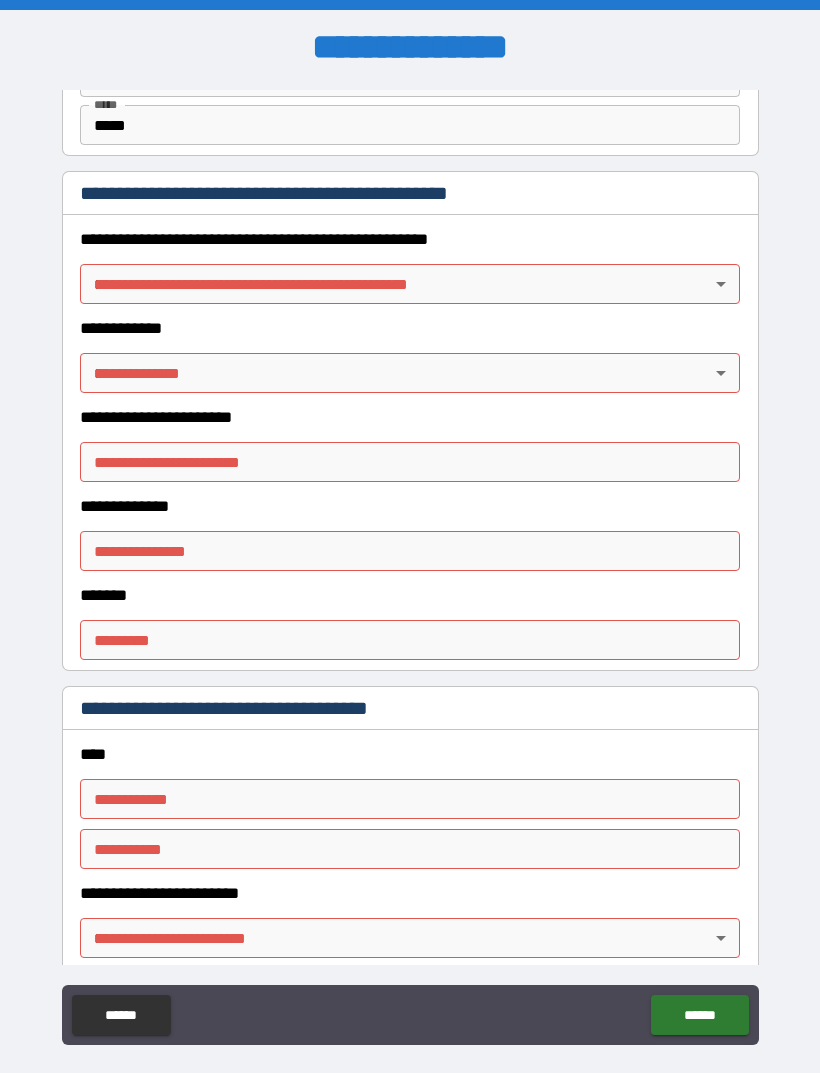 click on "**********" at bounding box center (410, 568) 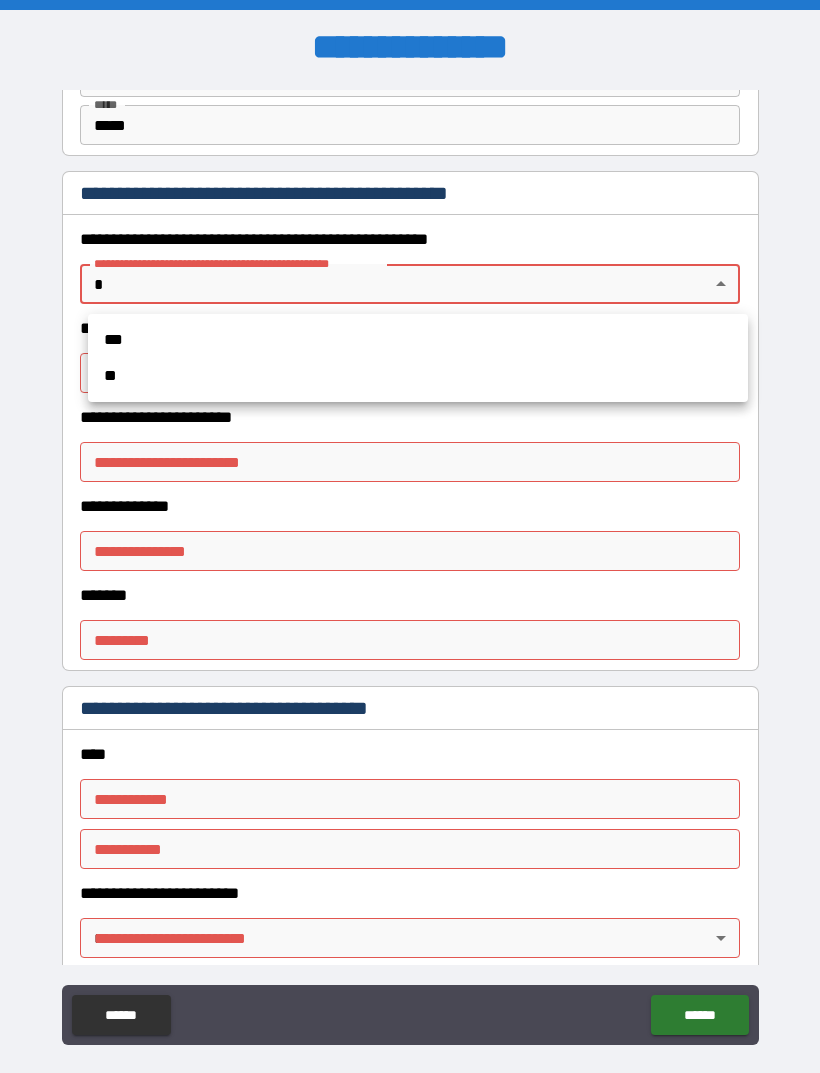 click on "**" at bounding box center [418, 376] 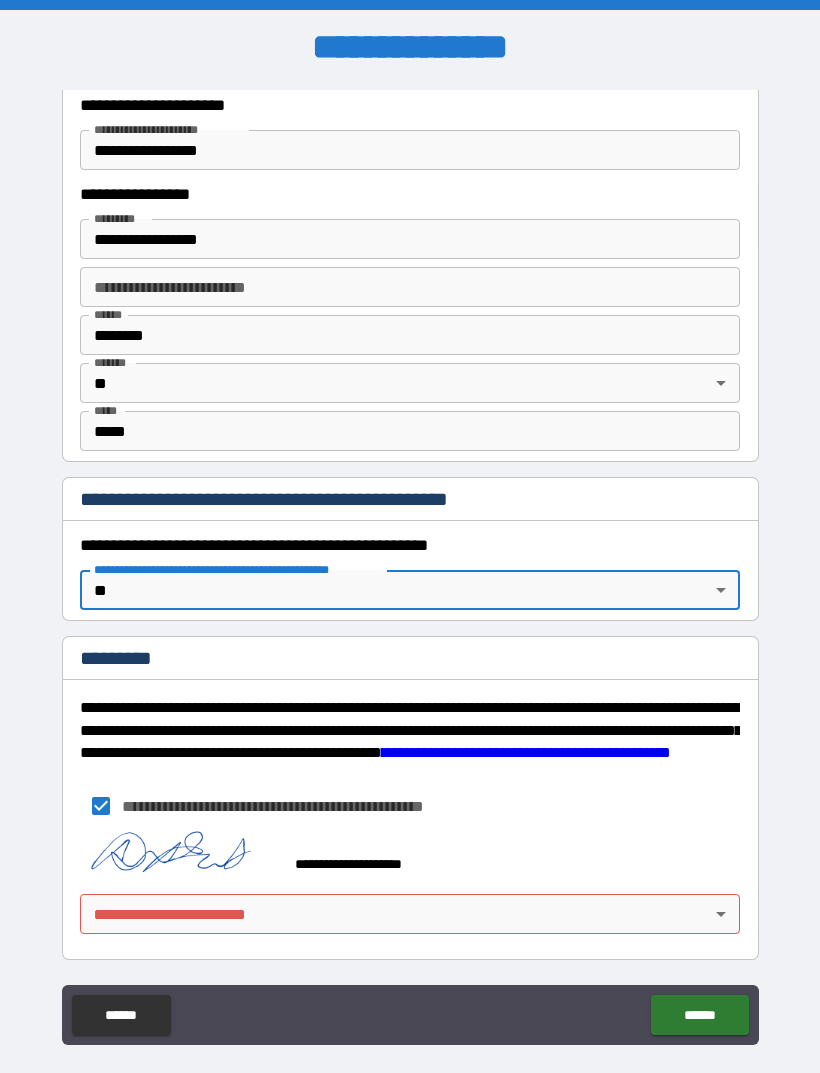 scroll, scrollTop: 1825, scrollLeft: 0, axis: vertical 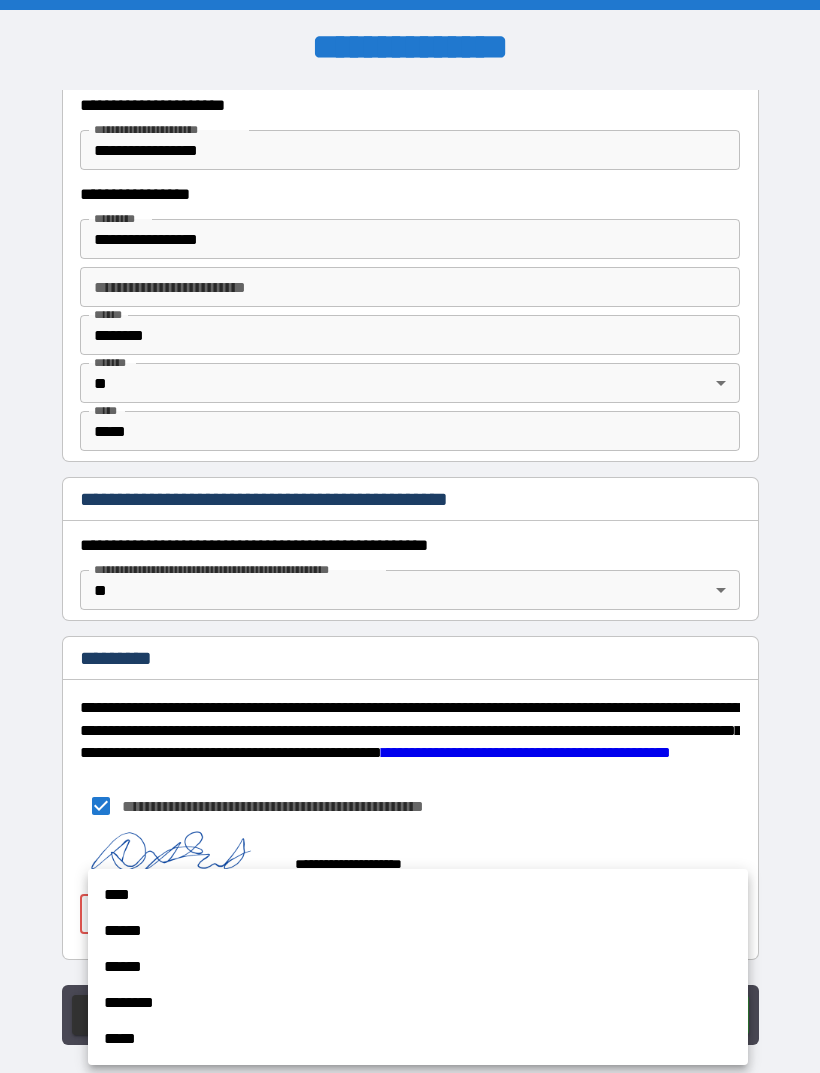 click on "****" at bounding box center (418, 895) 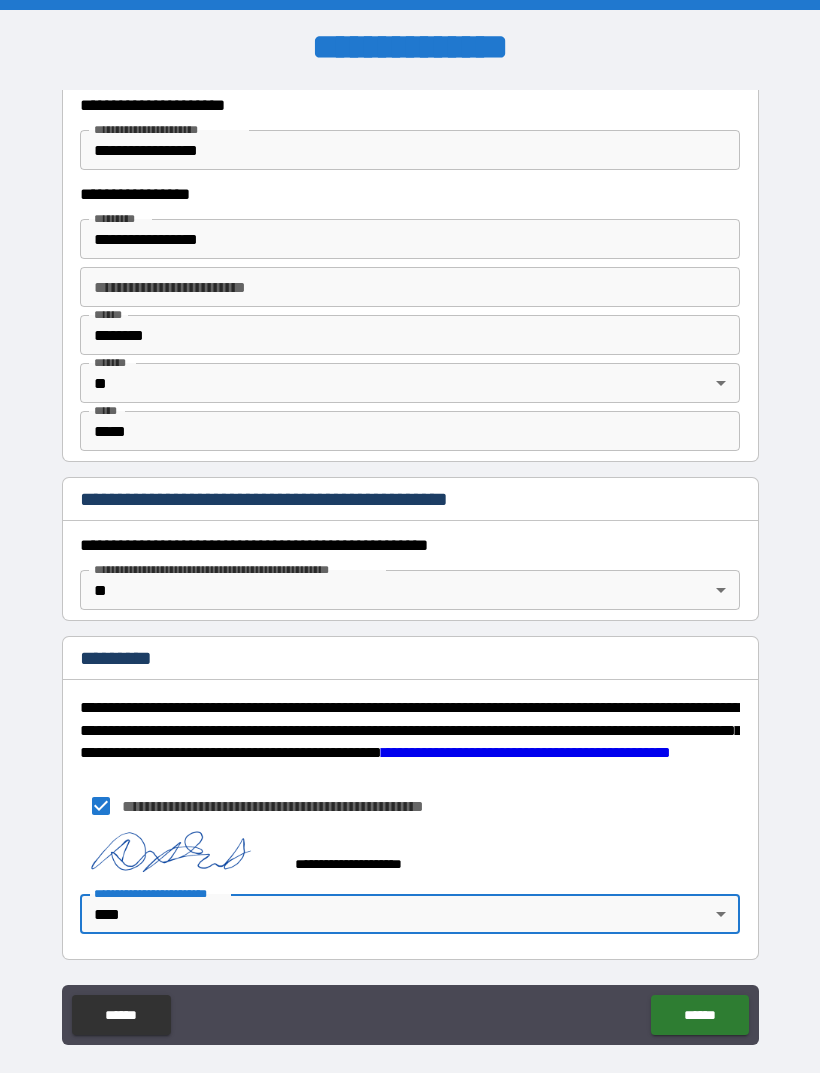 click on "******" at bounding box center [699, 1015] 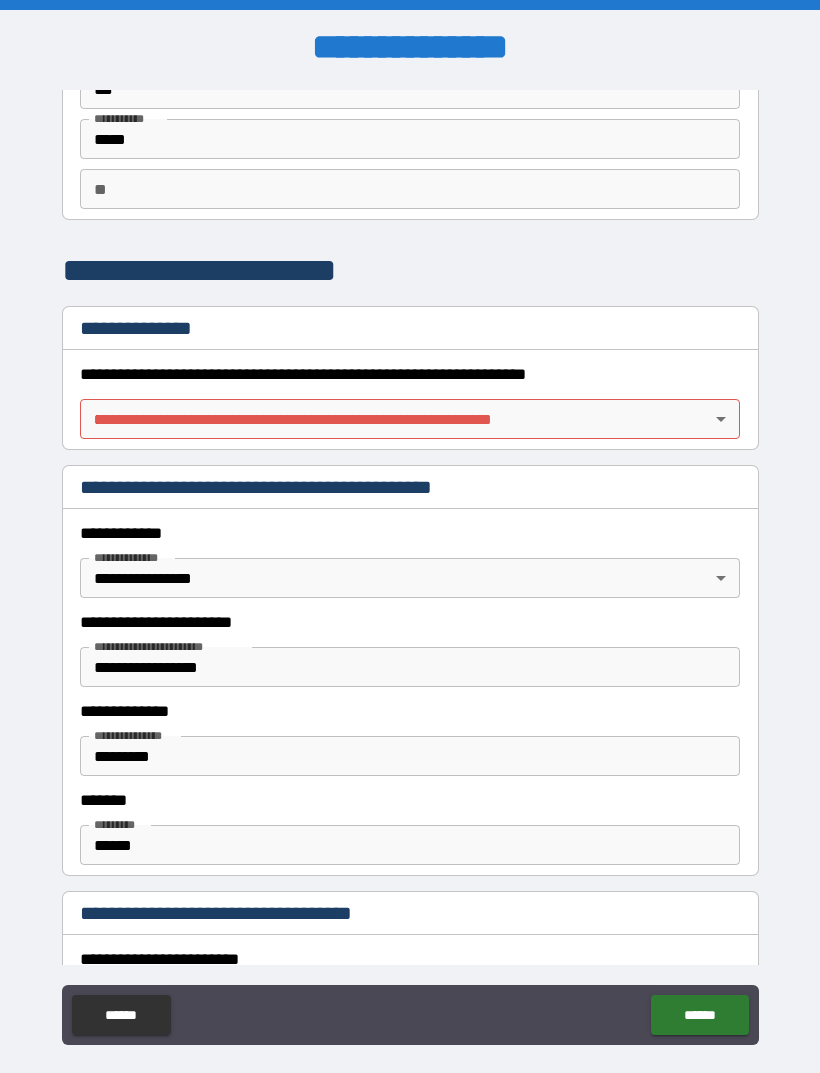scroll, scrollTop: 115, scrollLeft: 0, axis: vertical 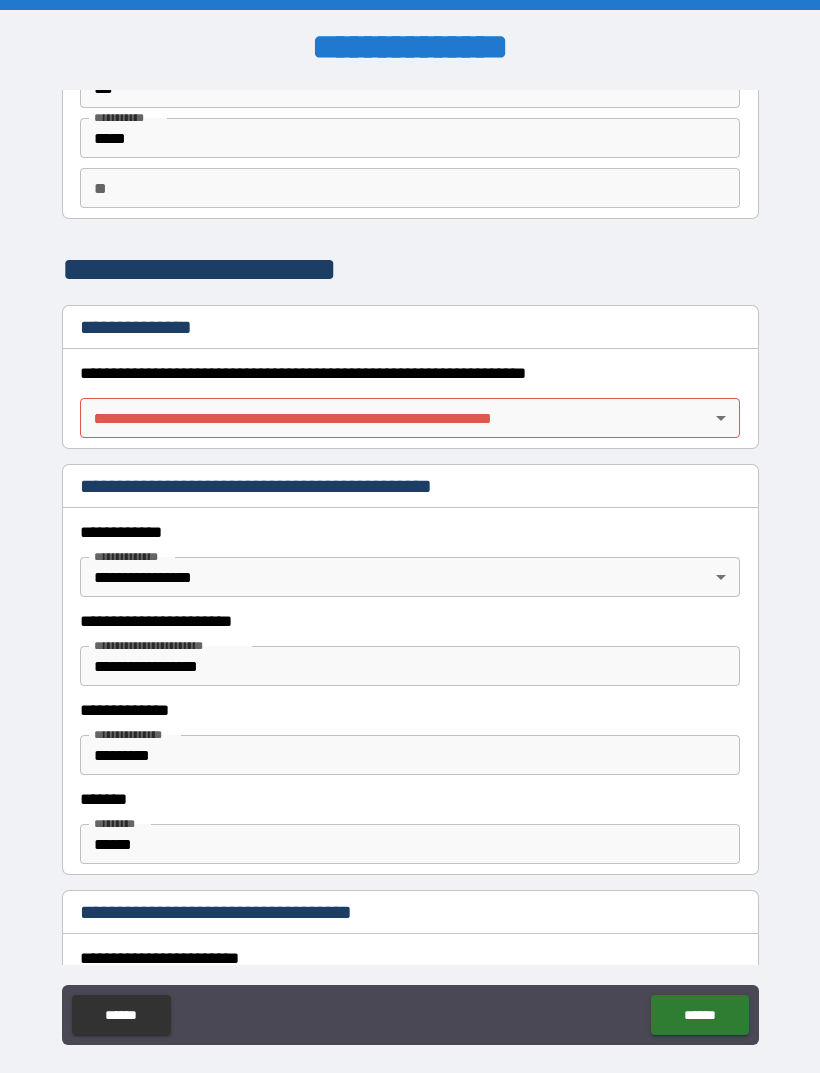 click on "**********" at bounding box center (410, 568) 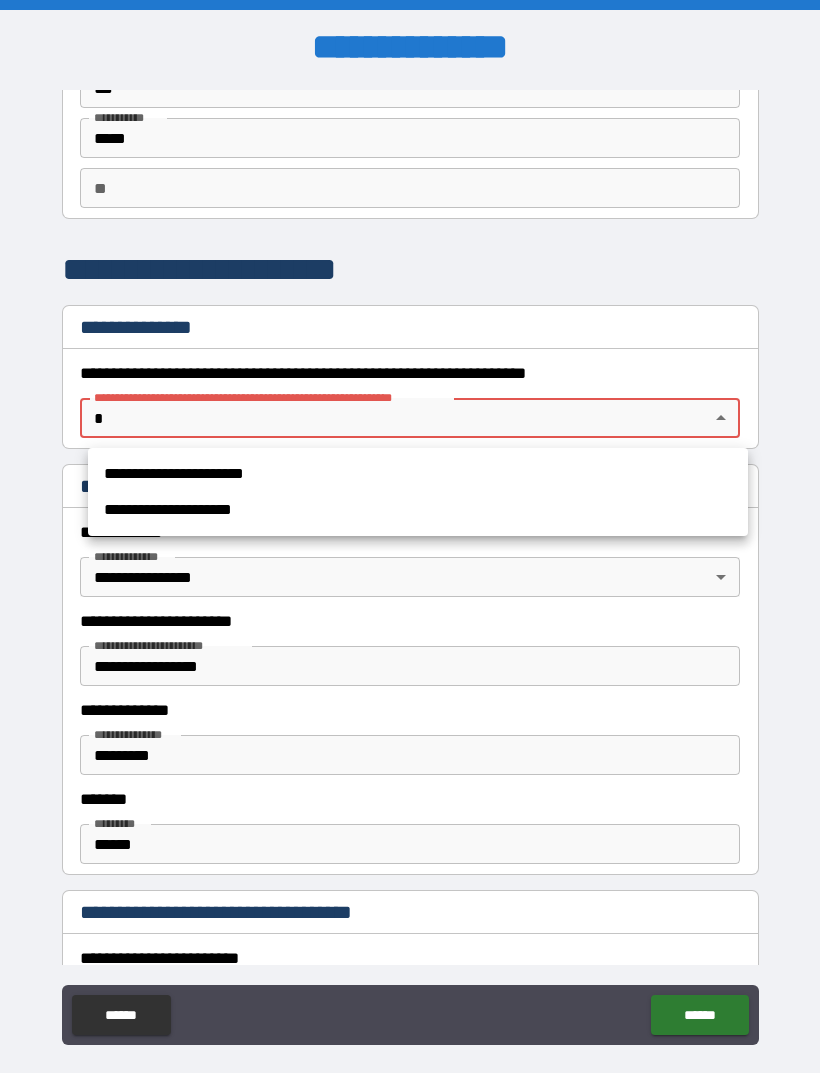 click on "**********" at bounding box center (418, 474) 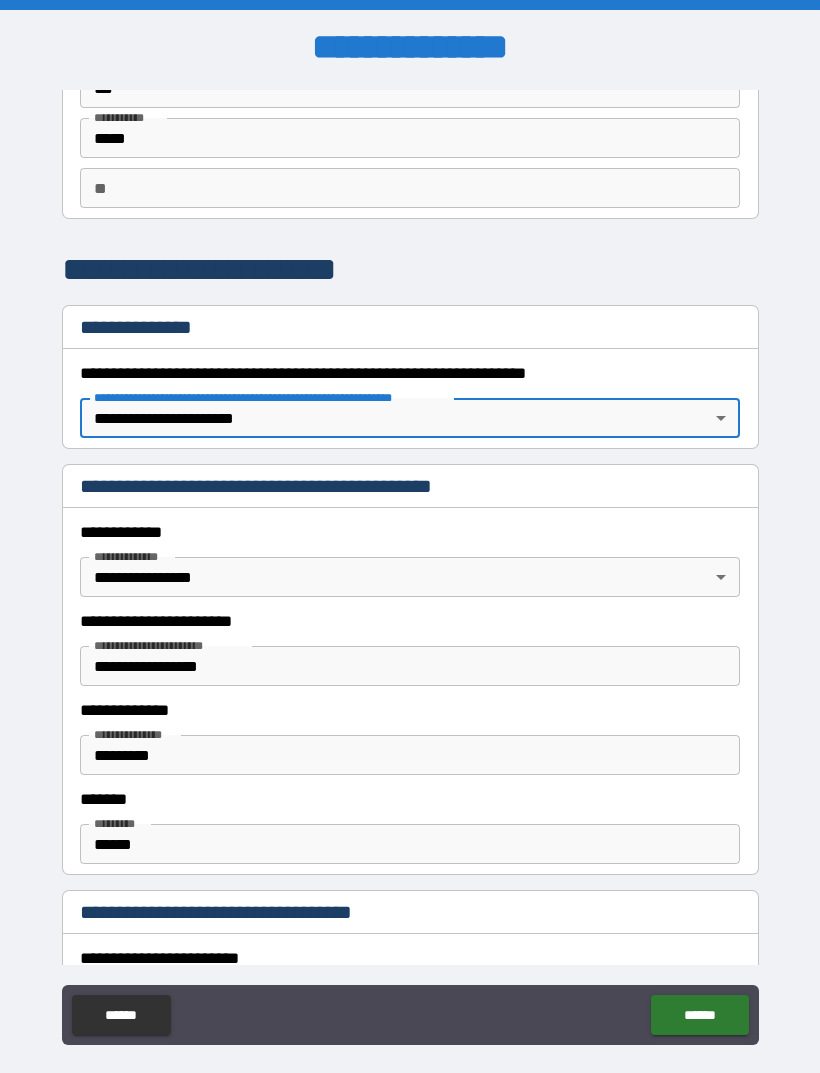 click on "******" at bounding box center [699, 1015] 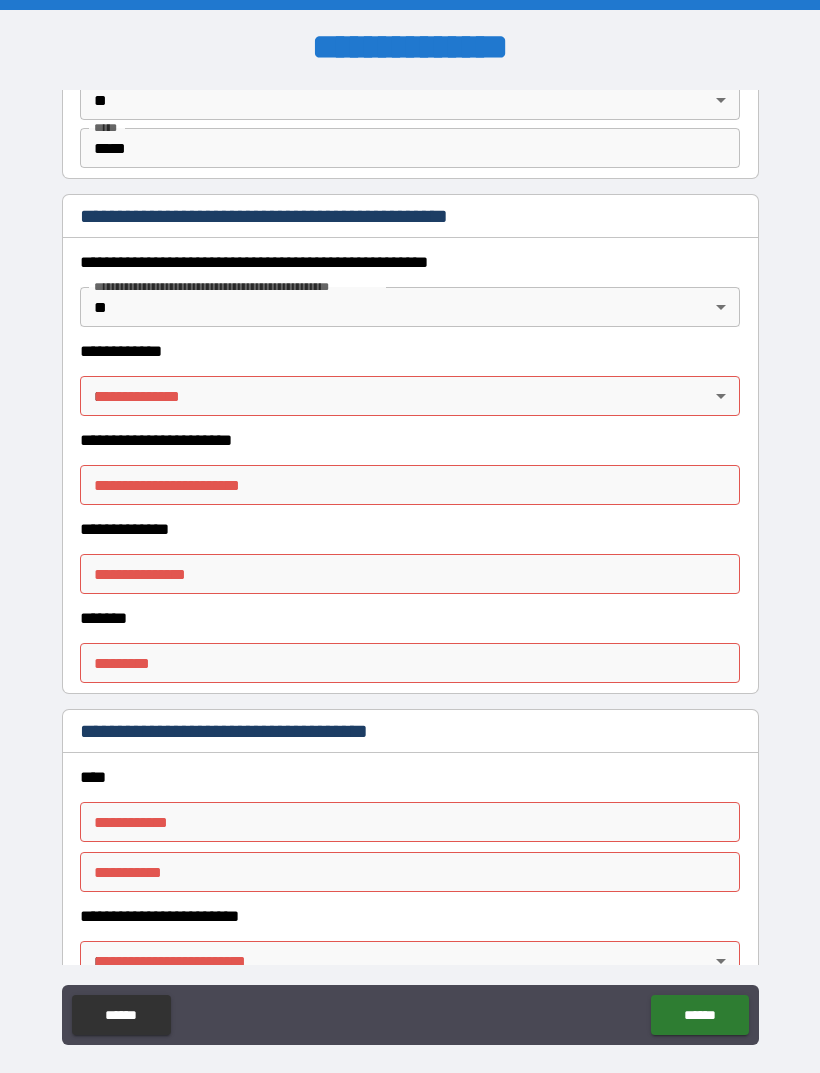 scroll, scrollTop: 2114, scrollLeft: 0, axis: vertical 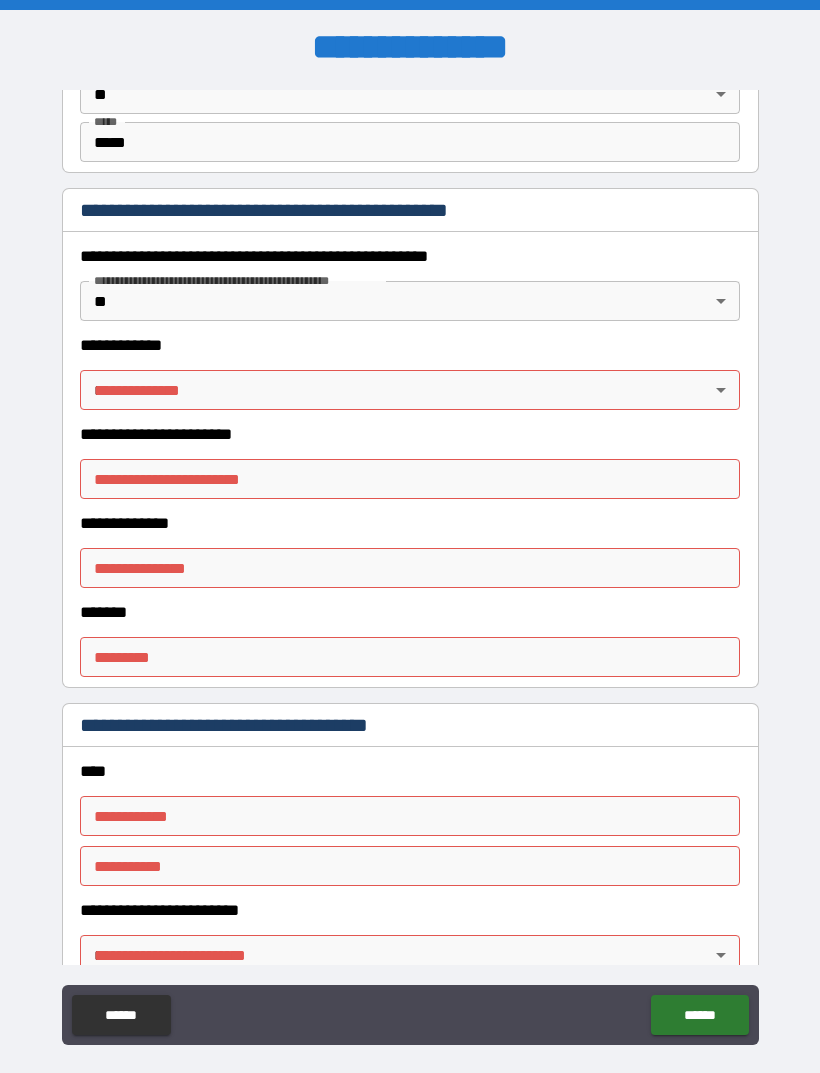 click on "**********" at bounding box center [410, 568] 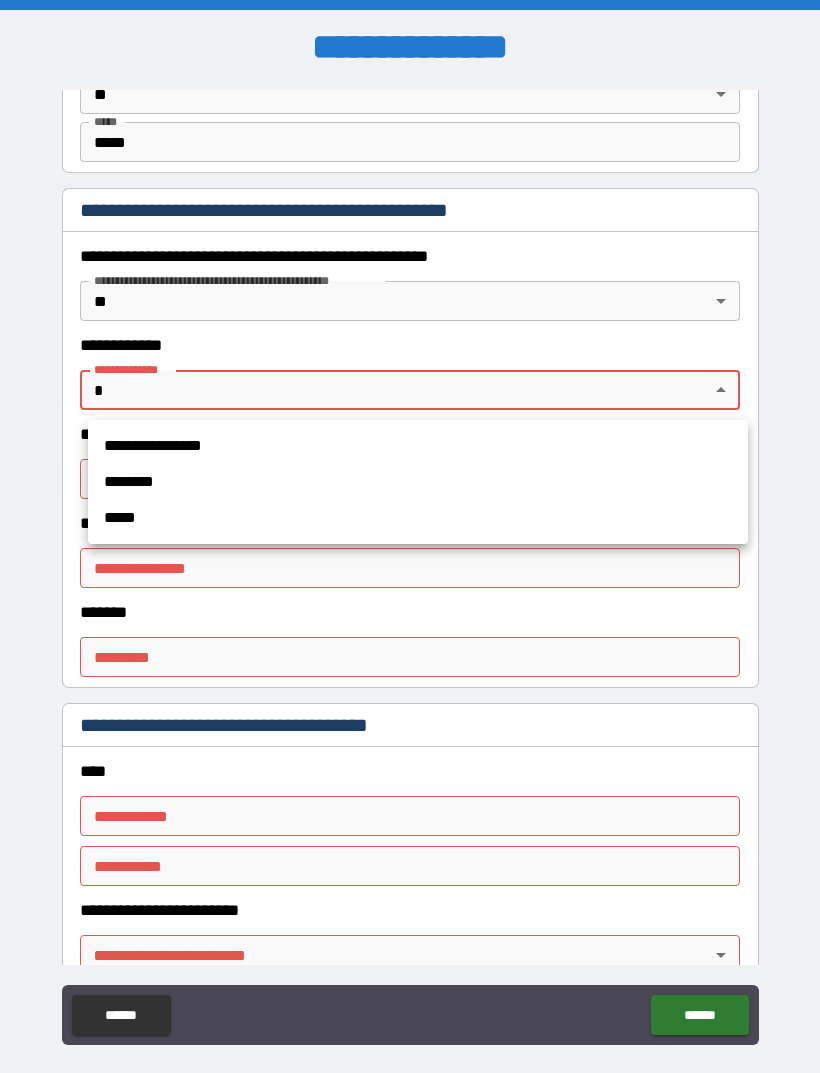 click at bounding box center (410, 536) 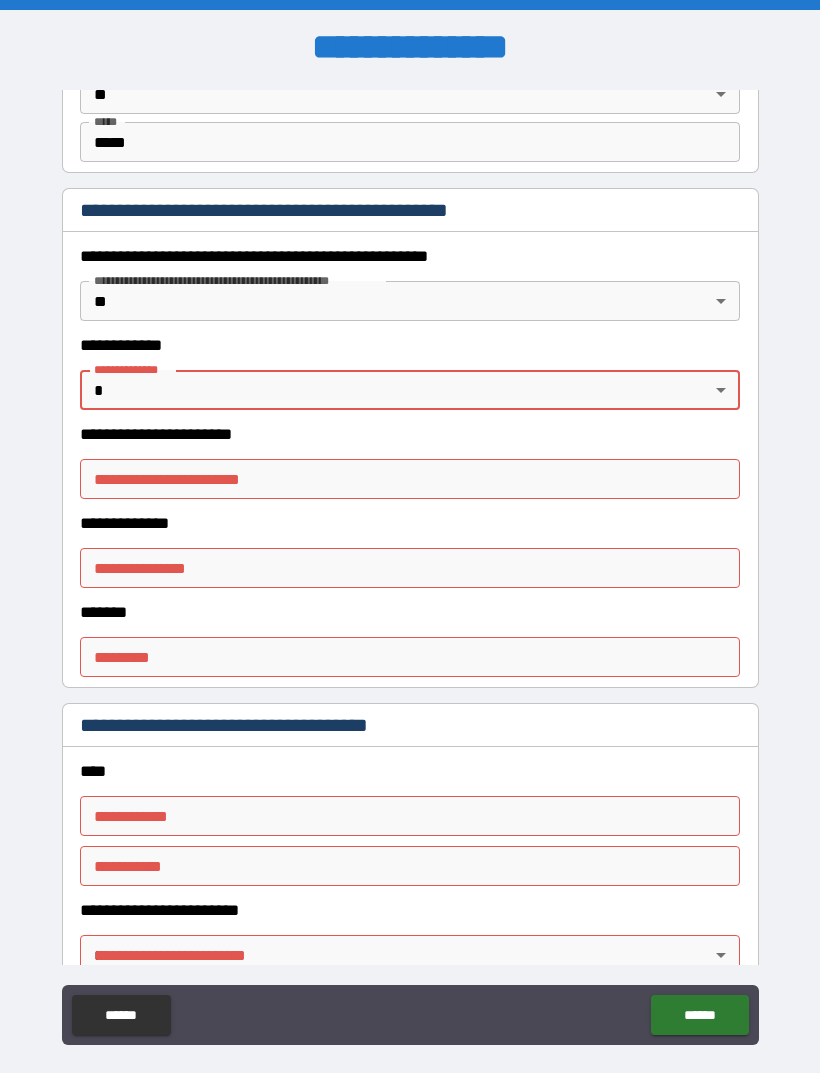 click on "**********" at bounding box center (410, 568) 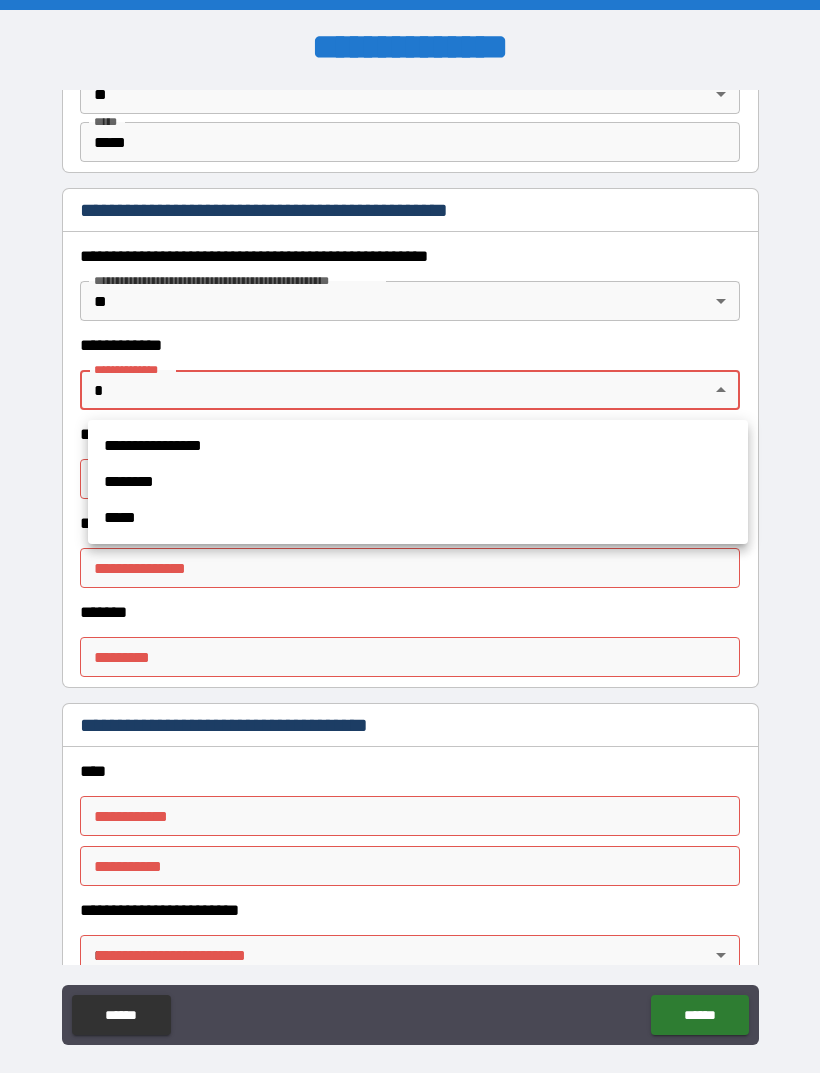 click on "*****" at bounding box center [418, 518] 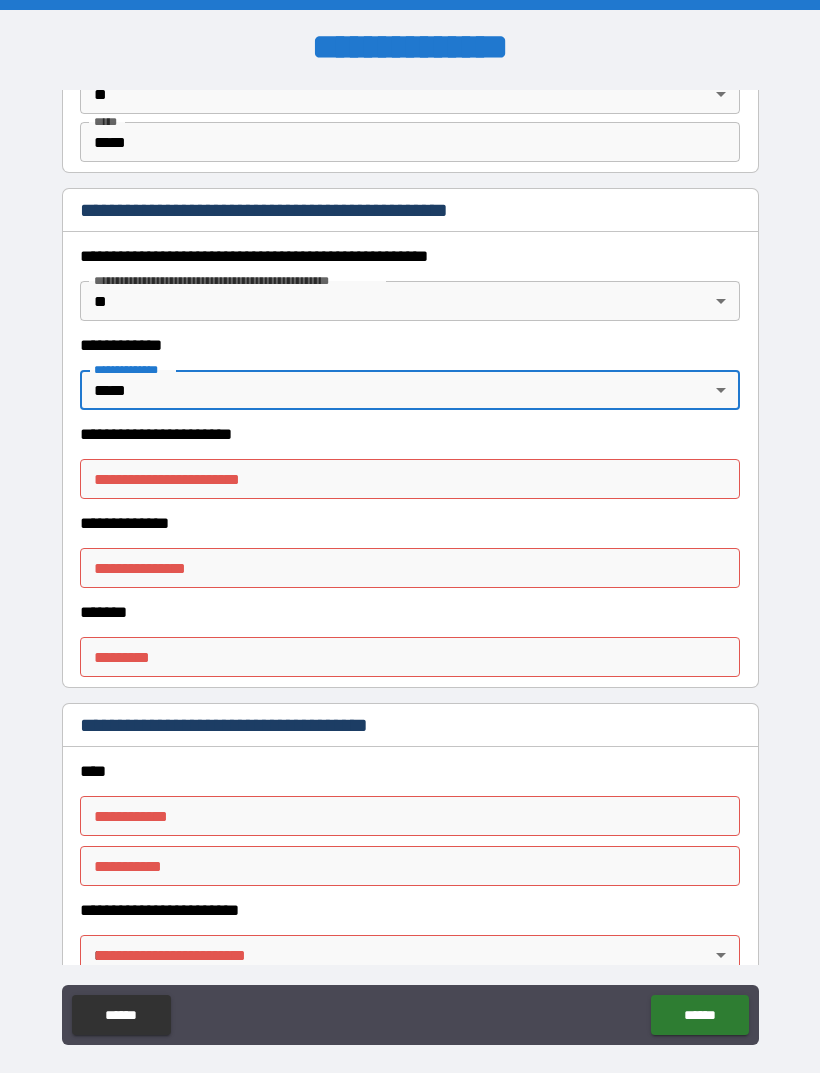 click on "**********" at bounding box center (410, 479) 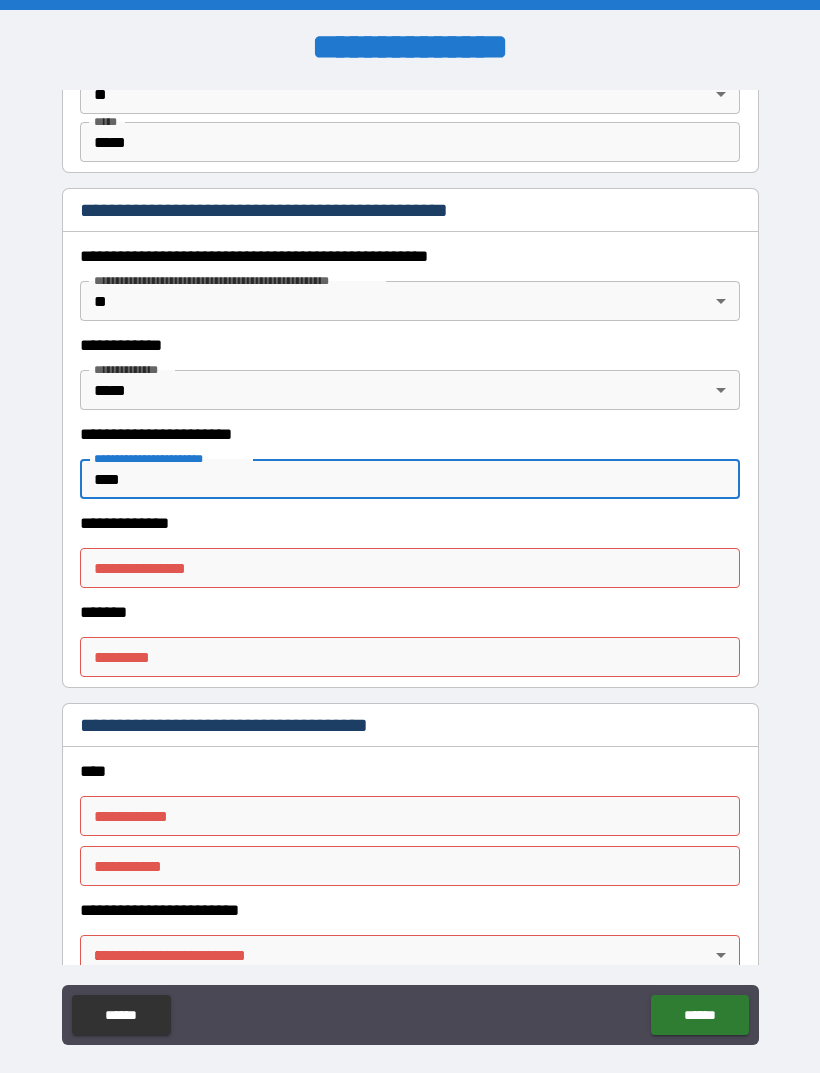 type on "****" 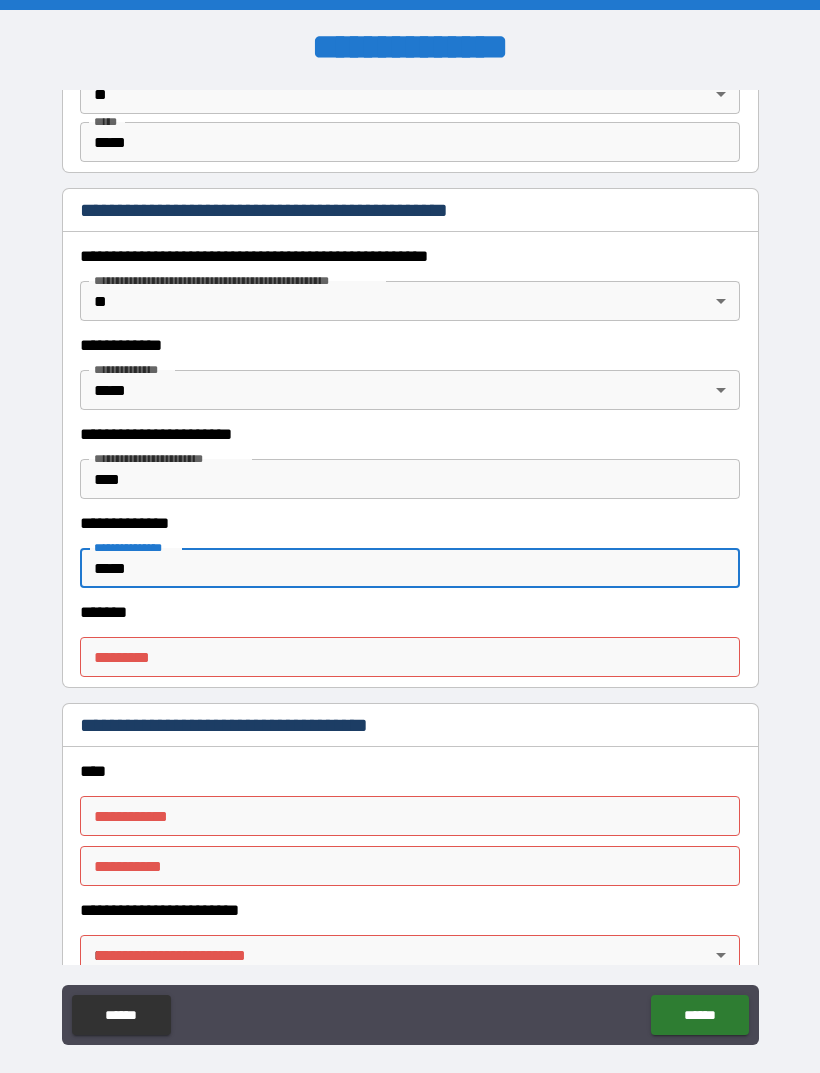 type on "*****" 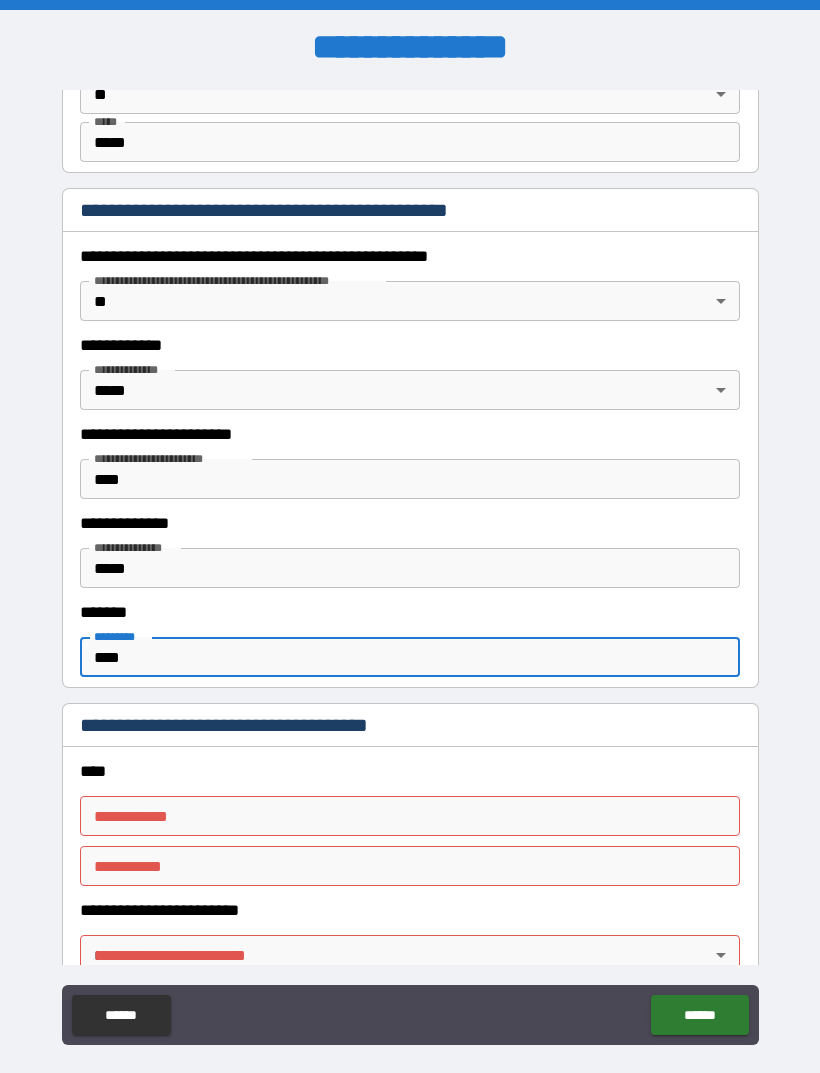 type on "****" 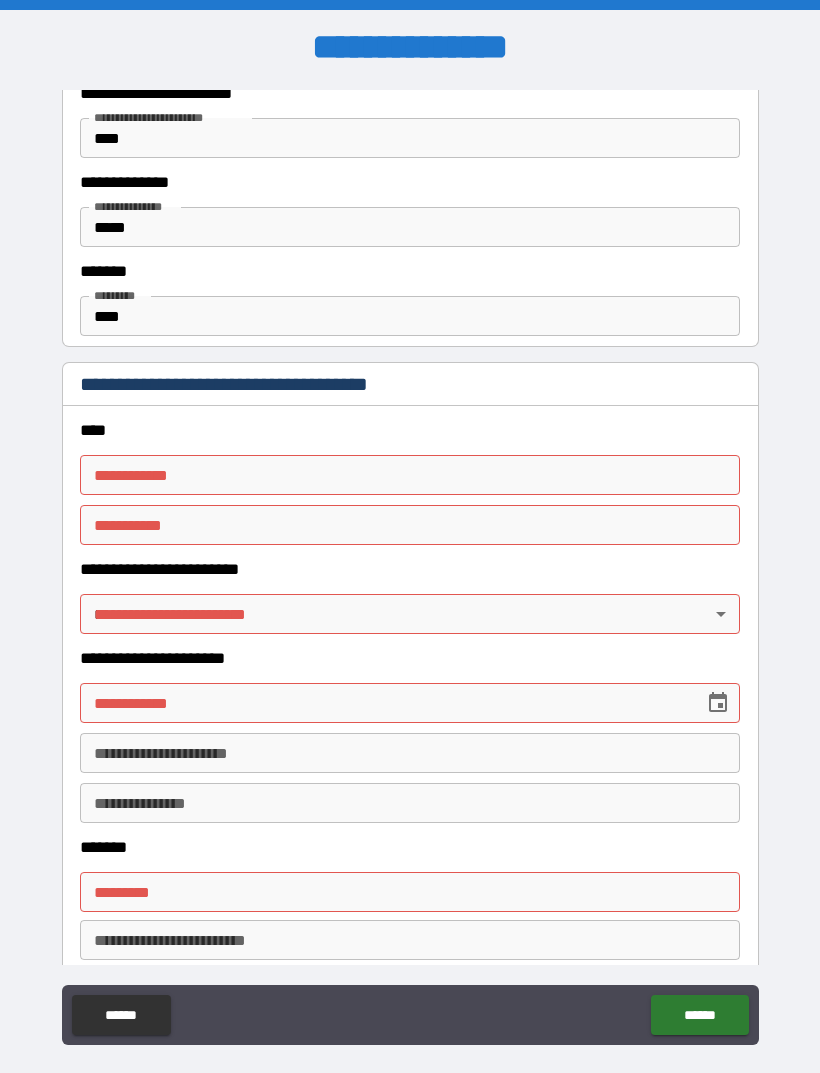 scroll, scrollTop: 2480, scrollLeft: 0, axis: vertical 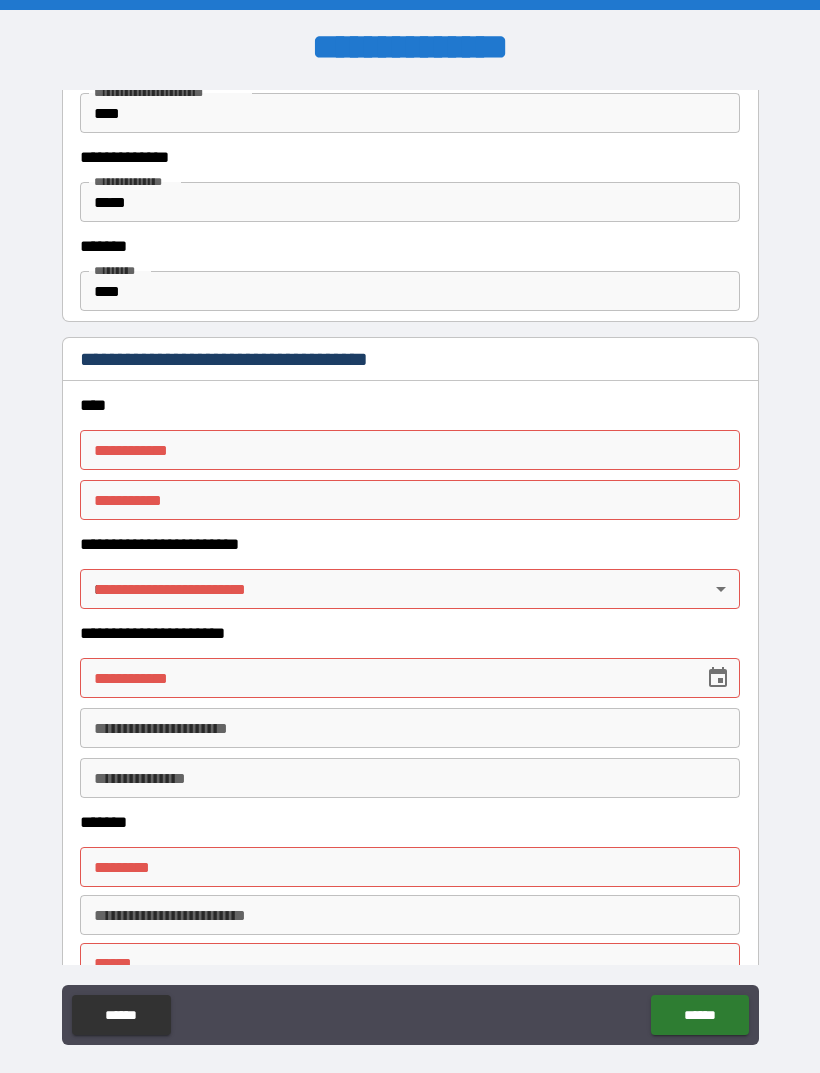 click on "**********" at bounding box center (410, 450) 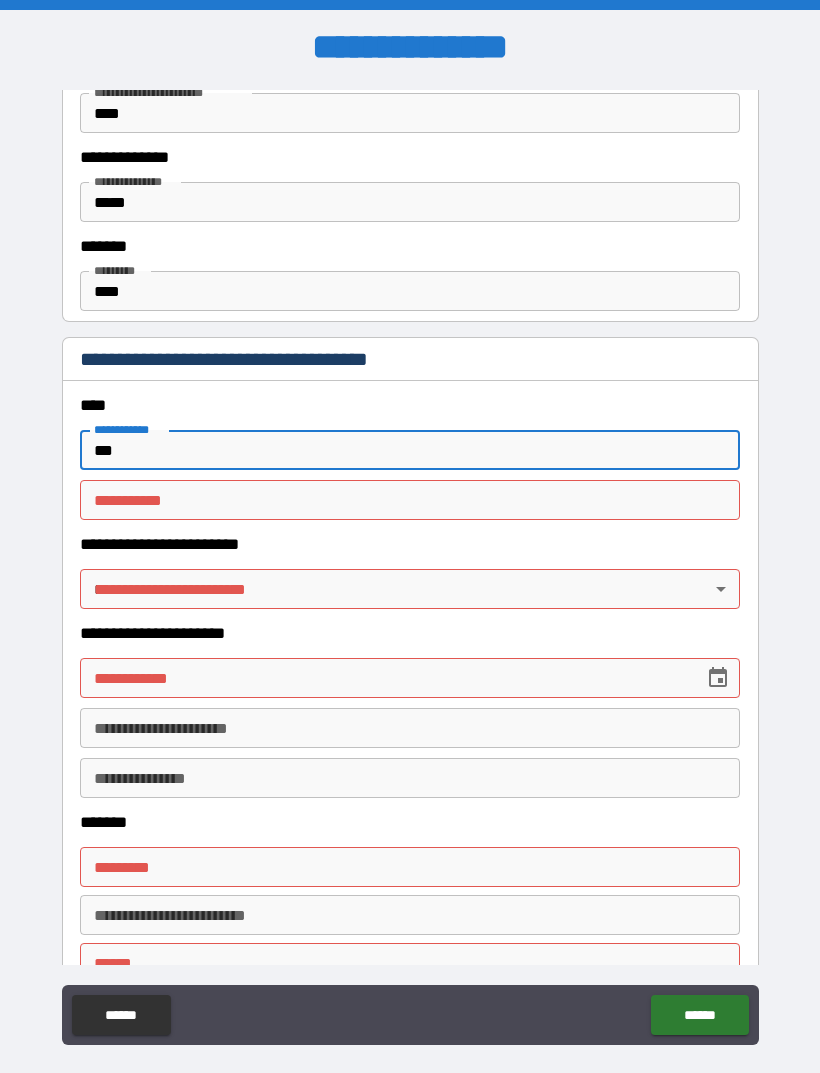 type on "***" 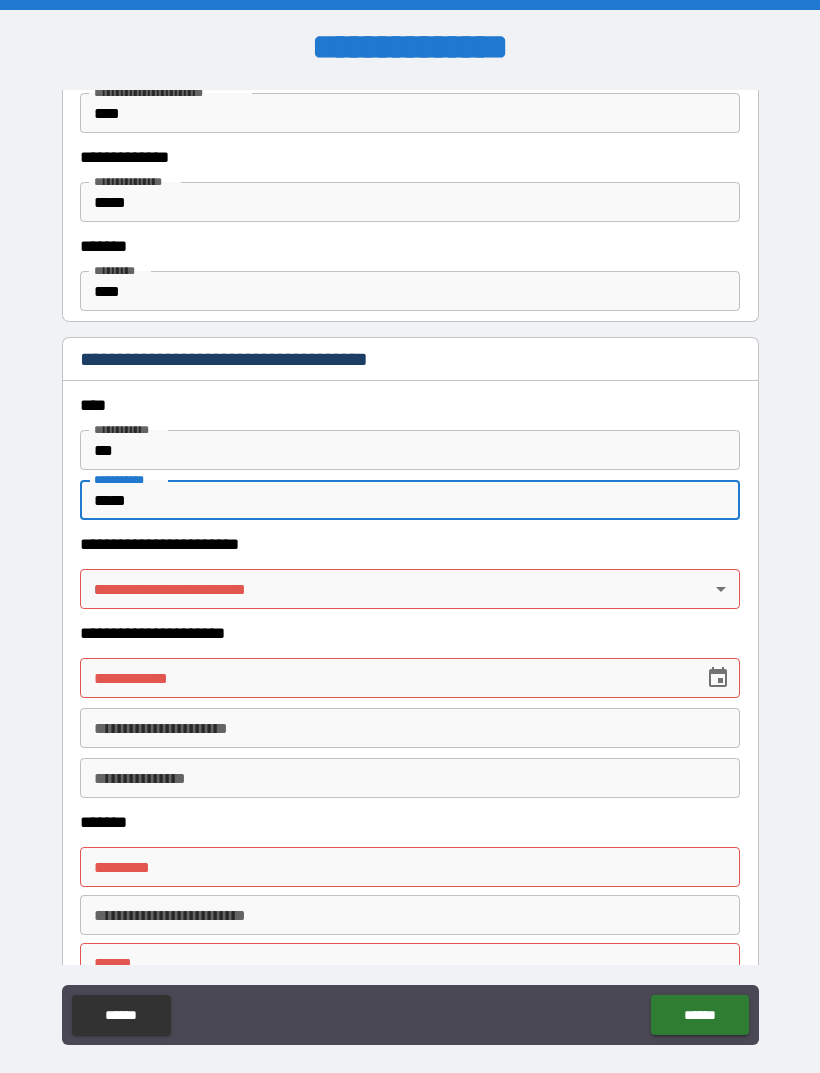 type on "*****" 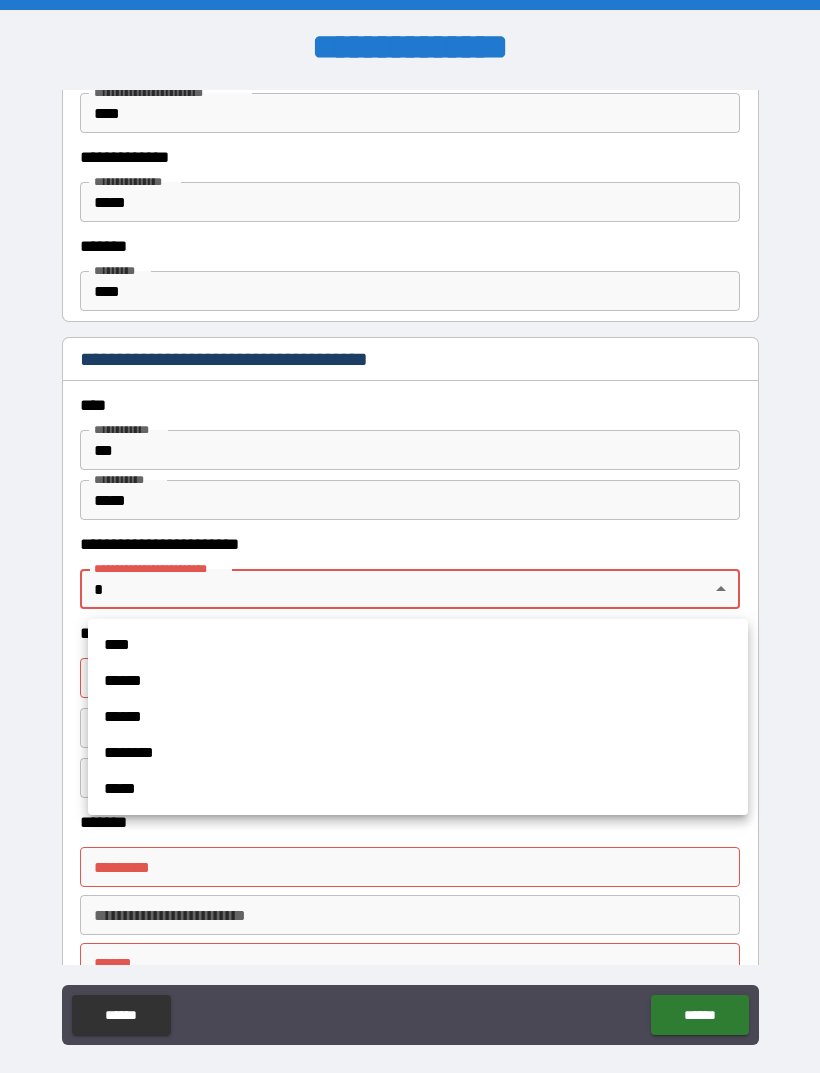 click on "****" at bounding box center (418, 645) 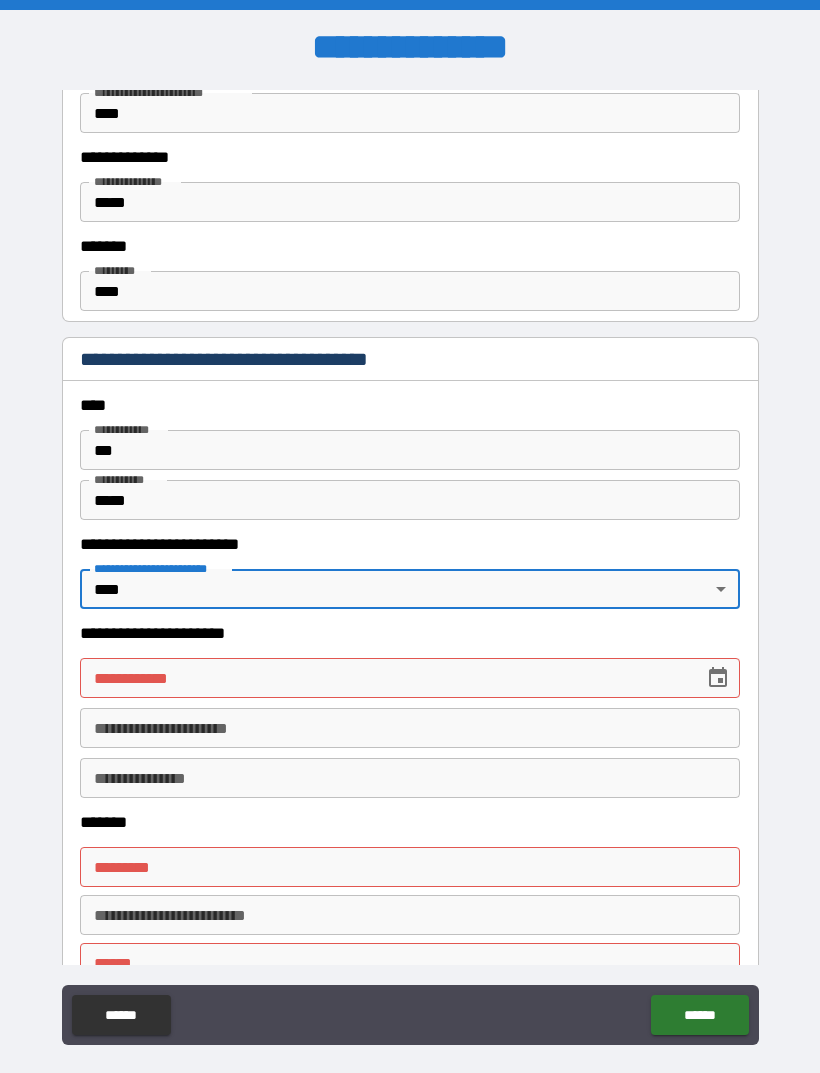 click on "**********" at bounding box center [385, 678] 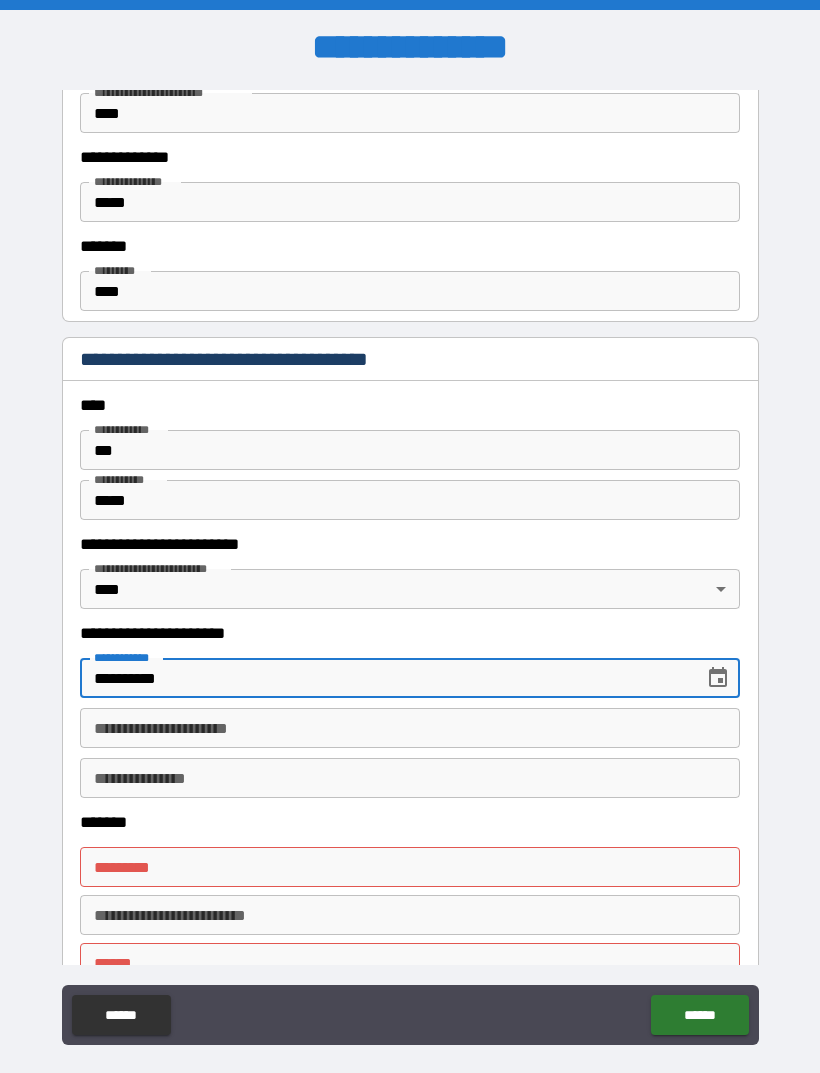 type on "**********" 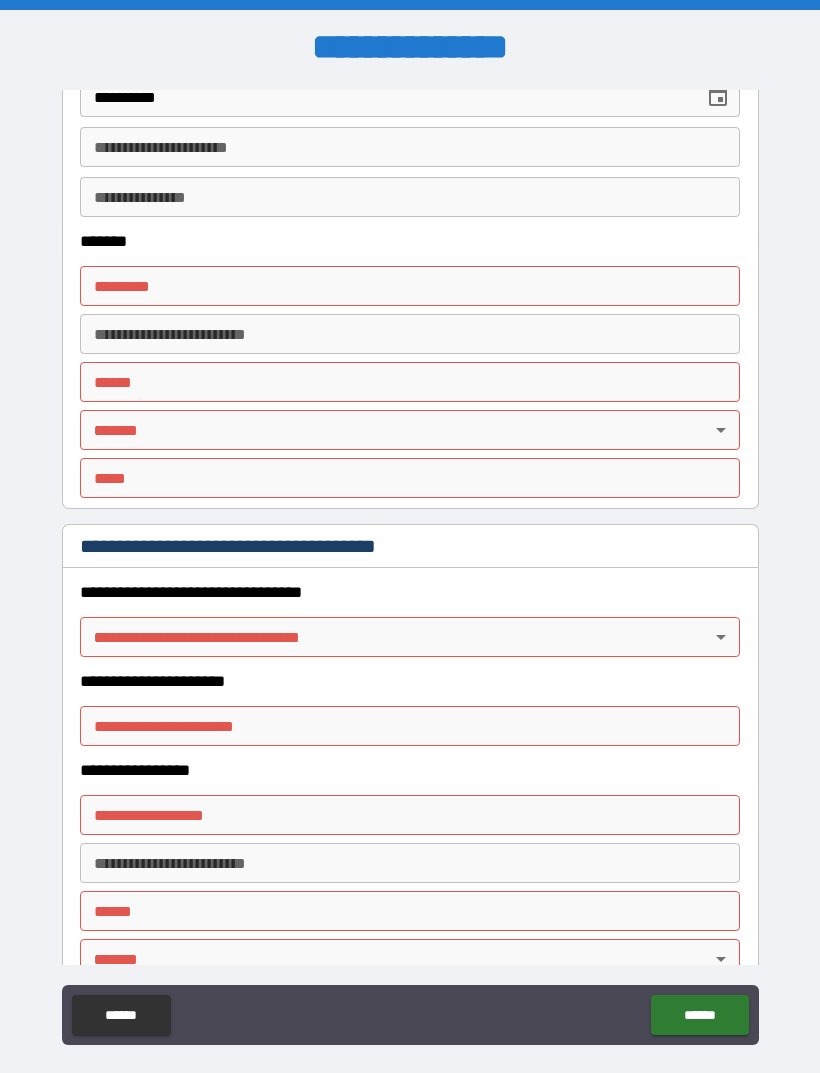 scroll, scrollTop: 3063, scrollLeft: 0, axis: vertical 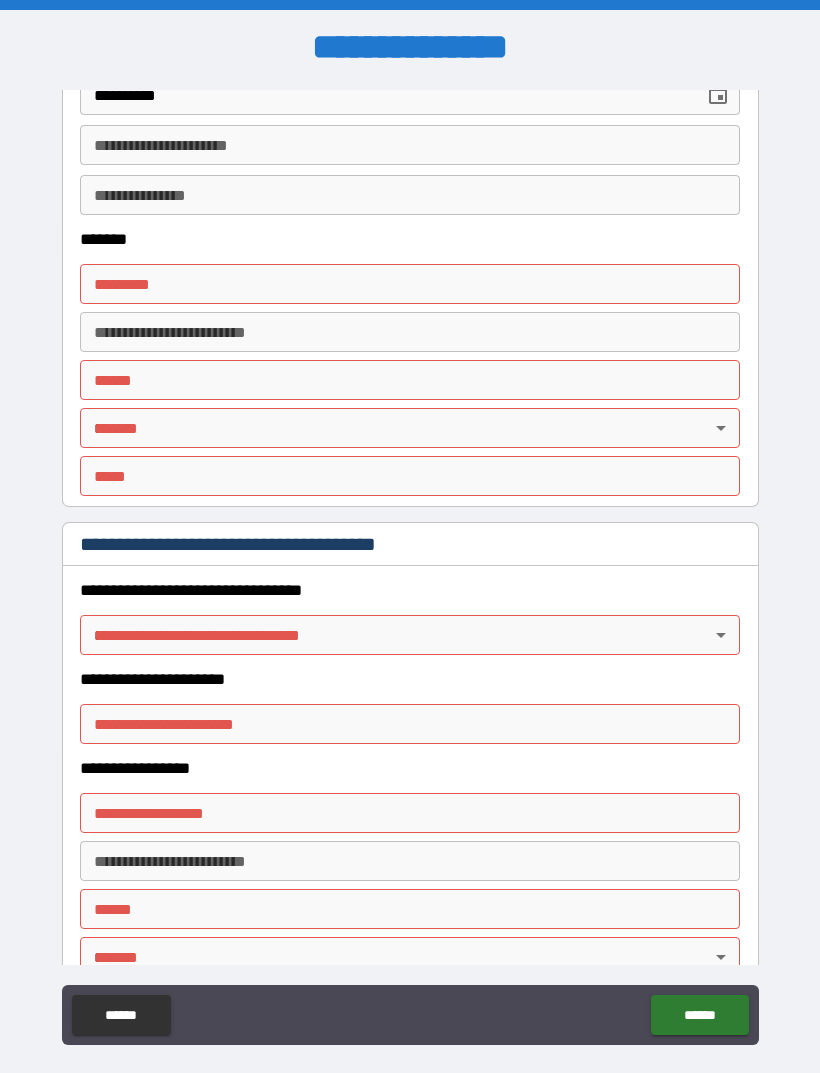 click on "*******   *" at bounding box center (410, 284) 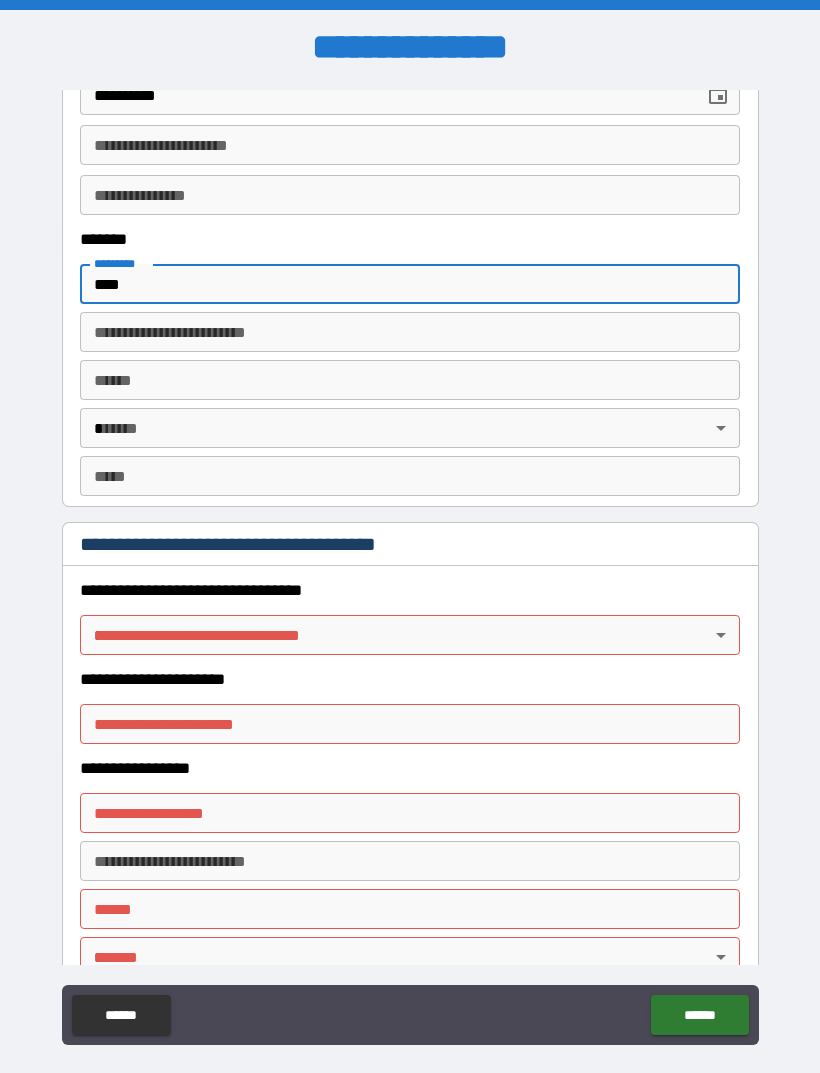 type on "****" 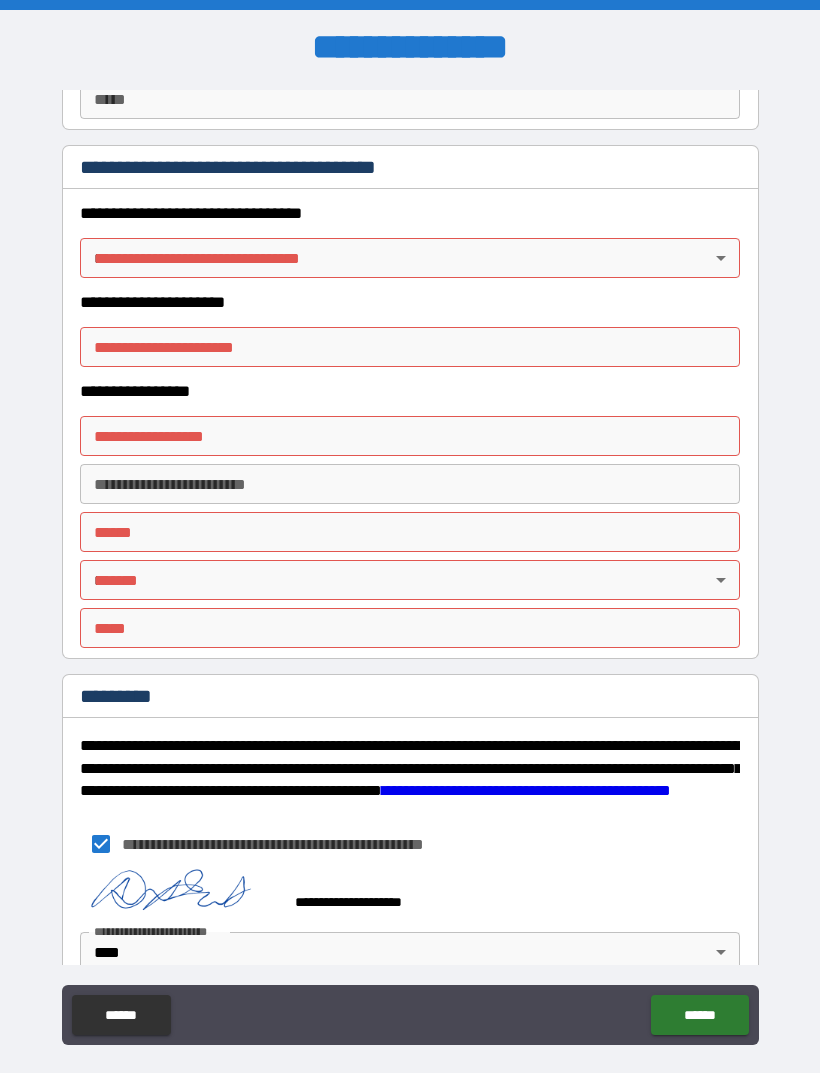 scroll, scrollTop: 3444, scrollLeft: 0, axis: vertical 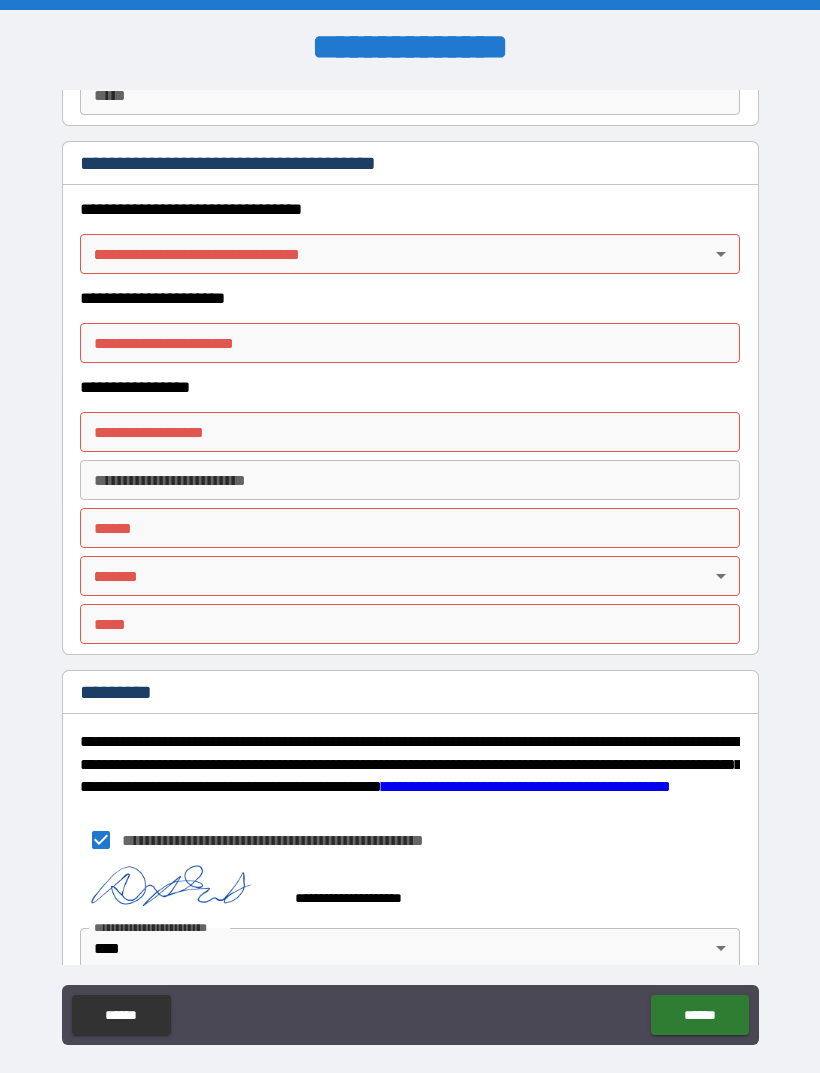 click on "**********" at bounding box center (410, 568) 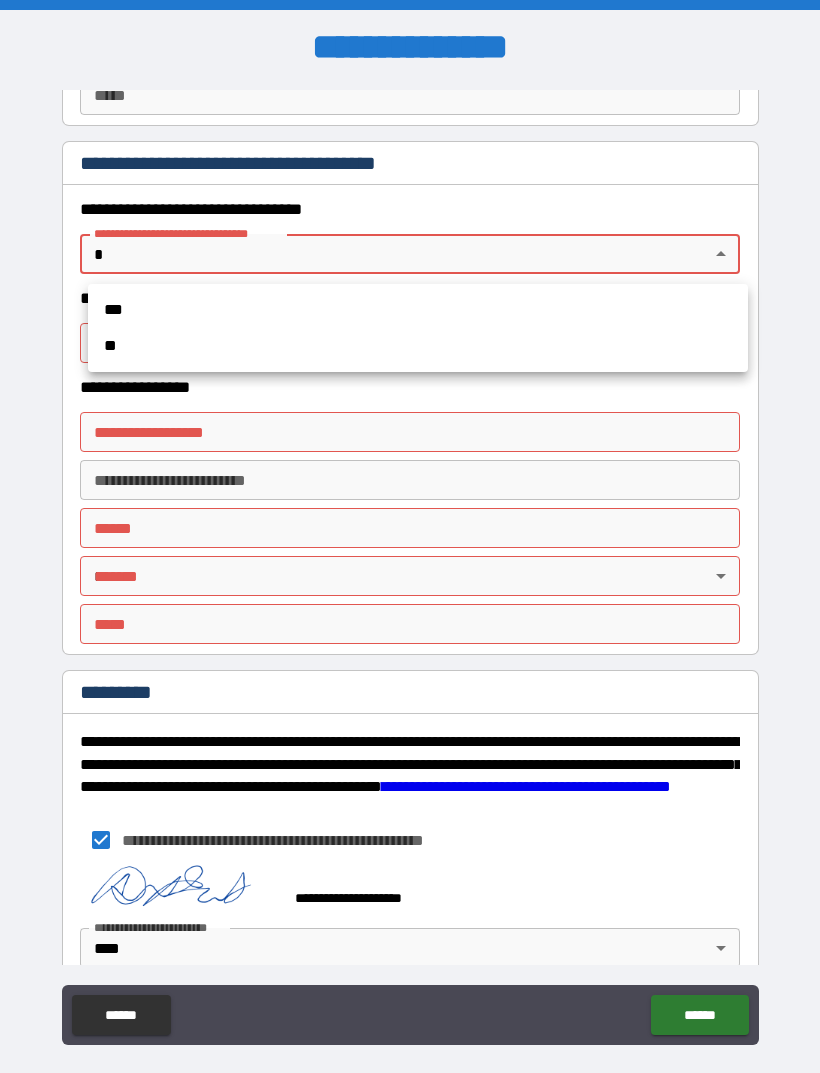 click on "***" at bounding box center (418, 310) 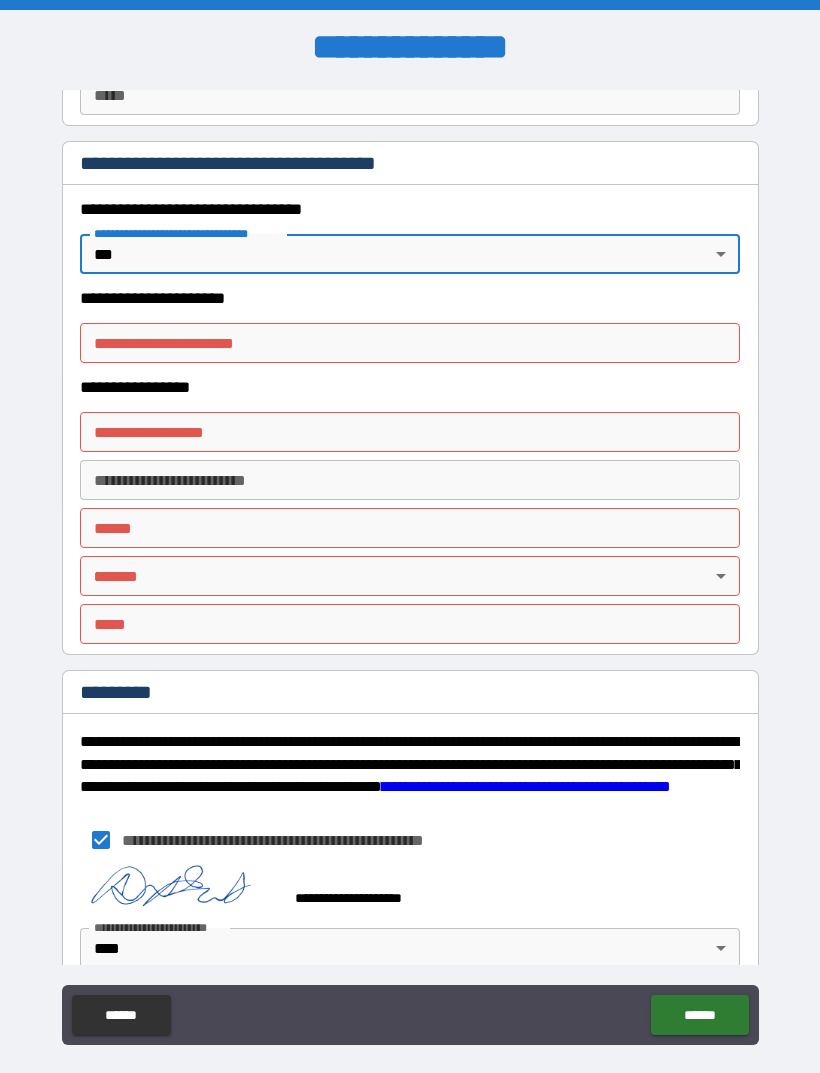 click on "**********" at bounding box center [410, 343] 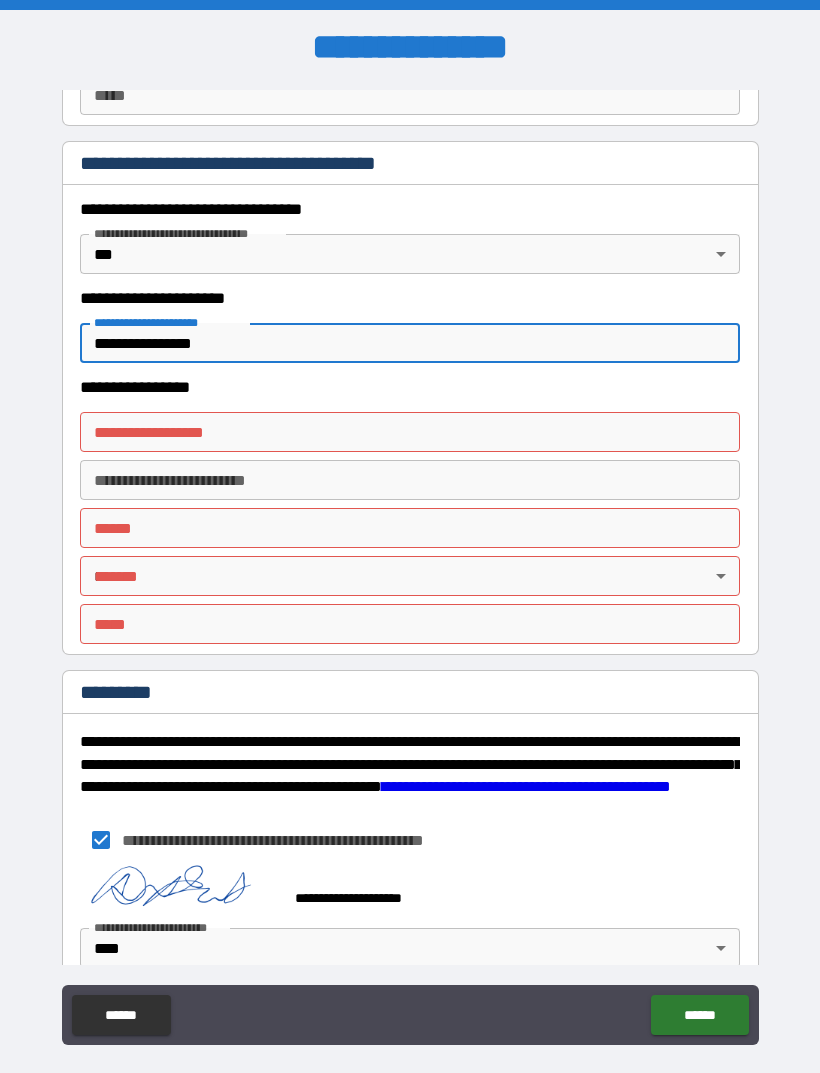 type on "**********" 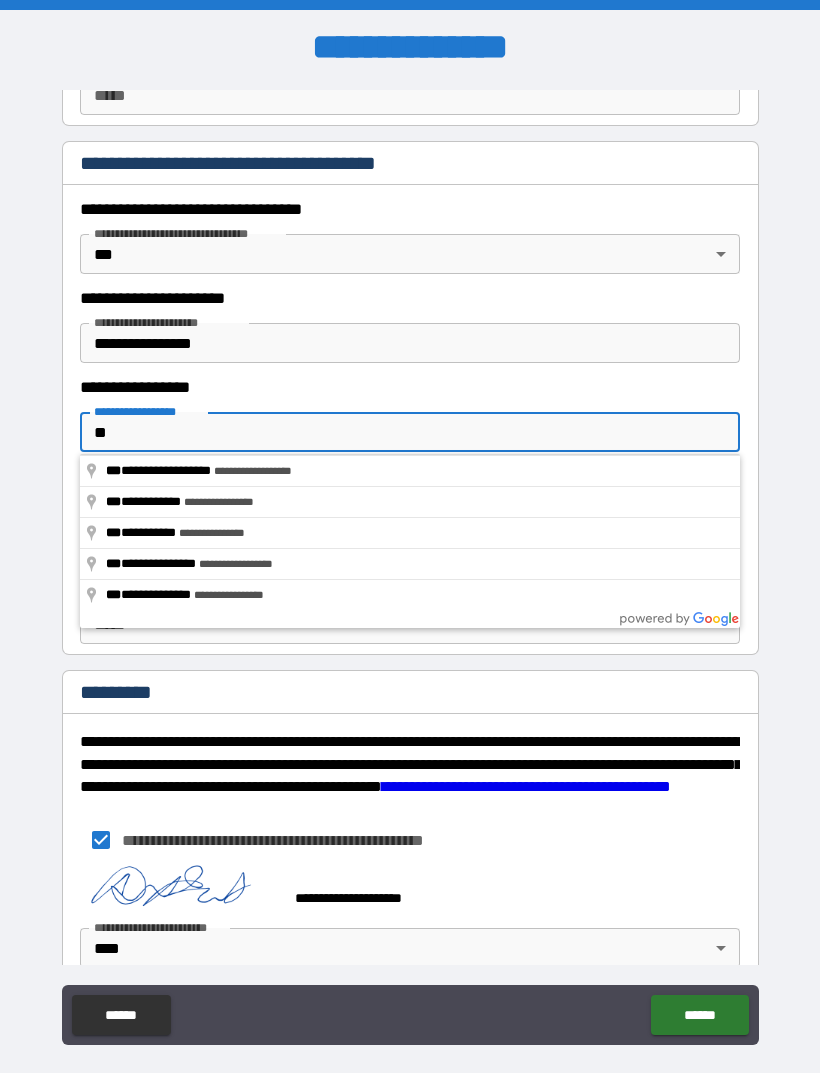 type on "*" 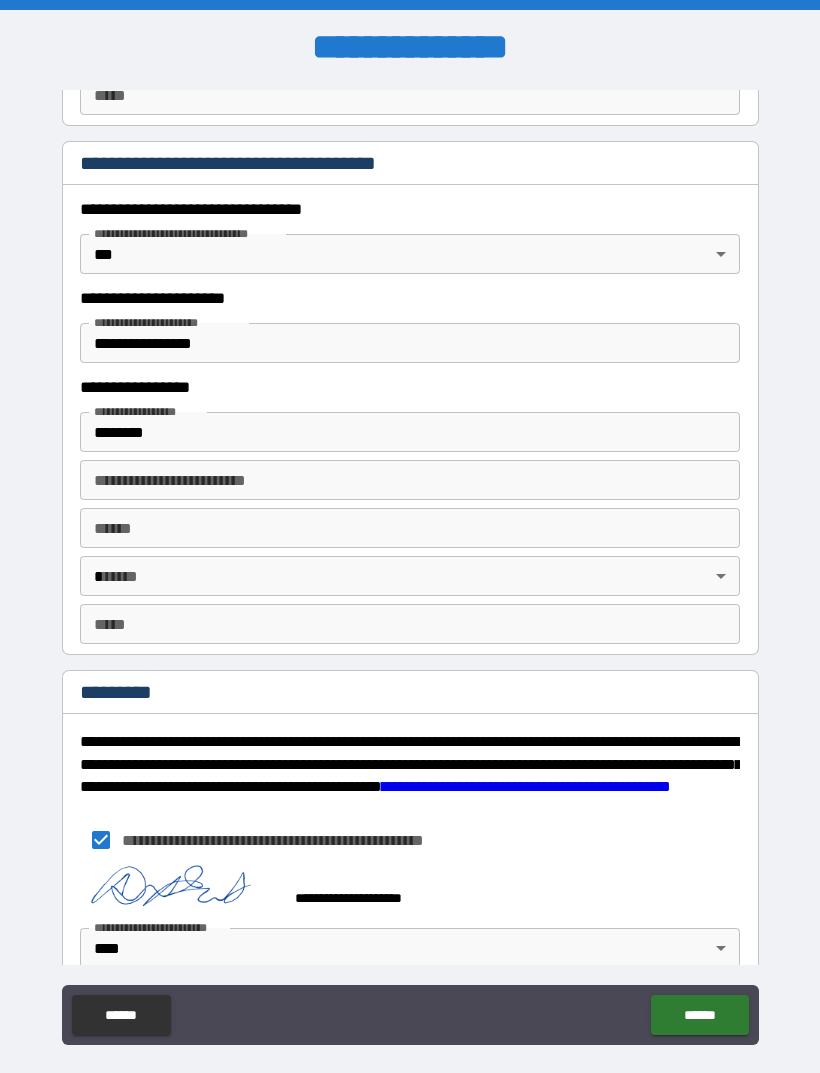 type on "**********" 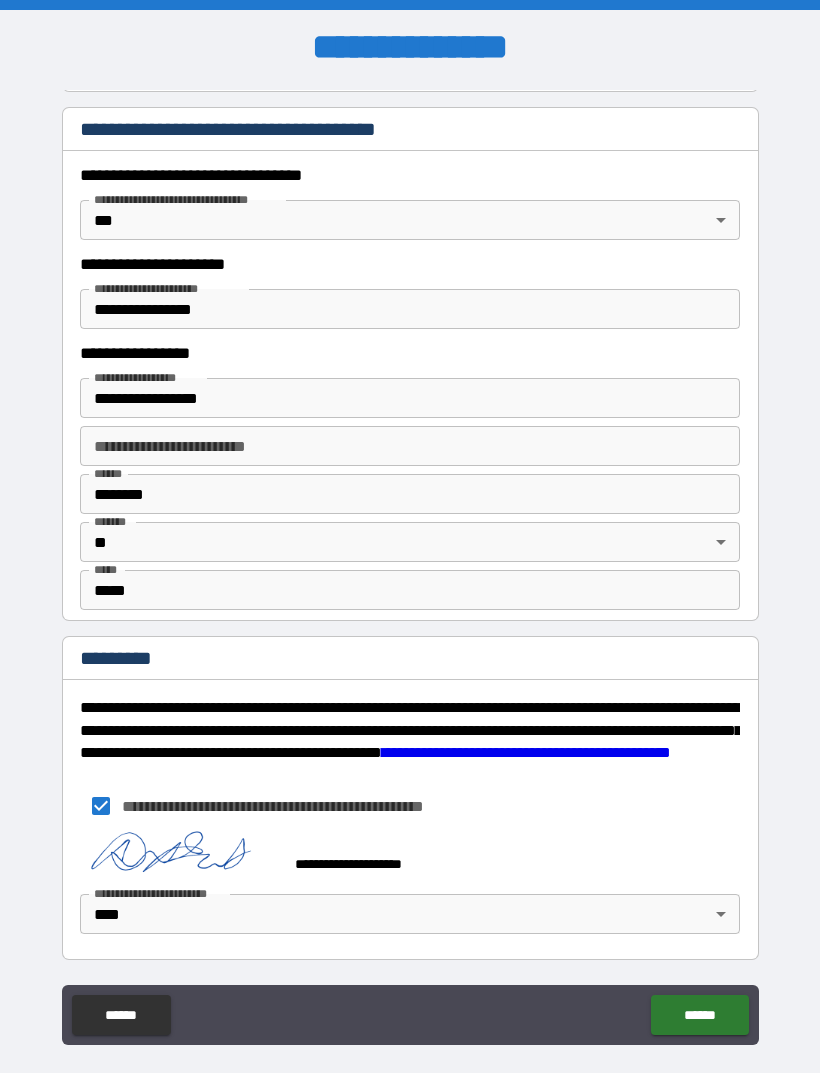 click on "******" at bounding box center [699, 1015] 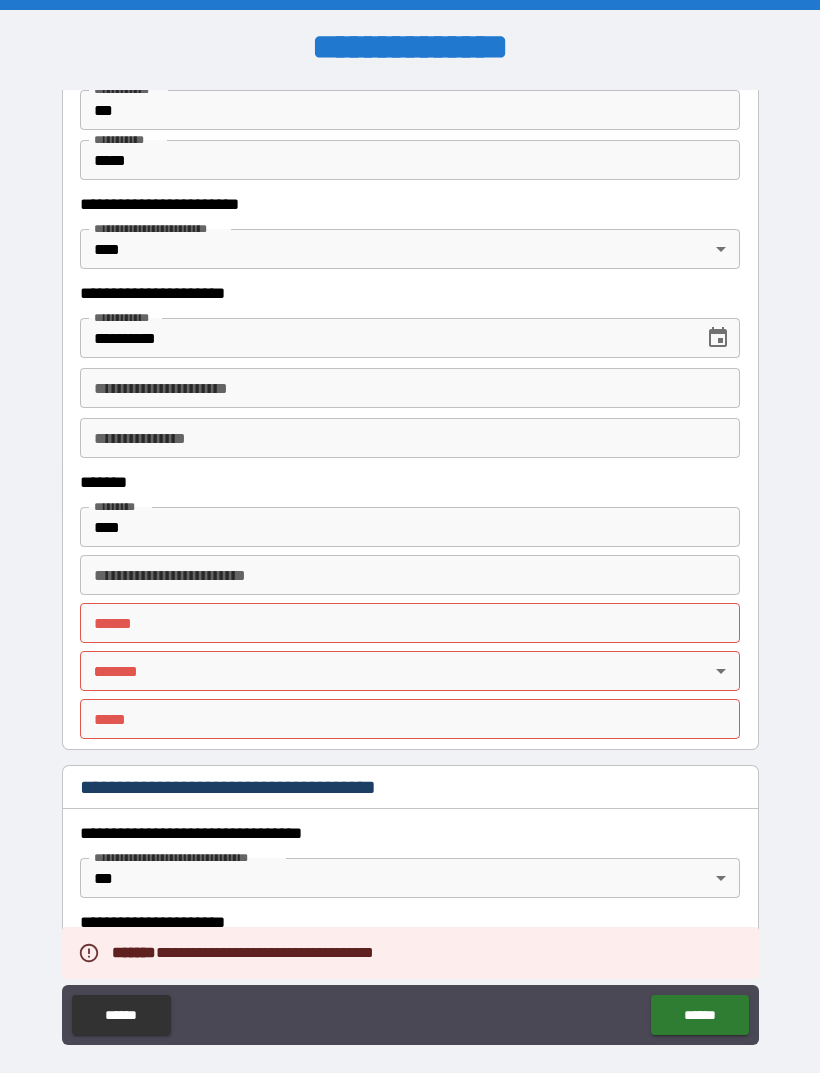 scroll, scrollTop: 2830, scrollLeft: 0, axis: vertical 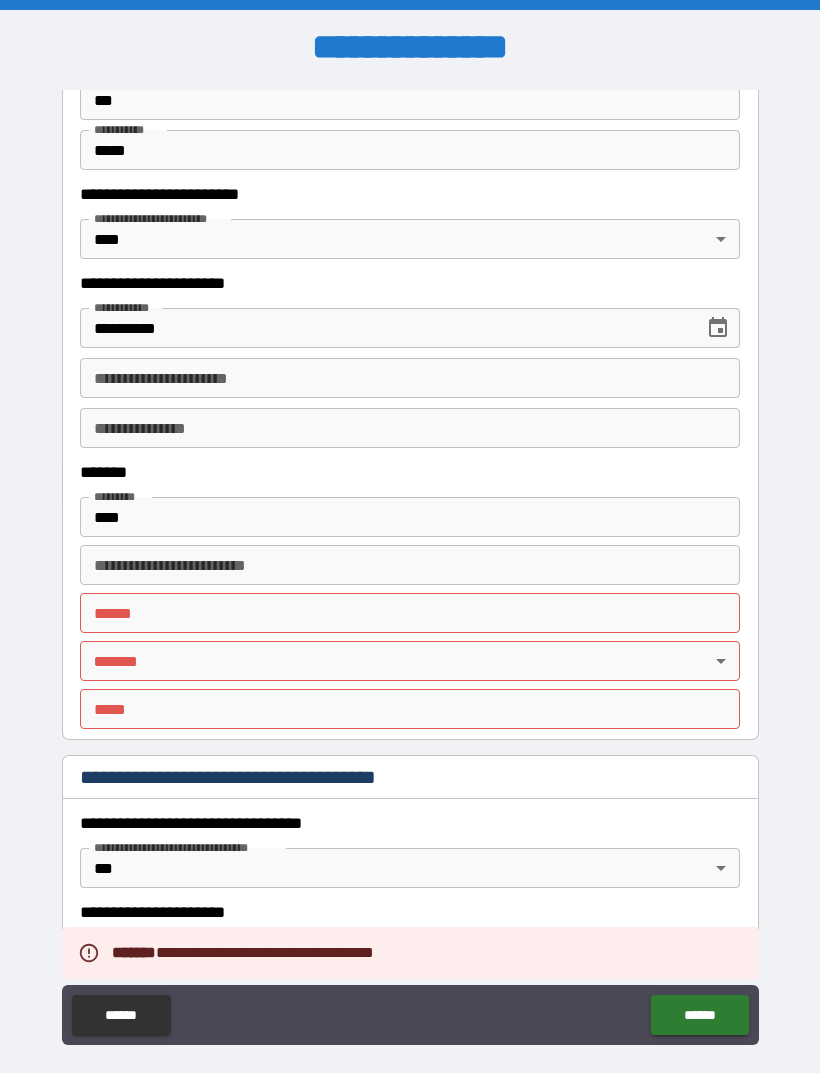 click on "****   *" at bounding box center [410, 613] 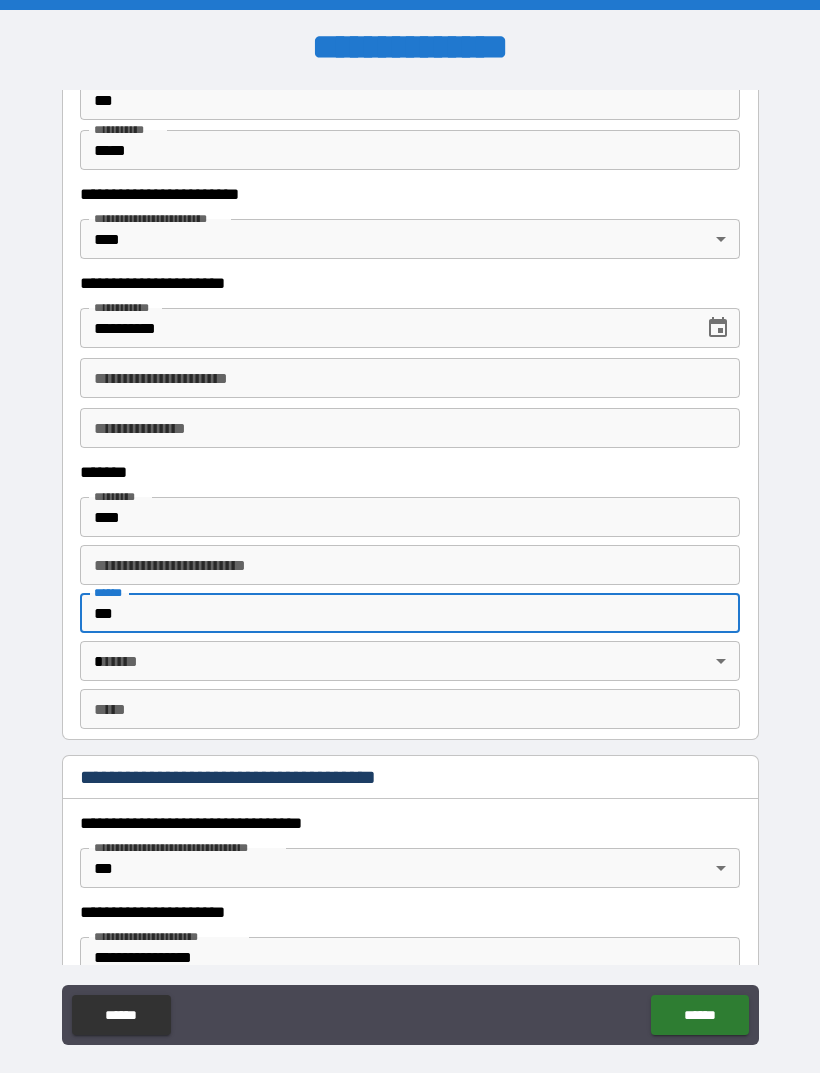 type on "***" 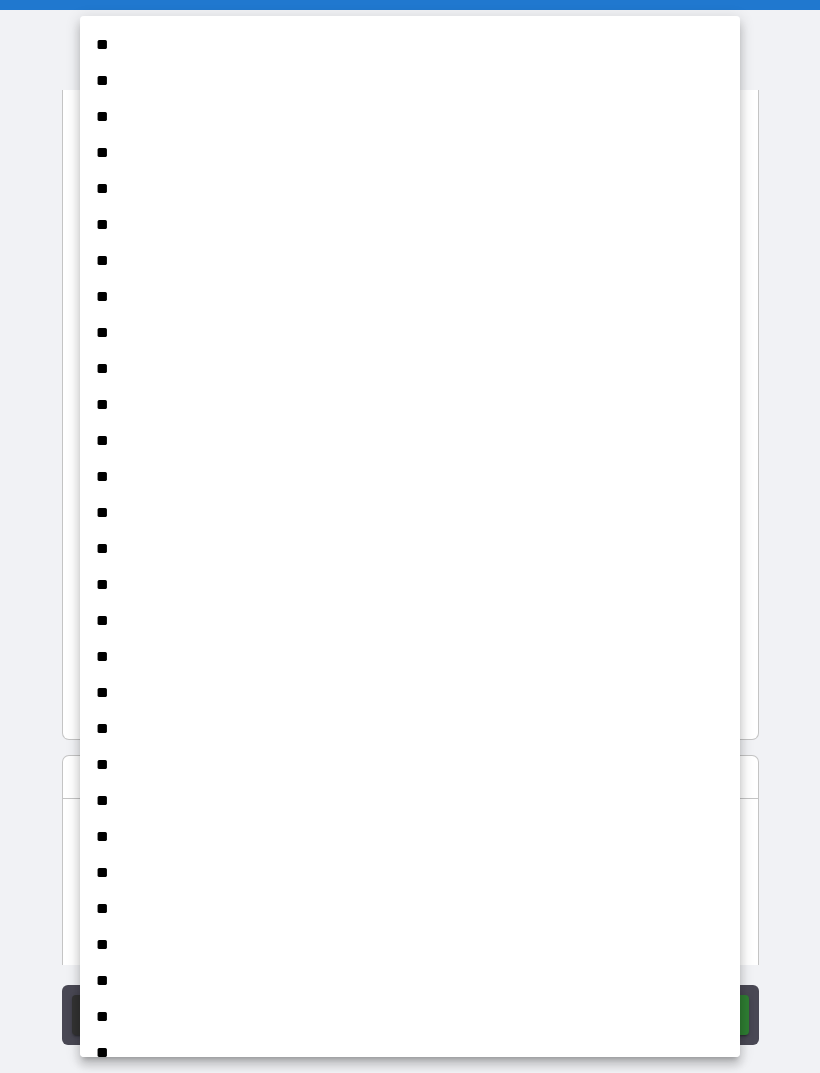 scroll, scrollTop: 471, scrollLeft: 0, axis: vertical 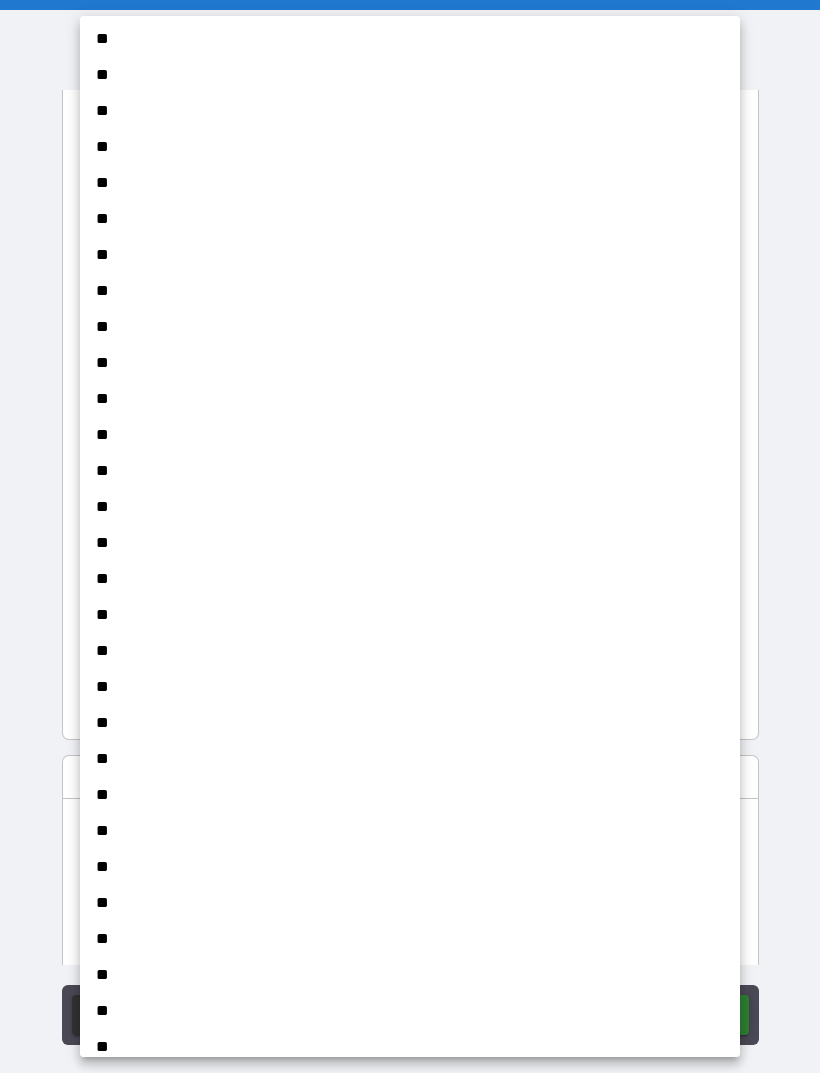 click on "**" at bounding box center [410, 795] 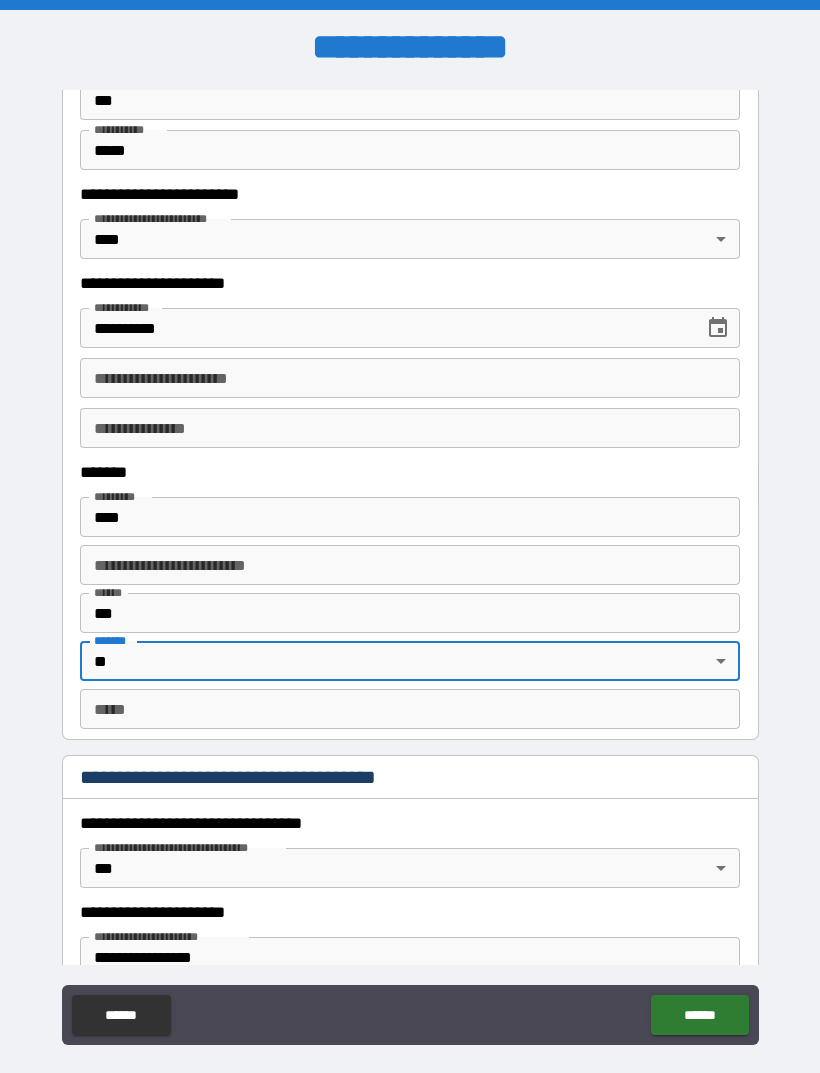 click on "***   *" at bounding box center (410, 709) 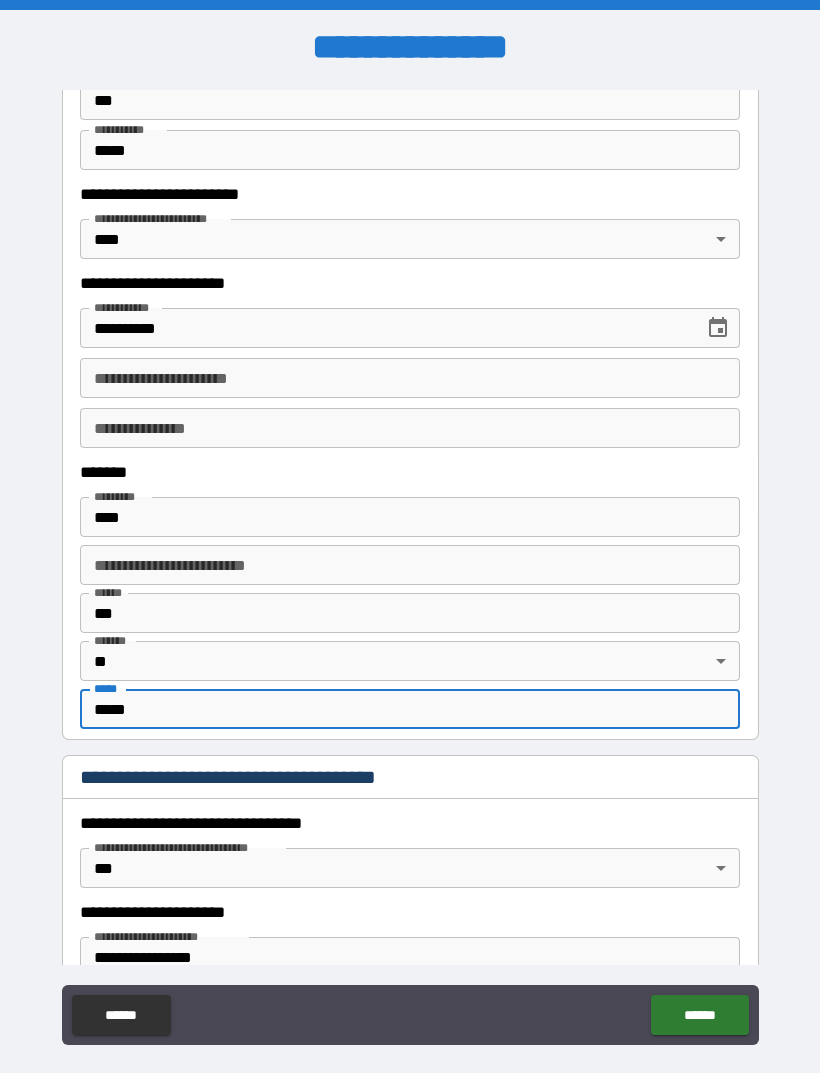 type on "*****" 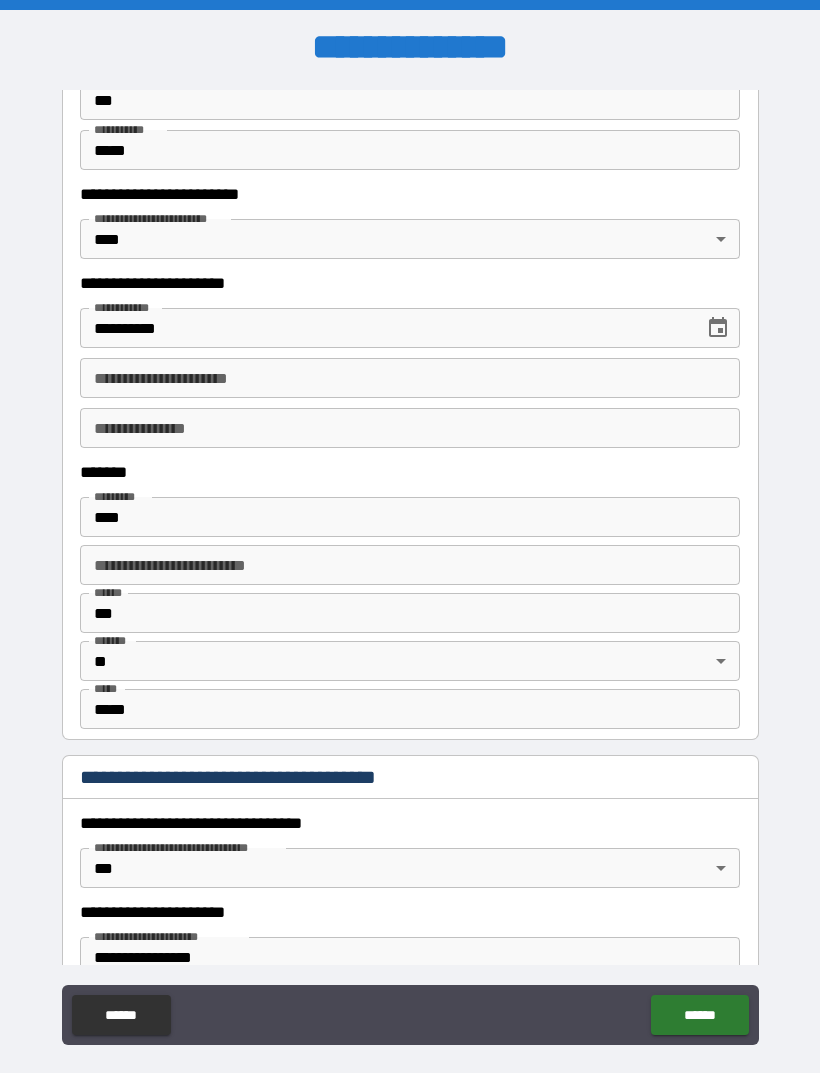 click on "******" at bounding box center [699, 1015] 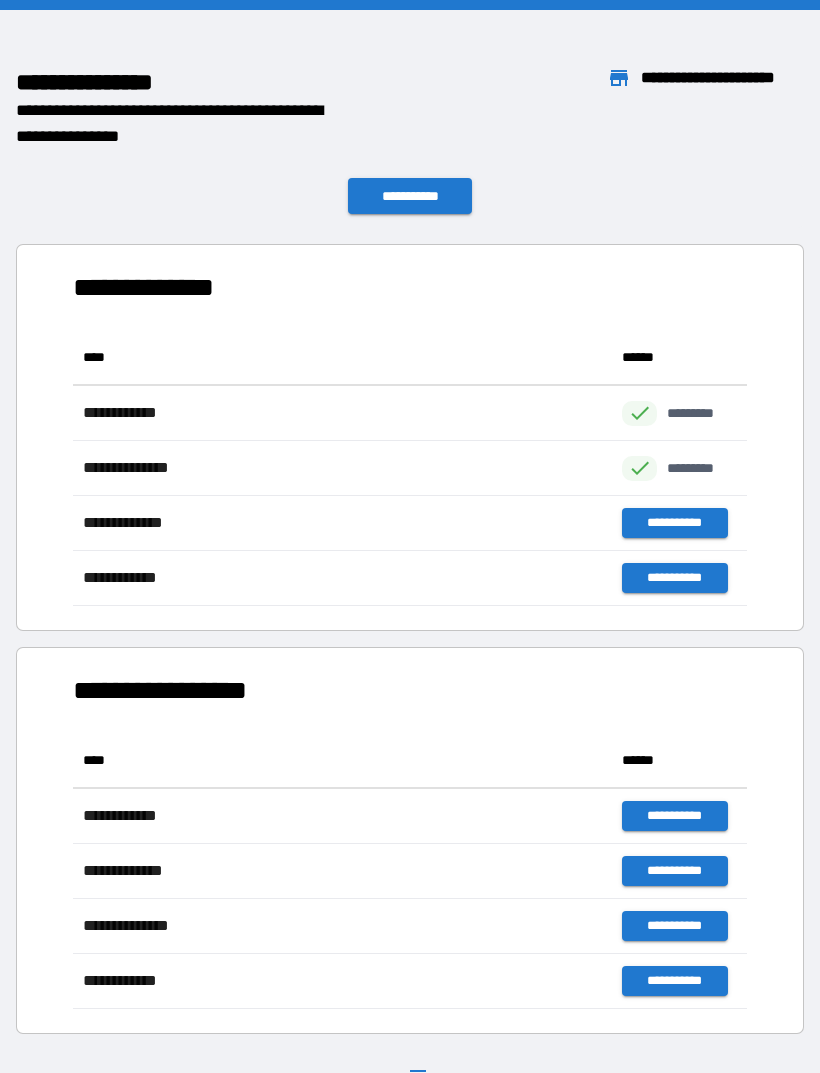 scroll, scrollTop: 1, scrollLeft: 1, axis: both 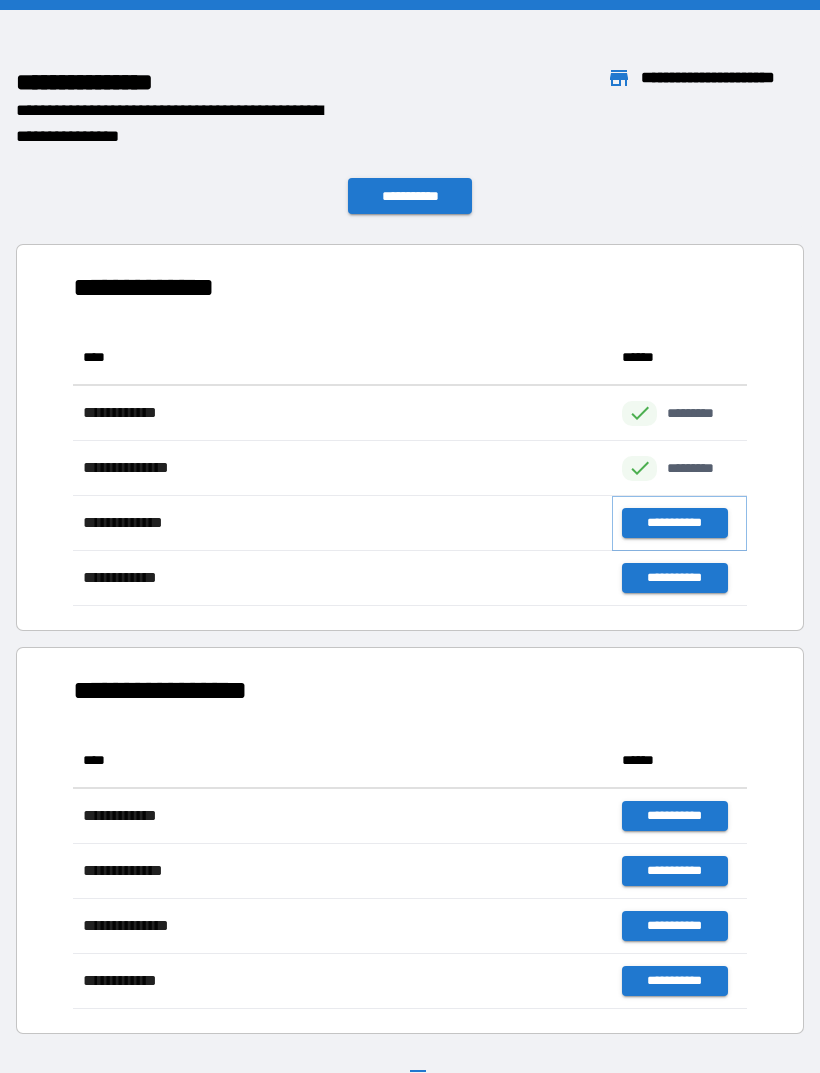click on "**********" at bounding box center [674, 523] 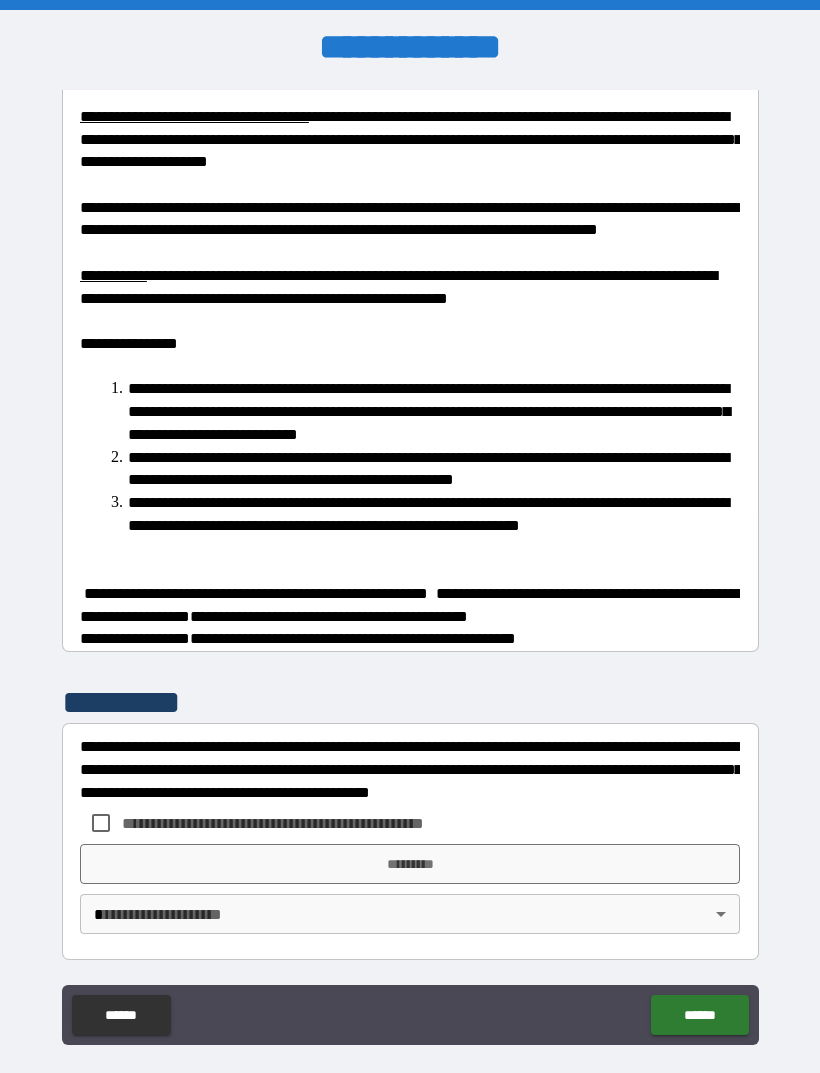 scroll, scrollTop: 909, scrollLeft: 0, axis: vertical 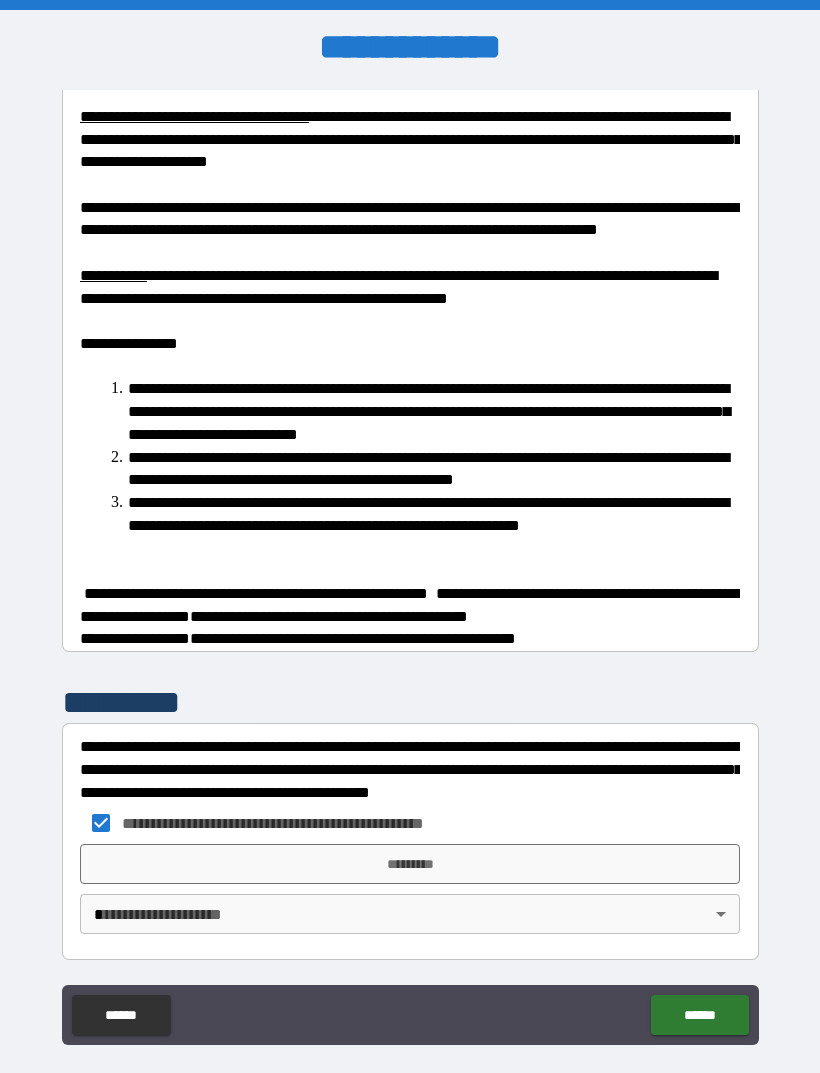 click on "**********" at bounding box center [410, 568] 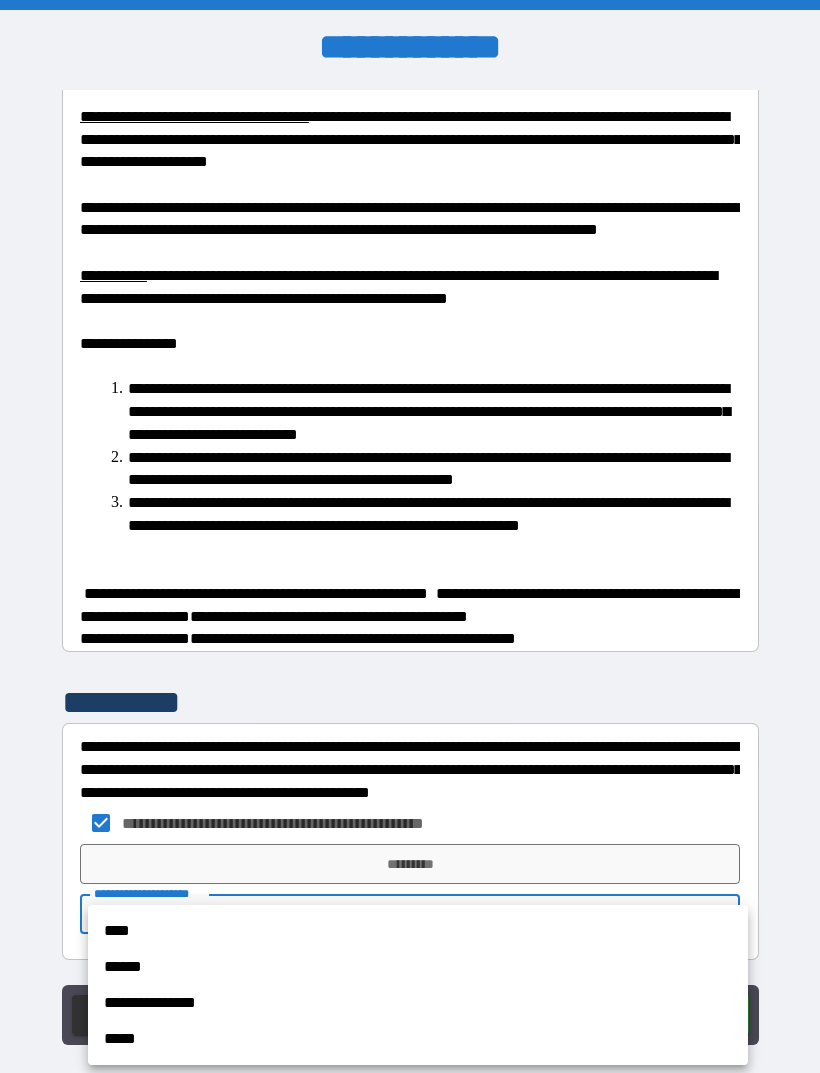 click on "****" at bounding box center [418, 931] 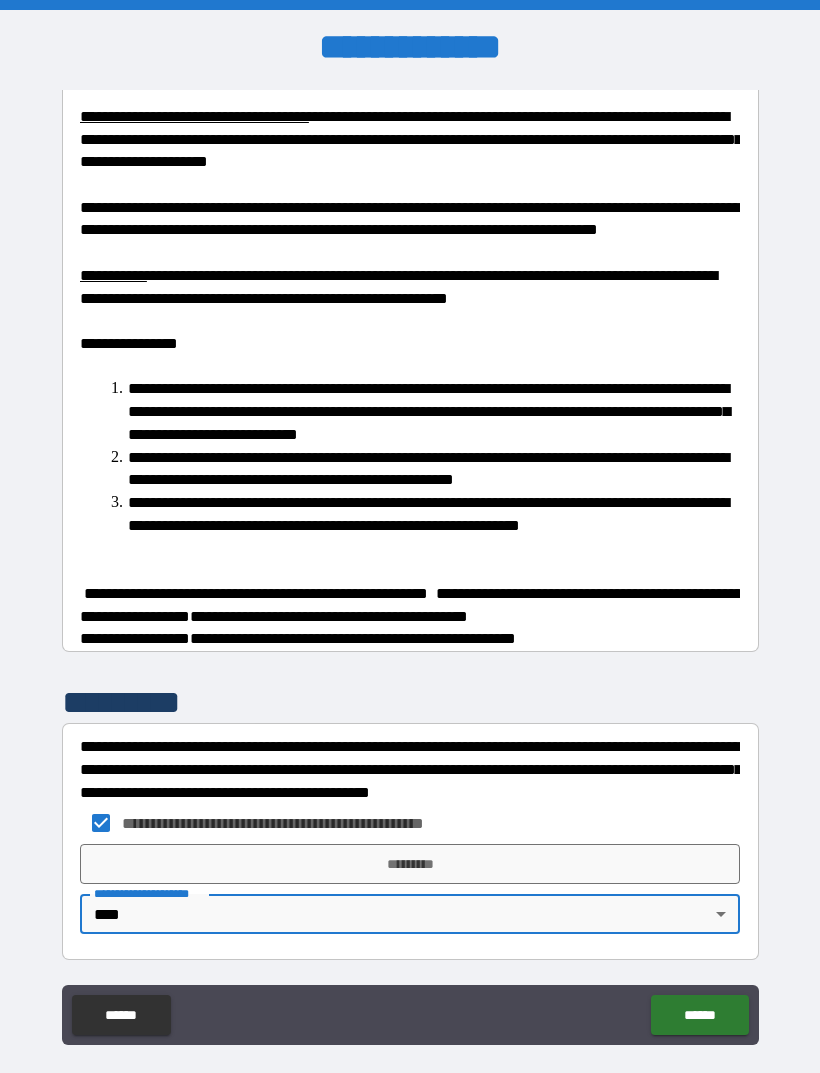 click on "*********" at bounding box center [410, 864] 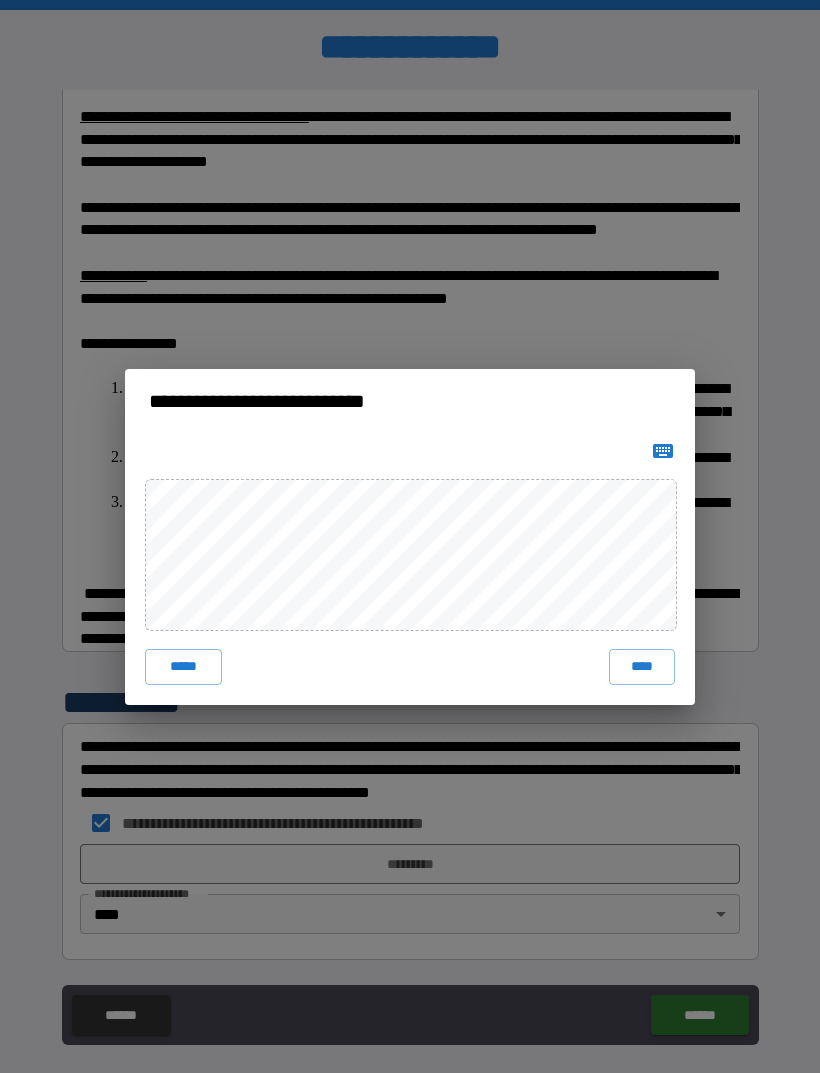 click on "****" at bounding box center (642, 667) 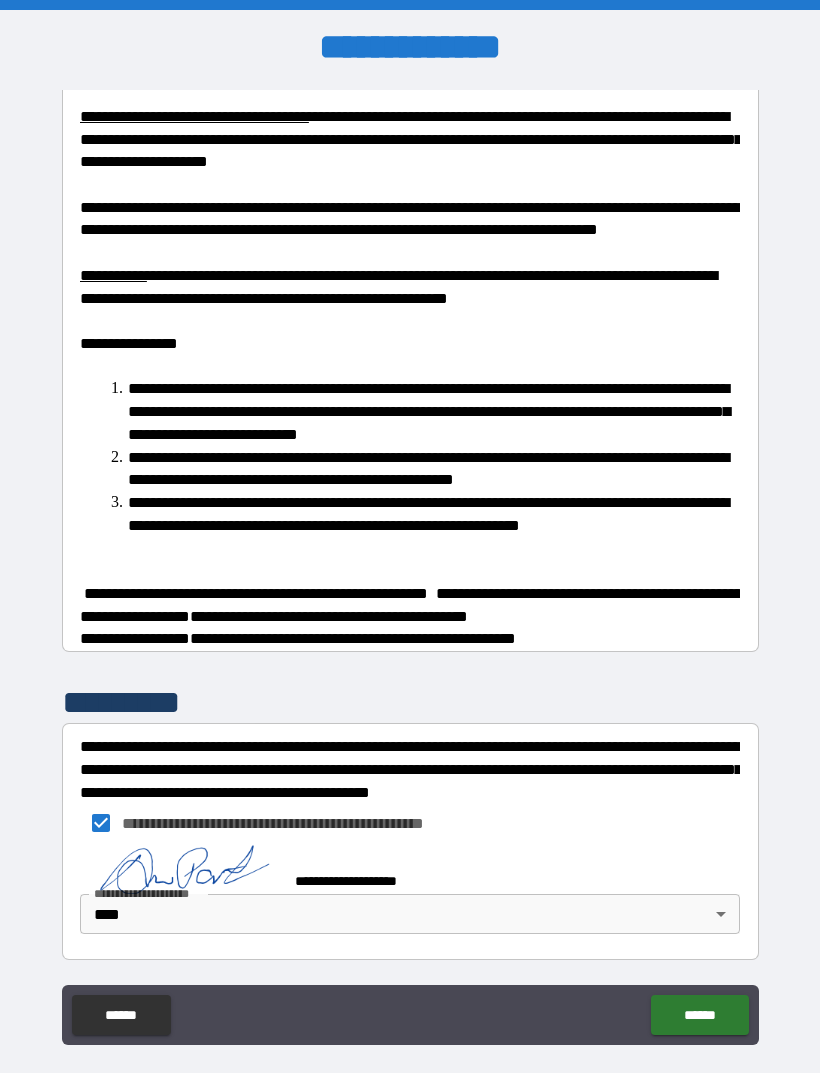 scroll, scrollTop: 899, scrollLeft: 0, axis: vertical 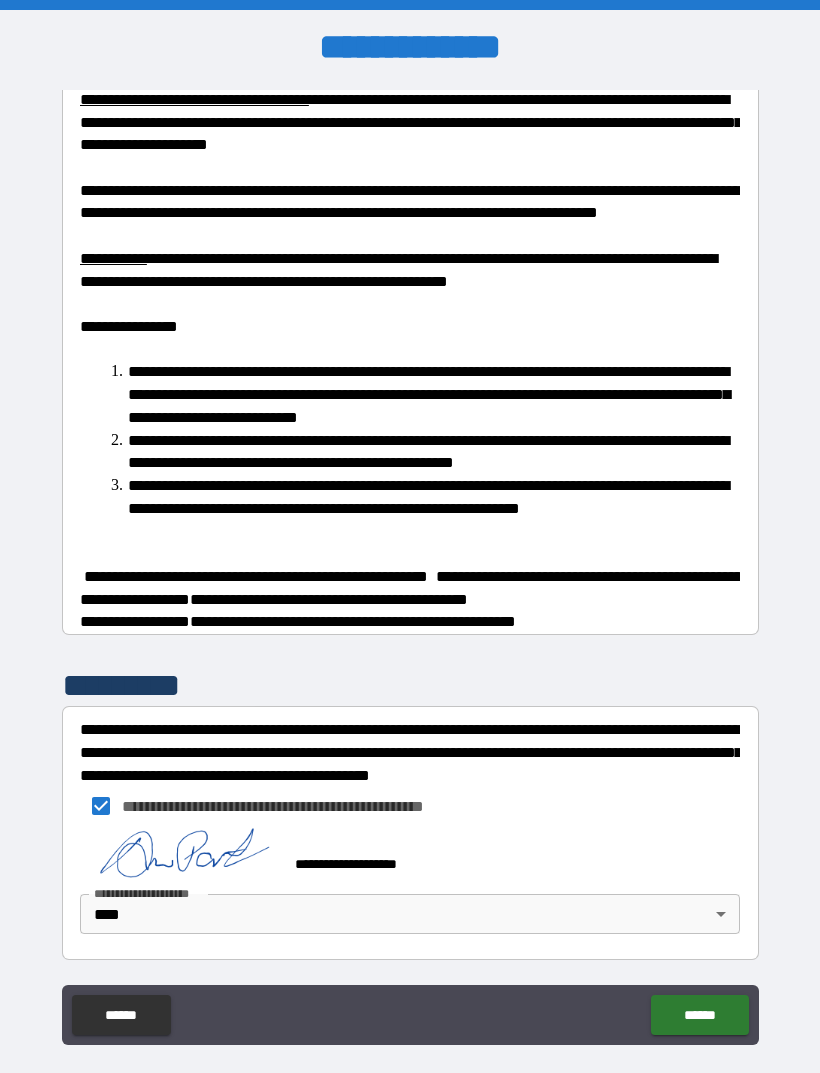 click on "******" at bounding box center (699, 1015) 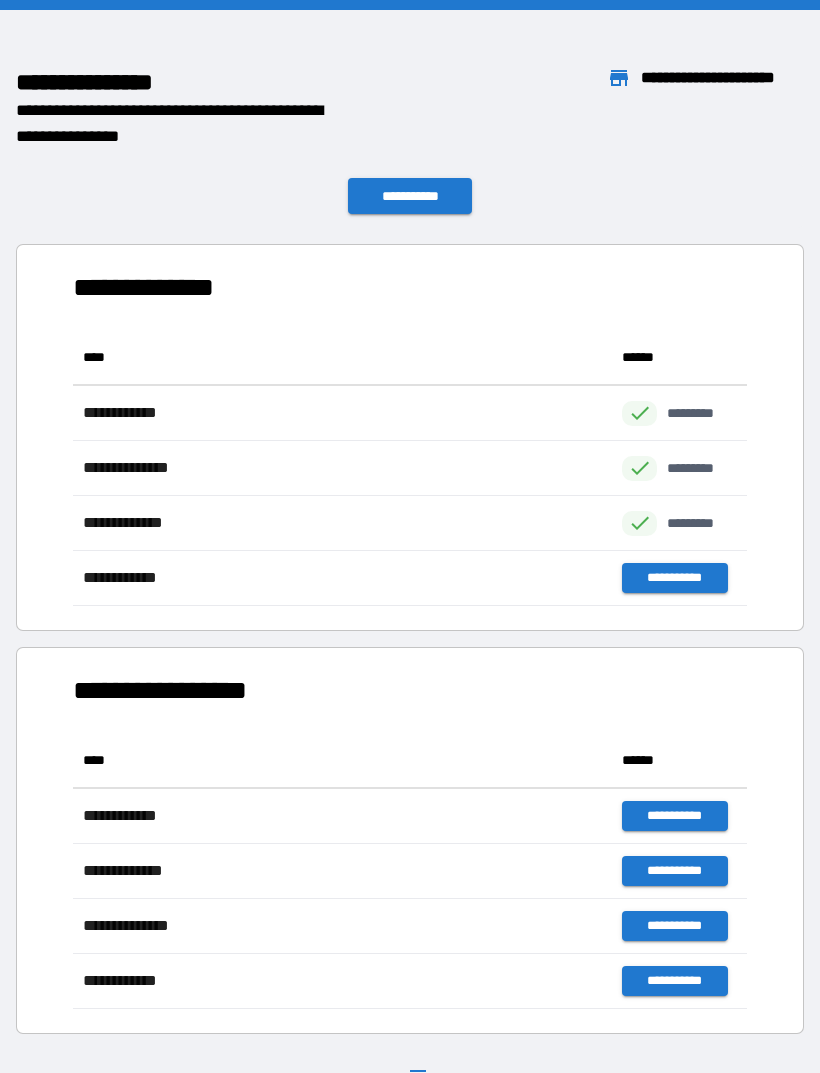 scroll, scrollTop: 1, scrollLeft: 1, axis: both 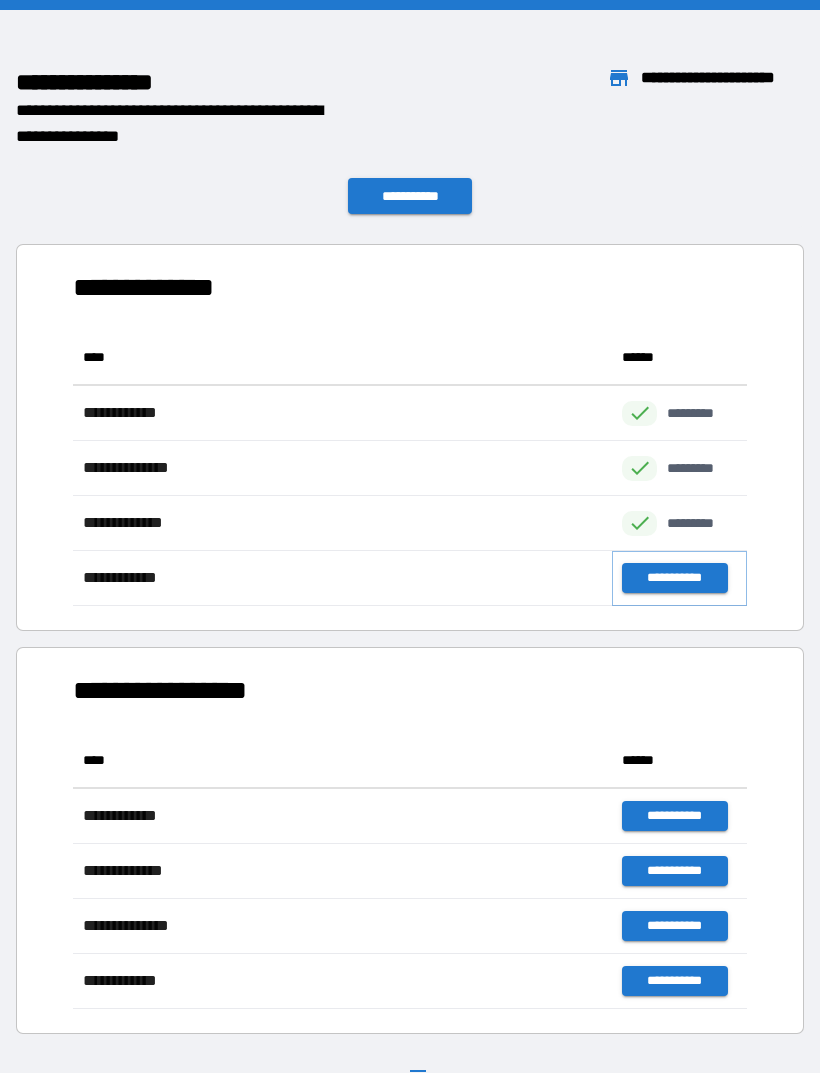 click on "**********" at bounding box center (674, 578) 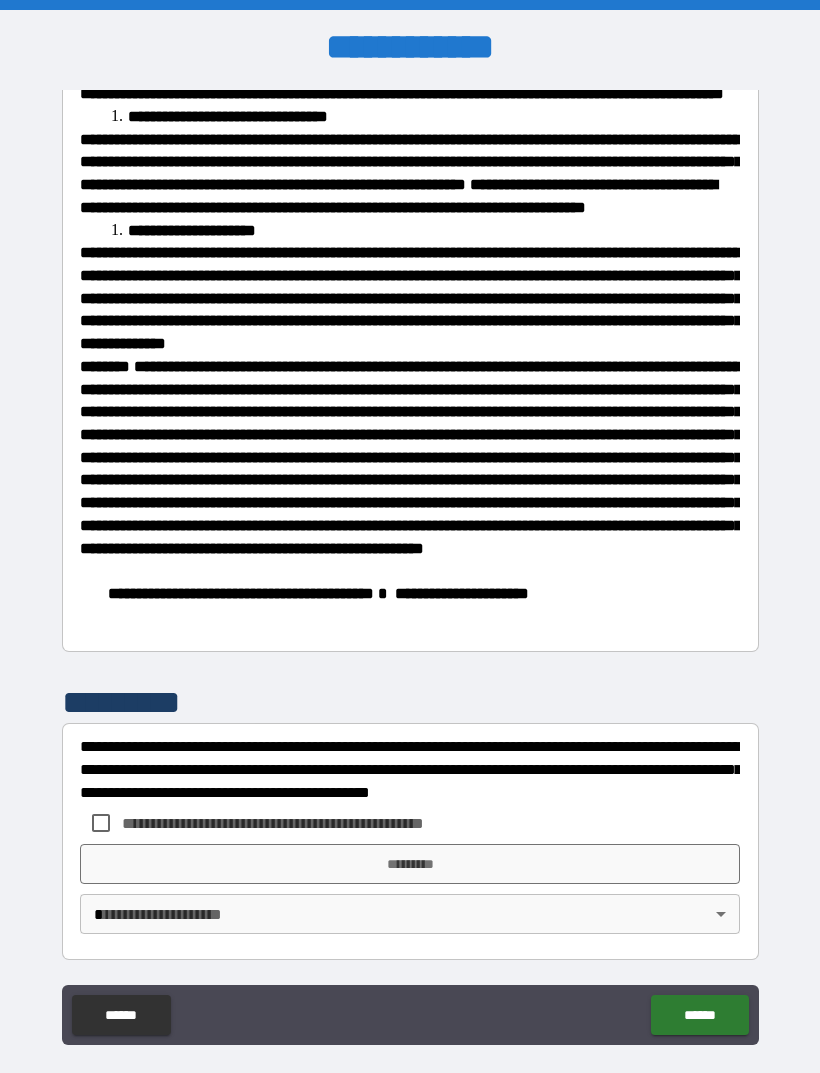 scroll, scrollTop: 1613, scrollLeft: 0, axis: vertical 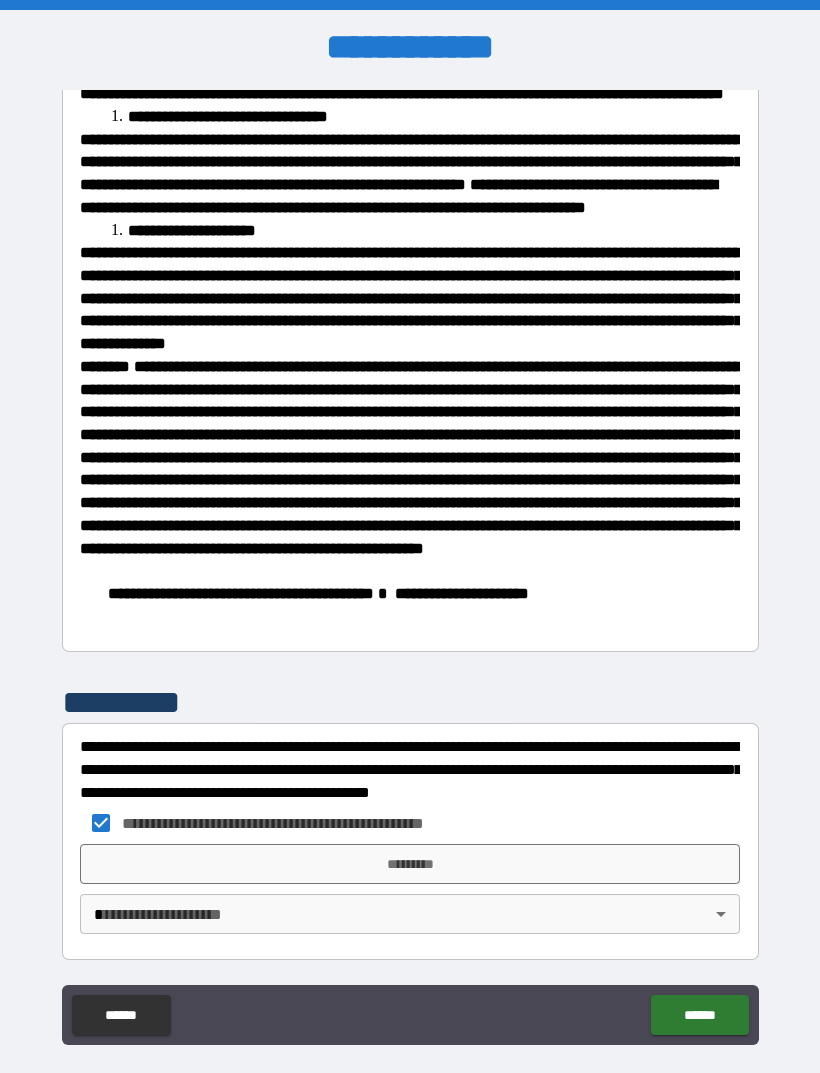 click on "**********" at bounding box center (410, 568) 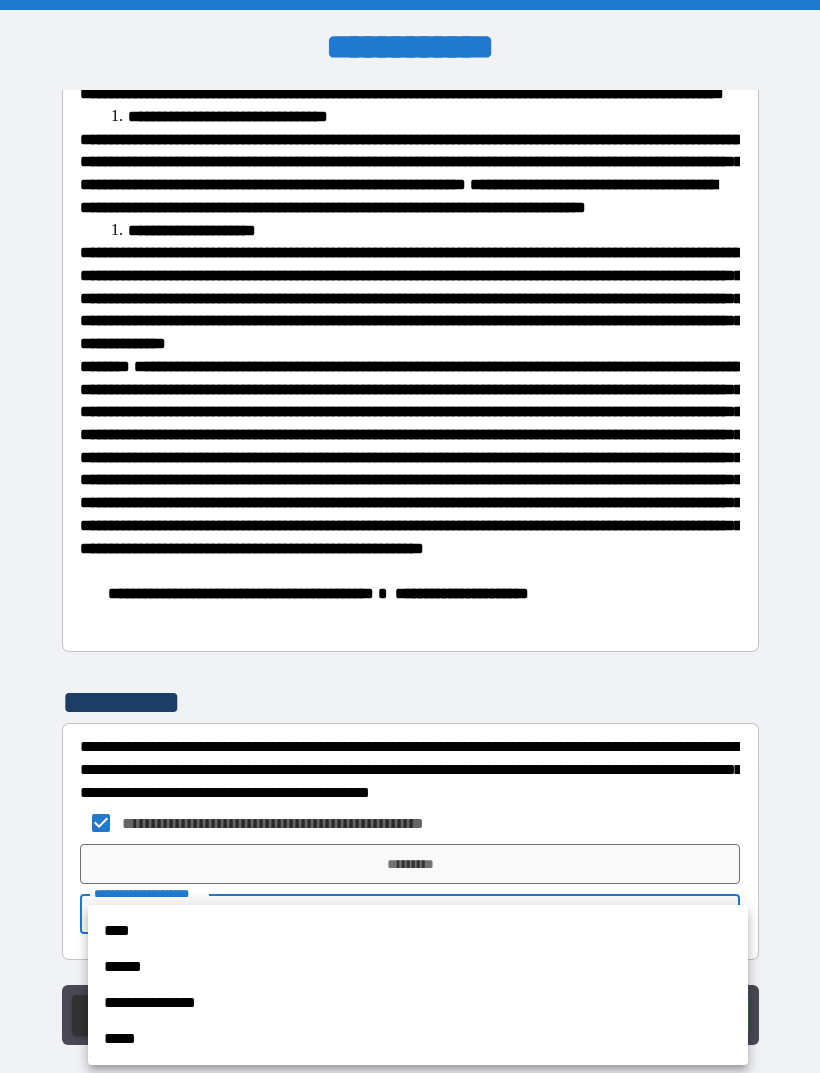 click on "****" at bounding box center [418, 931] 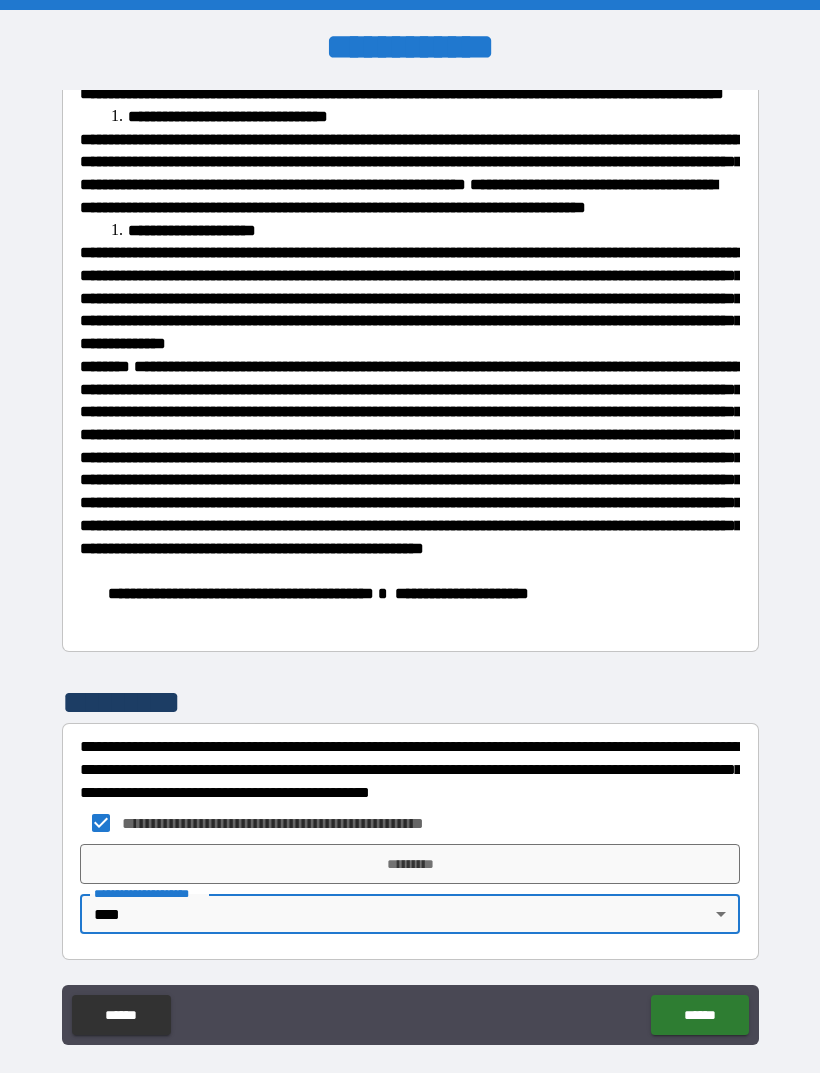 click on "******" at bounding box center (699, 1015) 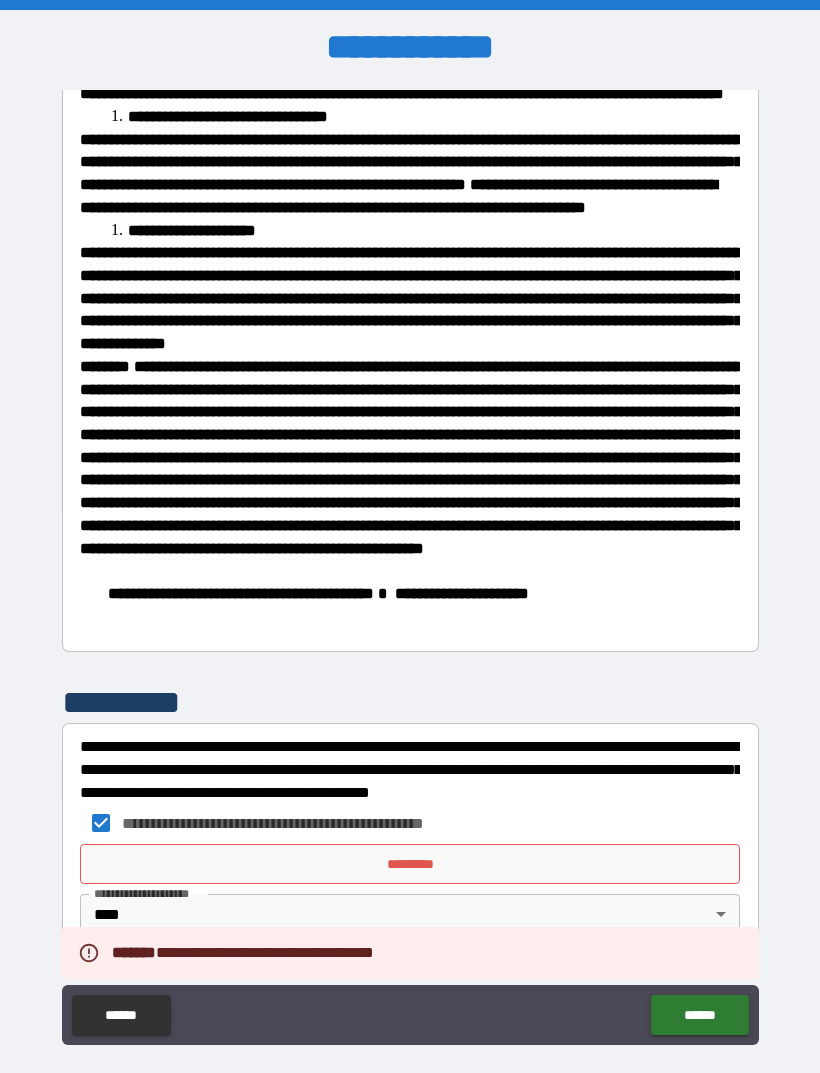 click on "*********" at bounding box center (410, 864) 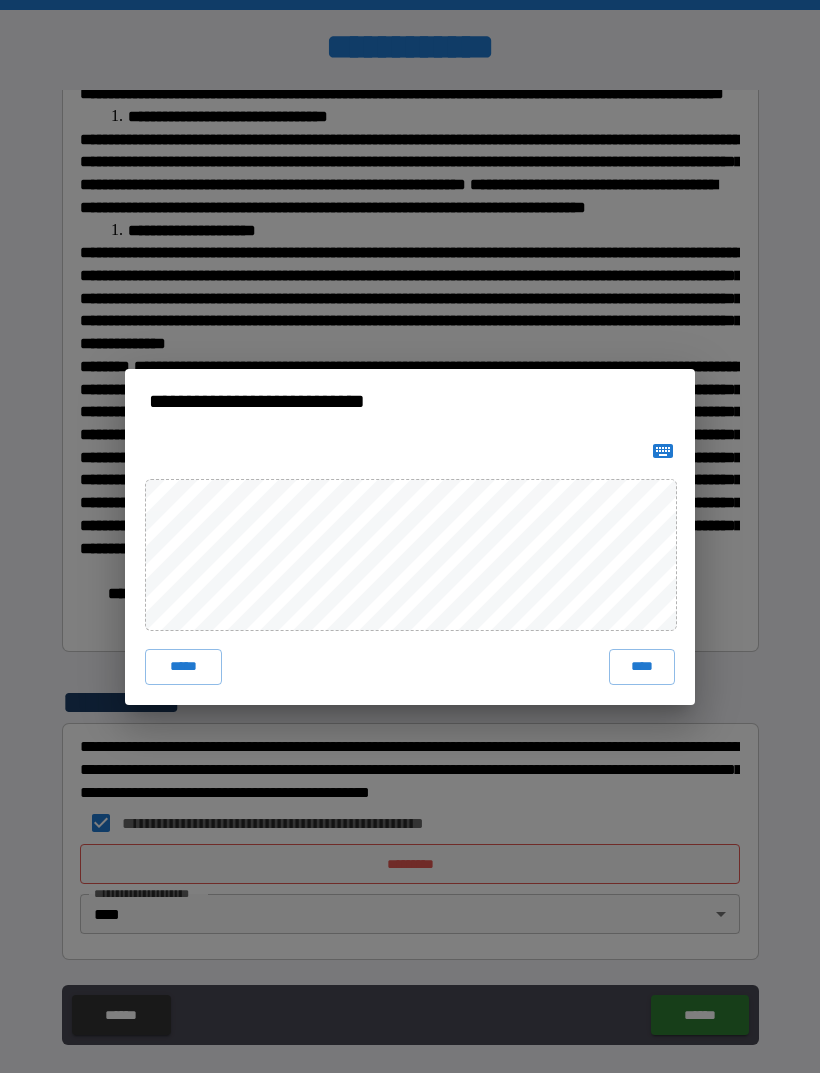 click on "****" at bounding box center [642, 667] 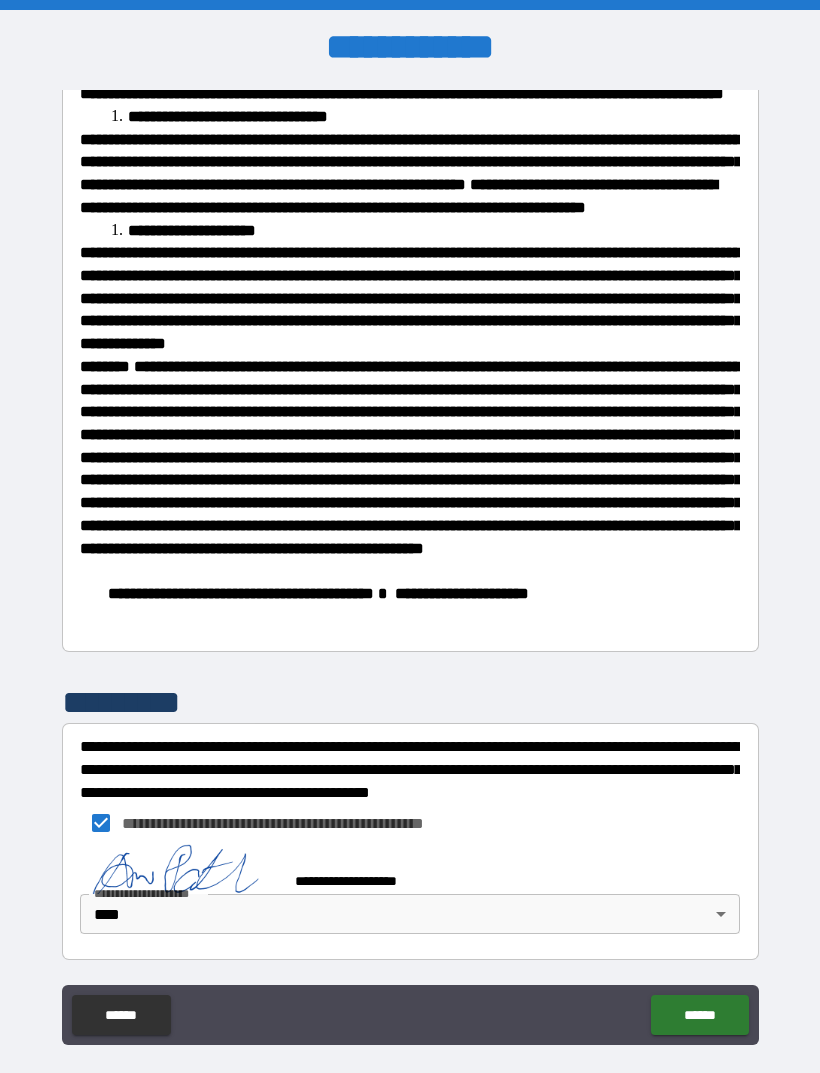 scroll, scrollTop: 1603, scrollLeft: 0, axis: vertical 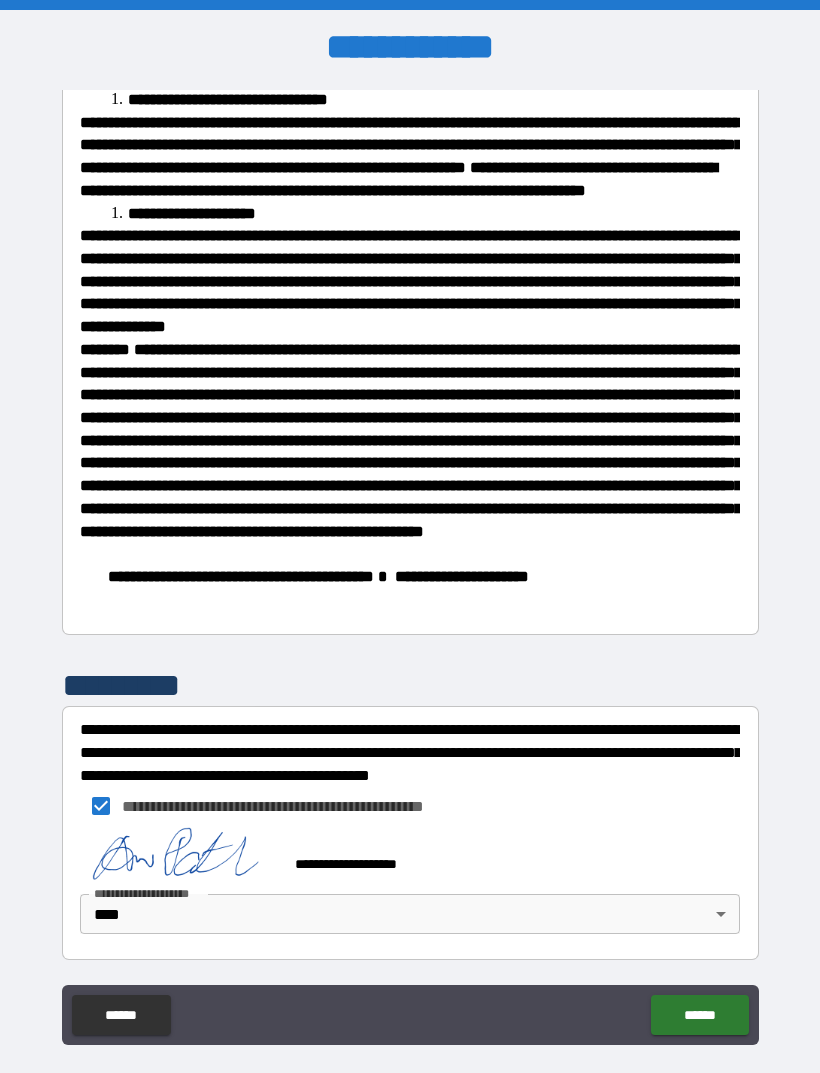 click on "******" at bounding box center [699, 1015] 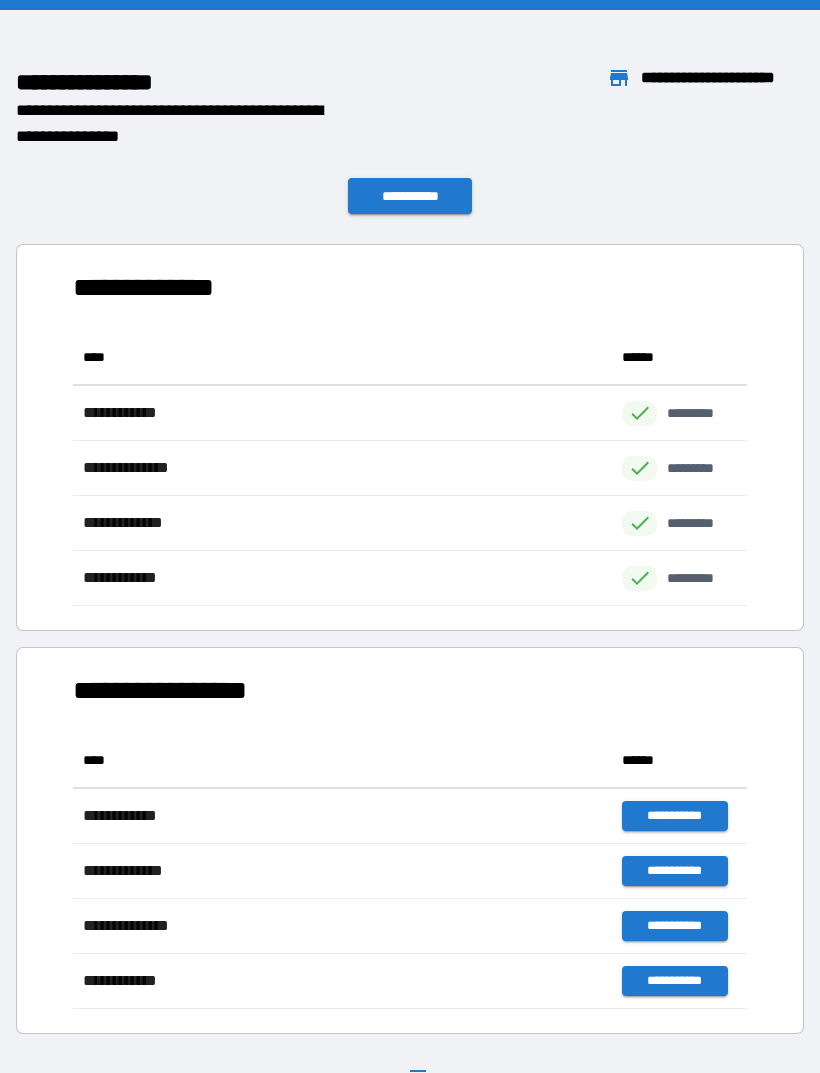 scroll, scrollTop: 1, scrollLeft: 1, axis: both 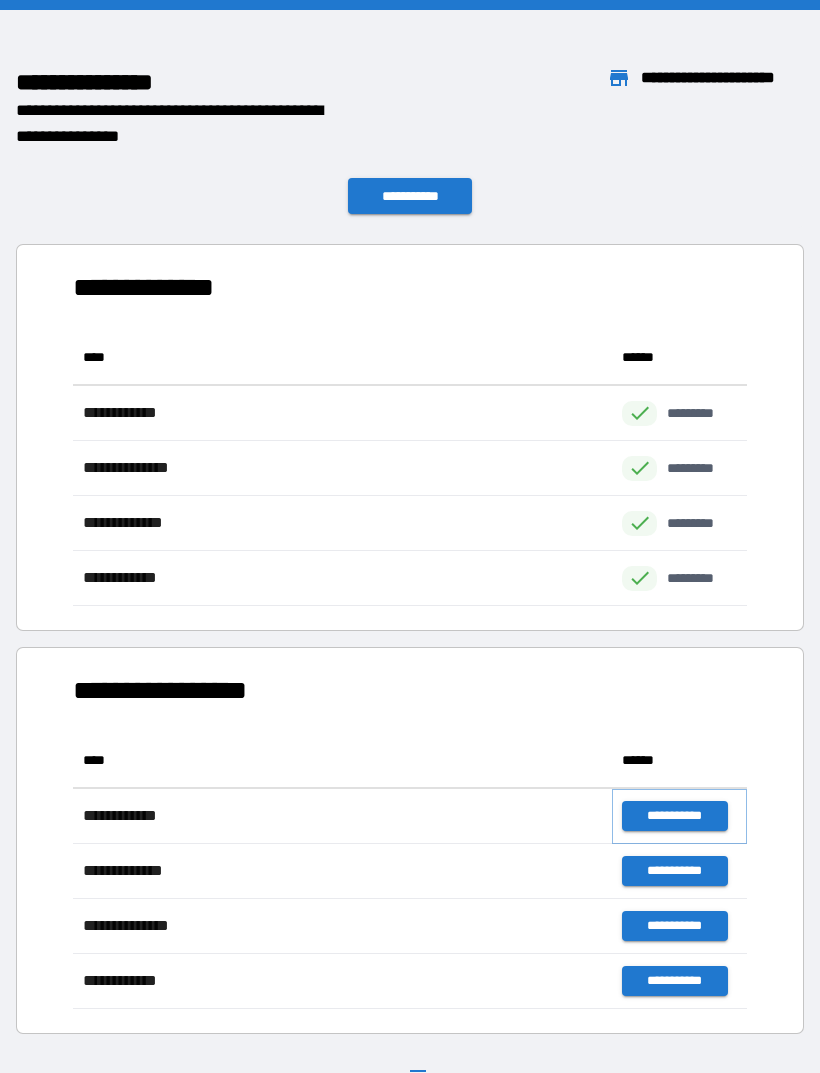 click on "**********" at bounding box center (674, 816) 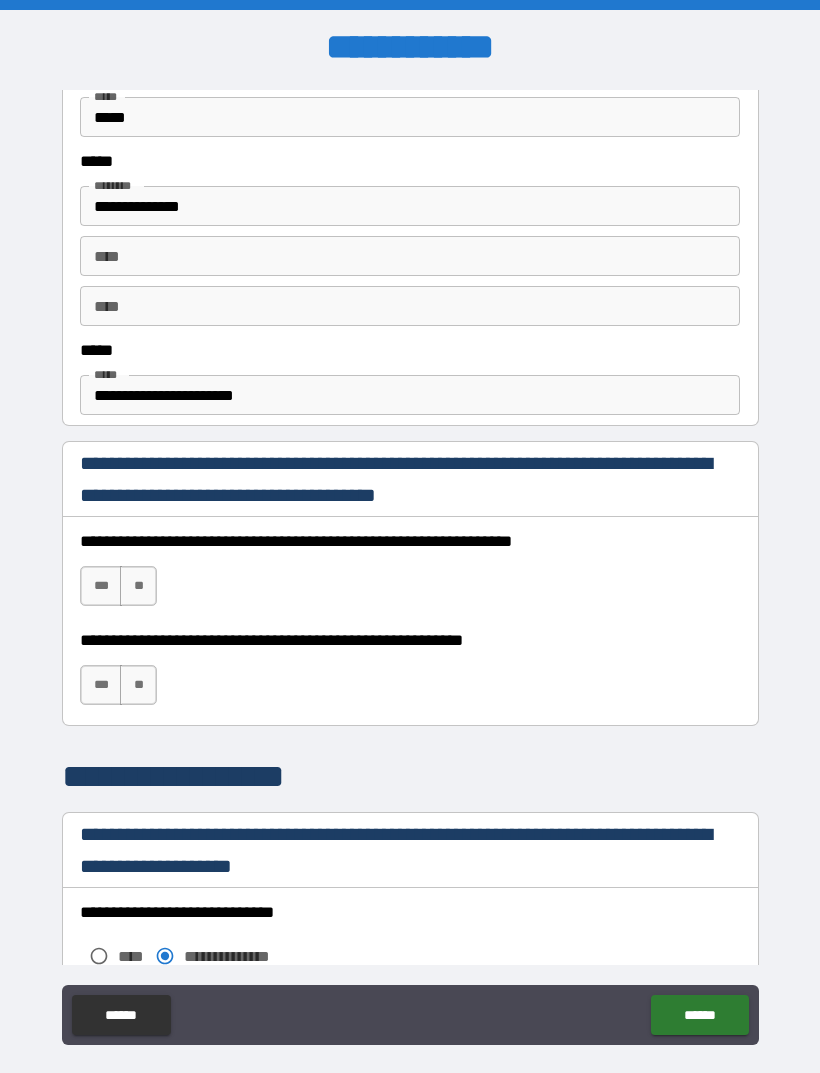 scroll, scrollTop: 1008, scrollLeft: 0, axis: vertical 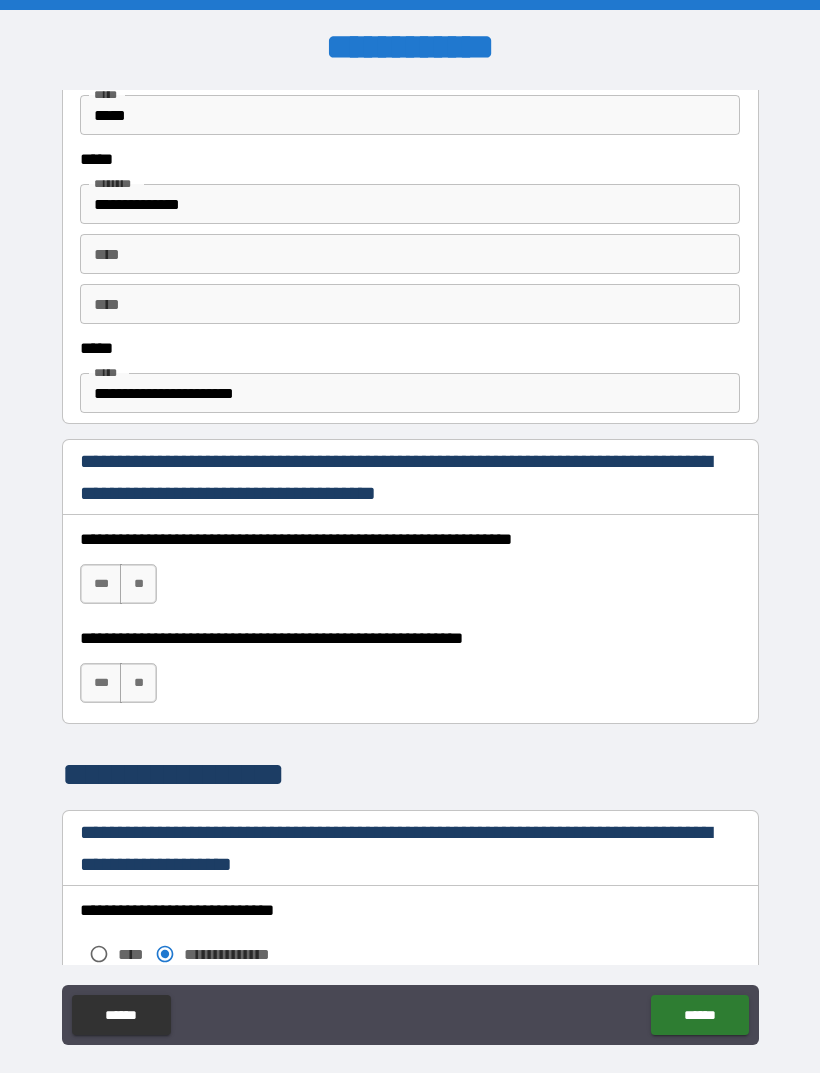 click on "***" at bounding box center [101, 584] 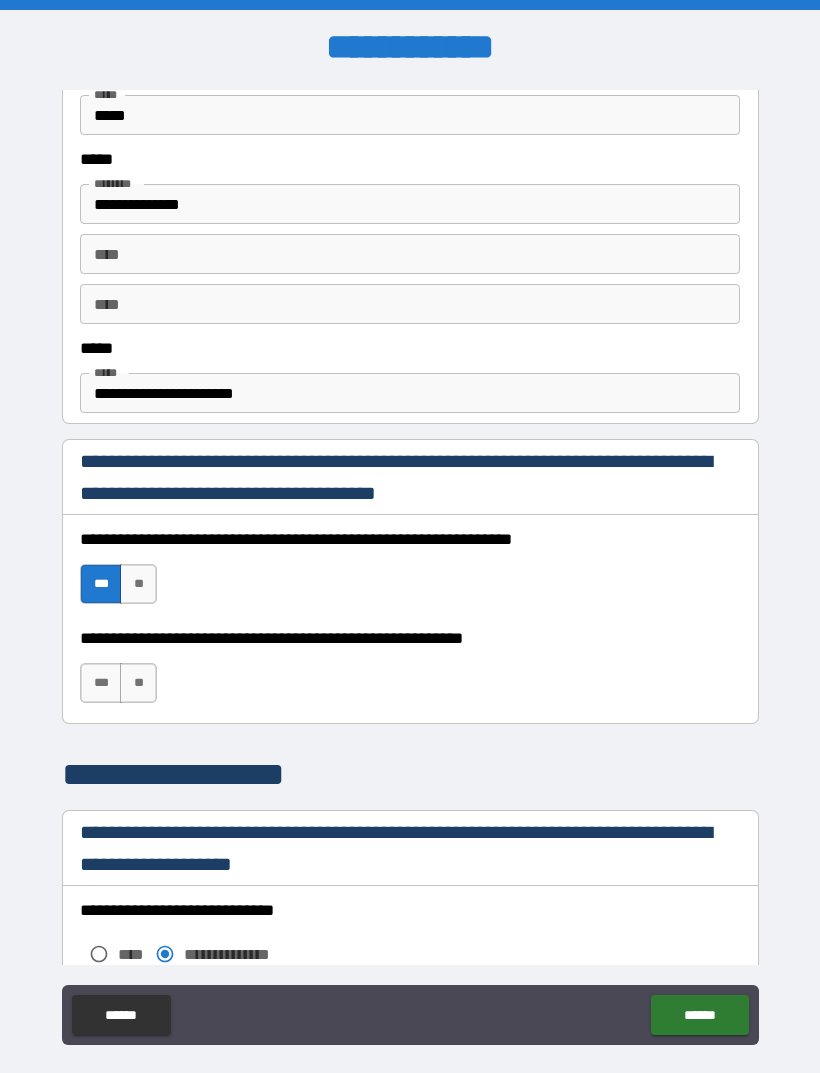 click on "***" at bounding box center [101, 683] 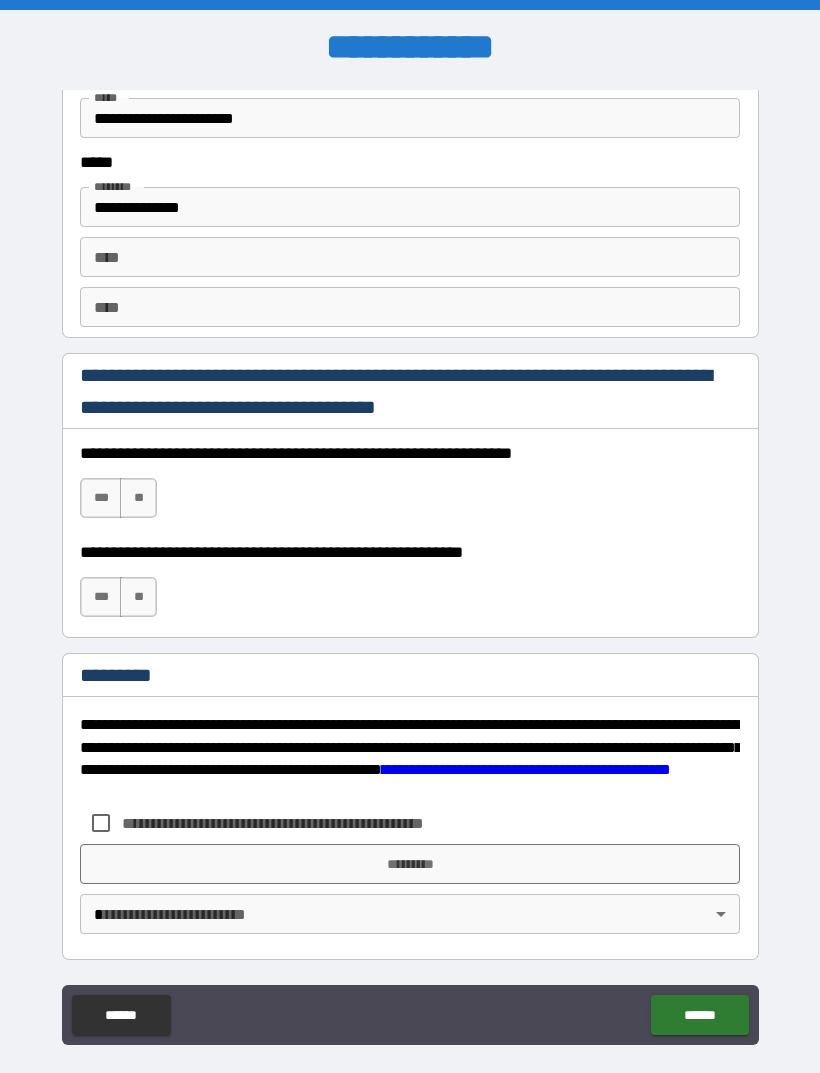 scroll, scrollTop: 2731, scrollLeft: 0, axis: vertical 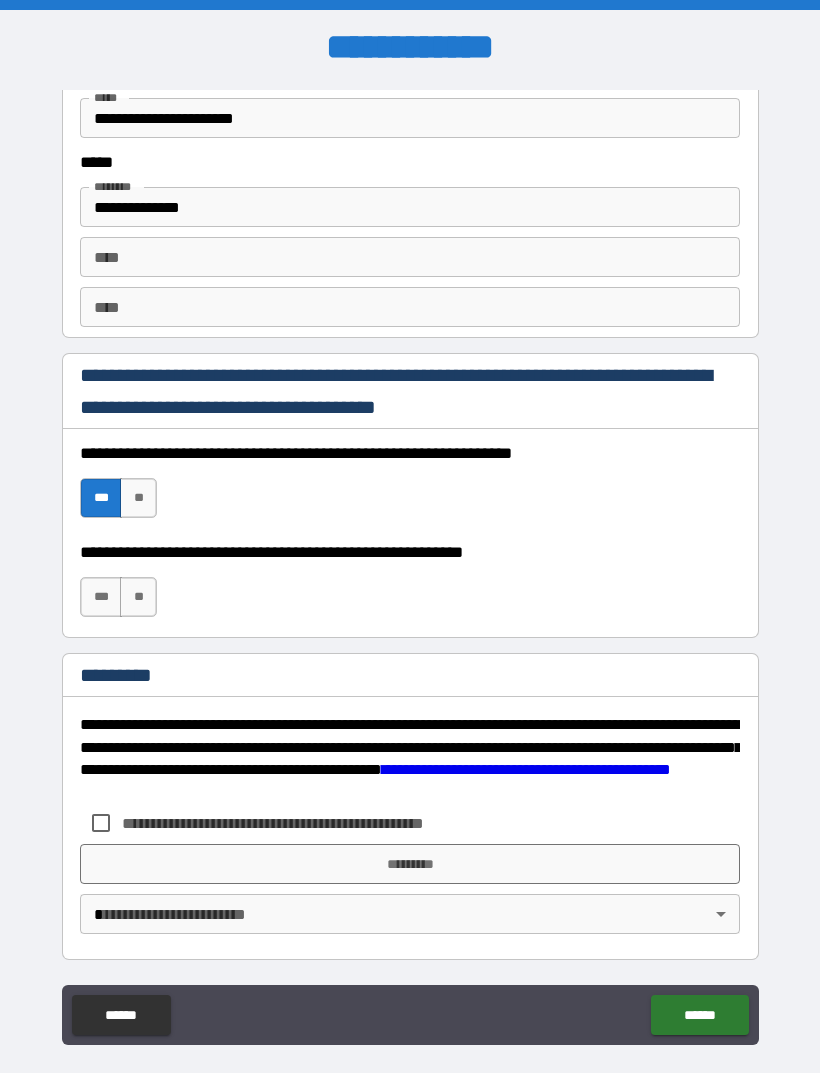 click on "***" at bounding box center (101, 597) 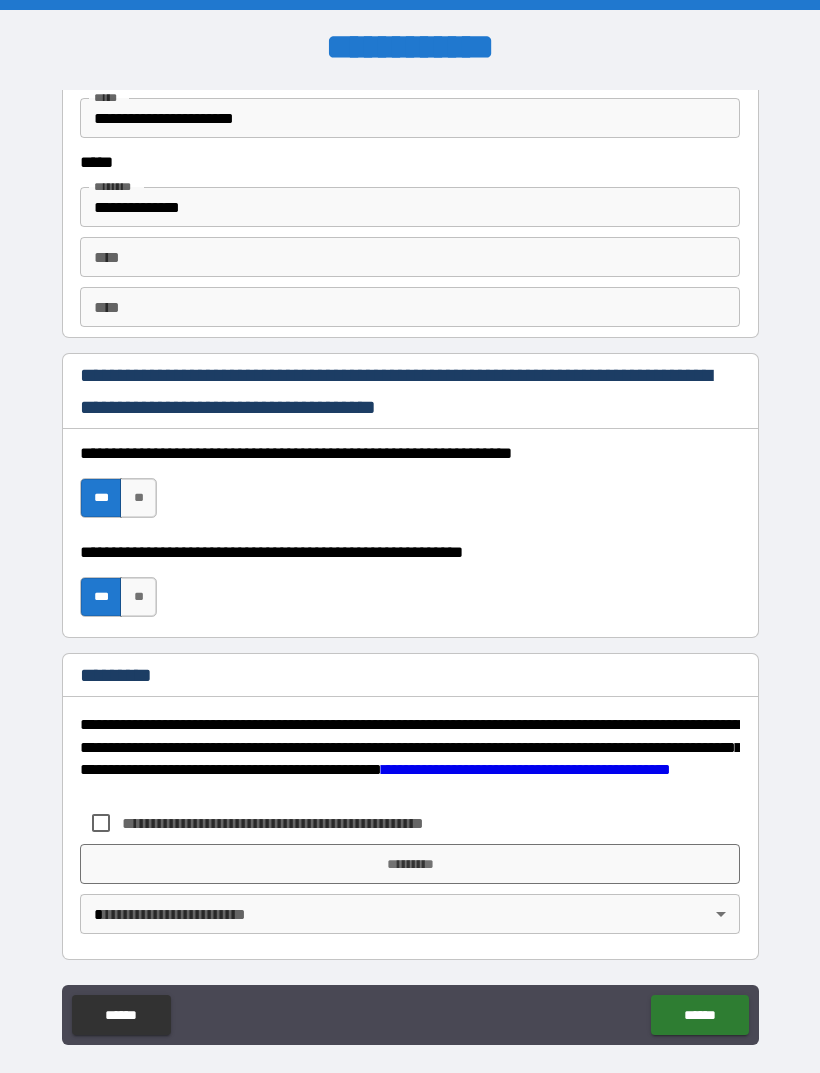 scroll, scrollTop: 2731, scrollLeft: 0, axis: vertical 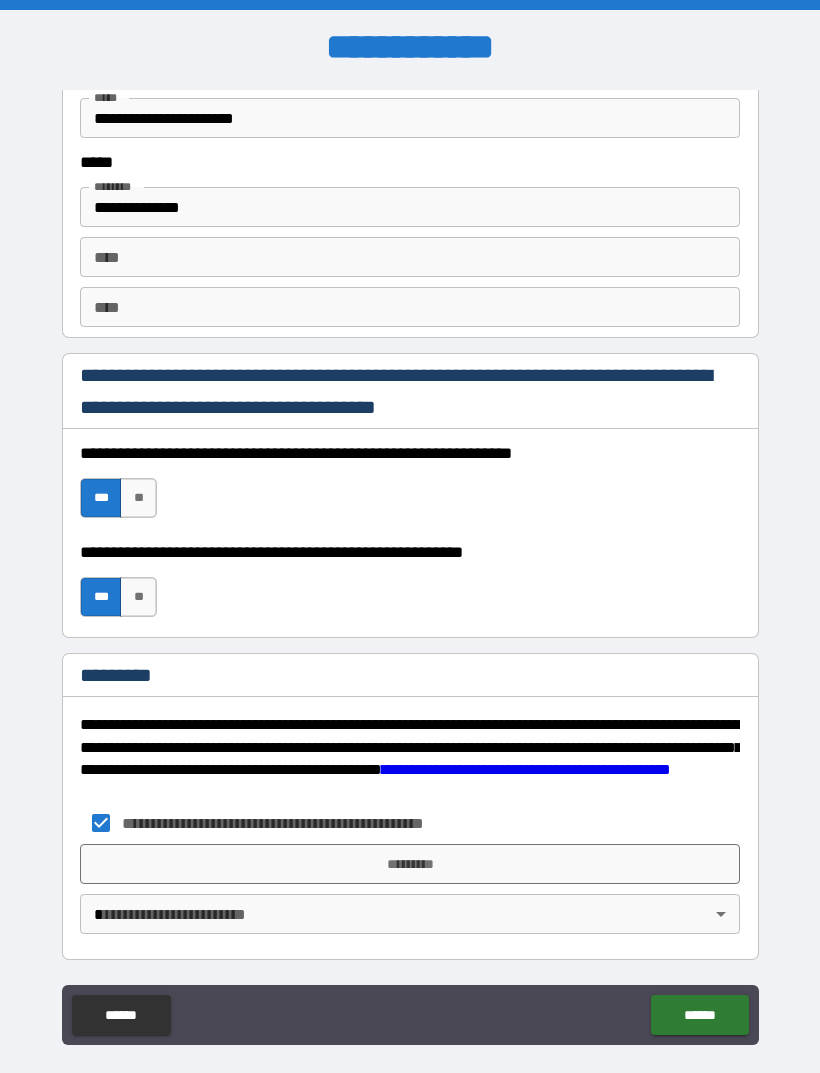 click on "*********" at bounding box center [410, 864] 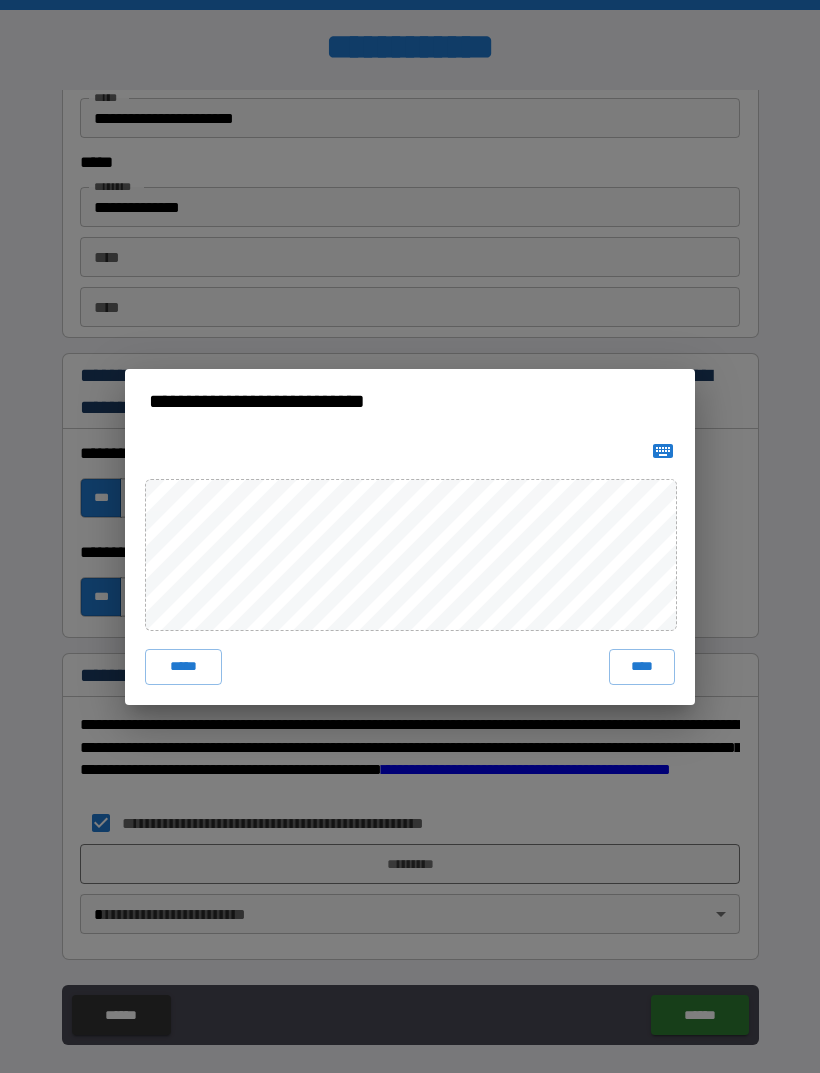 click on "****" at bounding box center [642, 667] 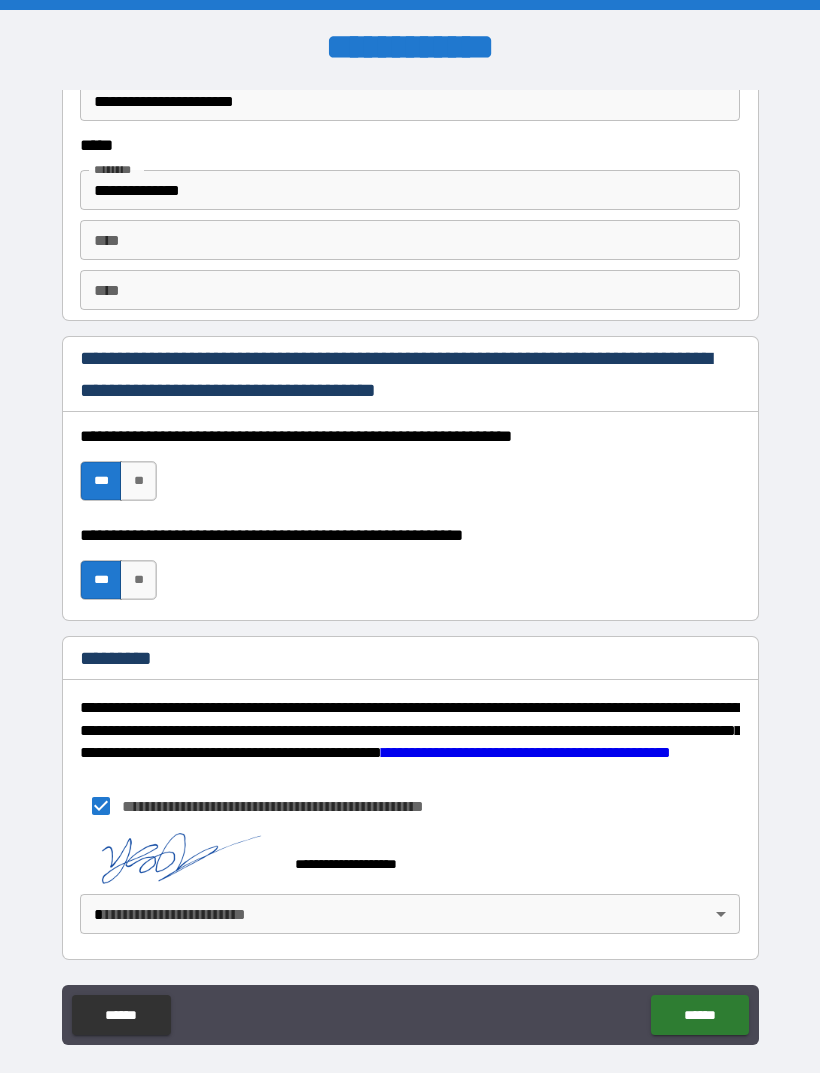 scroll, scrollTop: 2748, scrollLeft: 0, axis: vertical 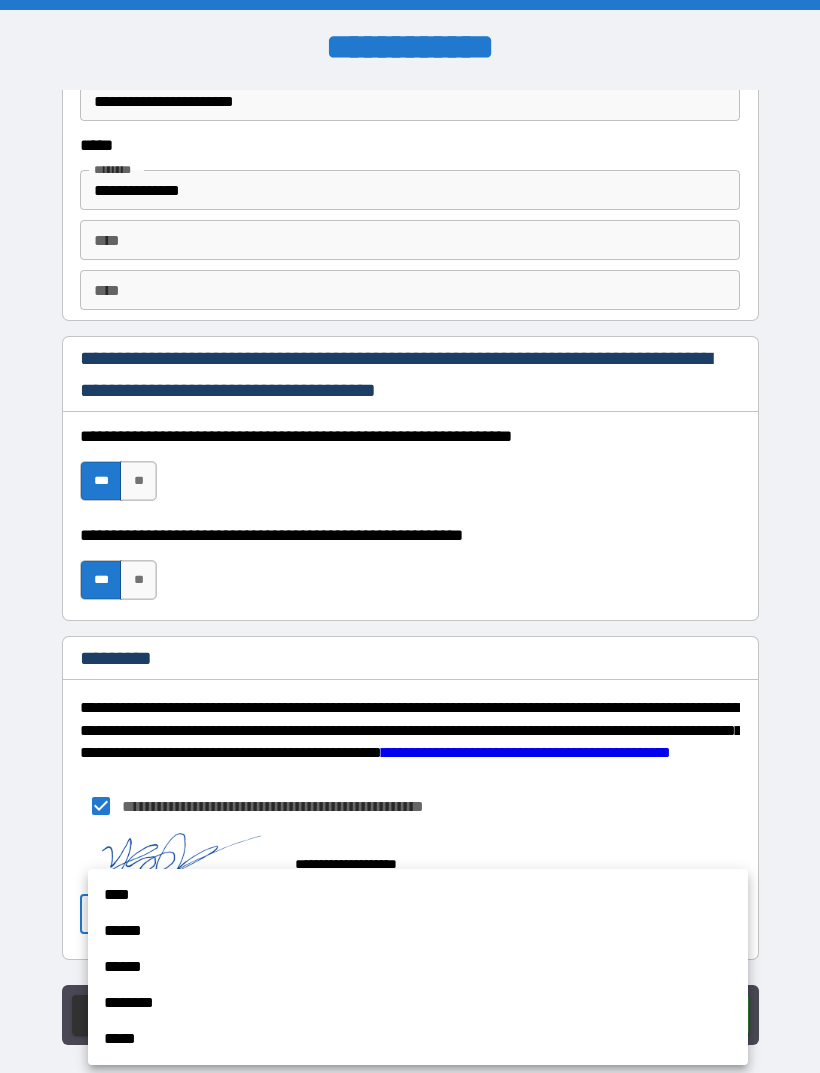 click on "******" at bounding box center (418, 931) 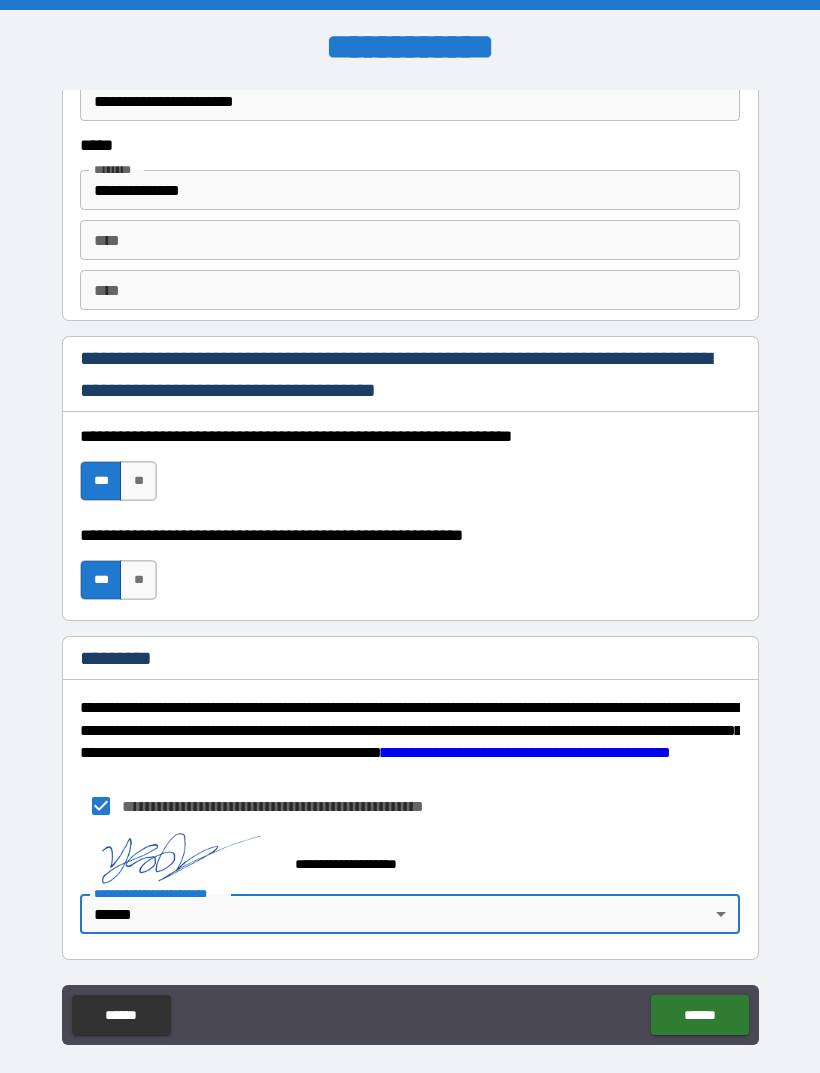 click at bounding box center (180, 855) 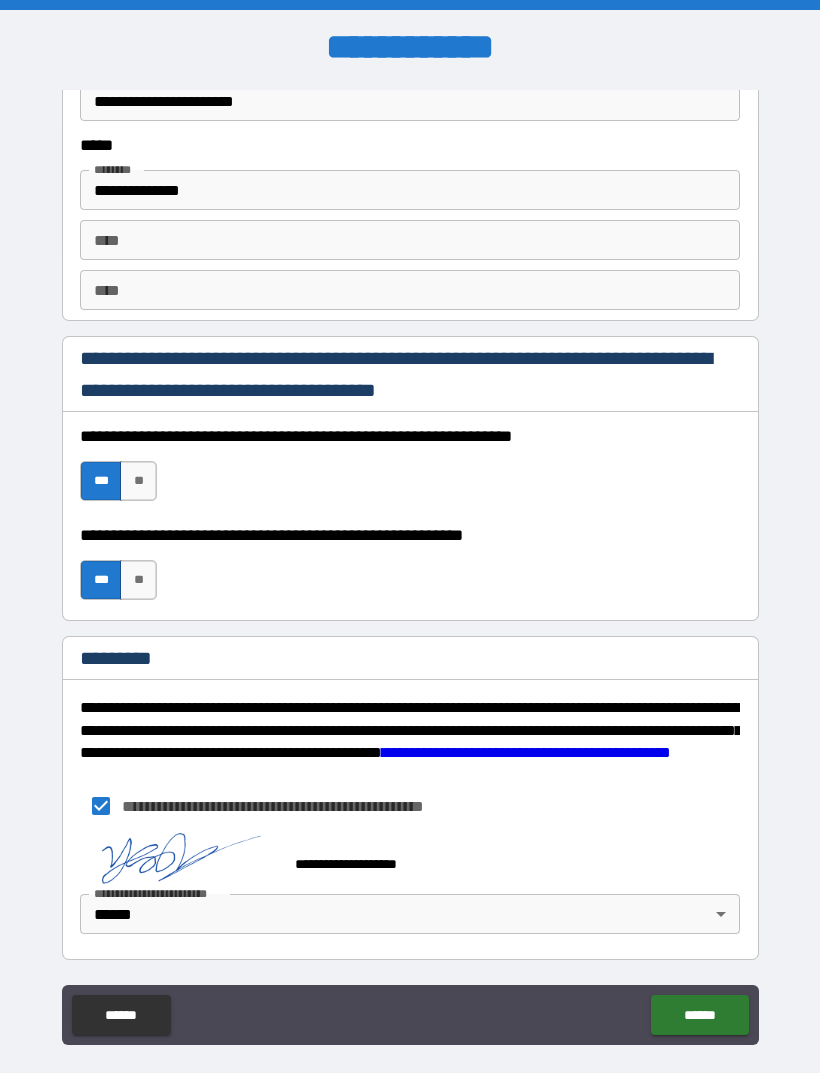 click on "******" at bounding box center [699, 1015] 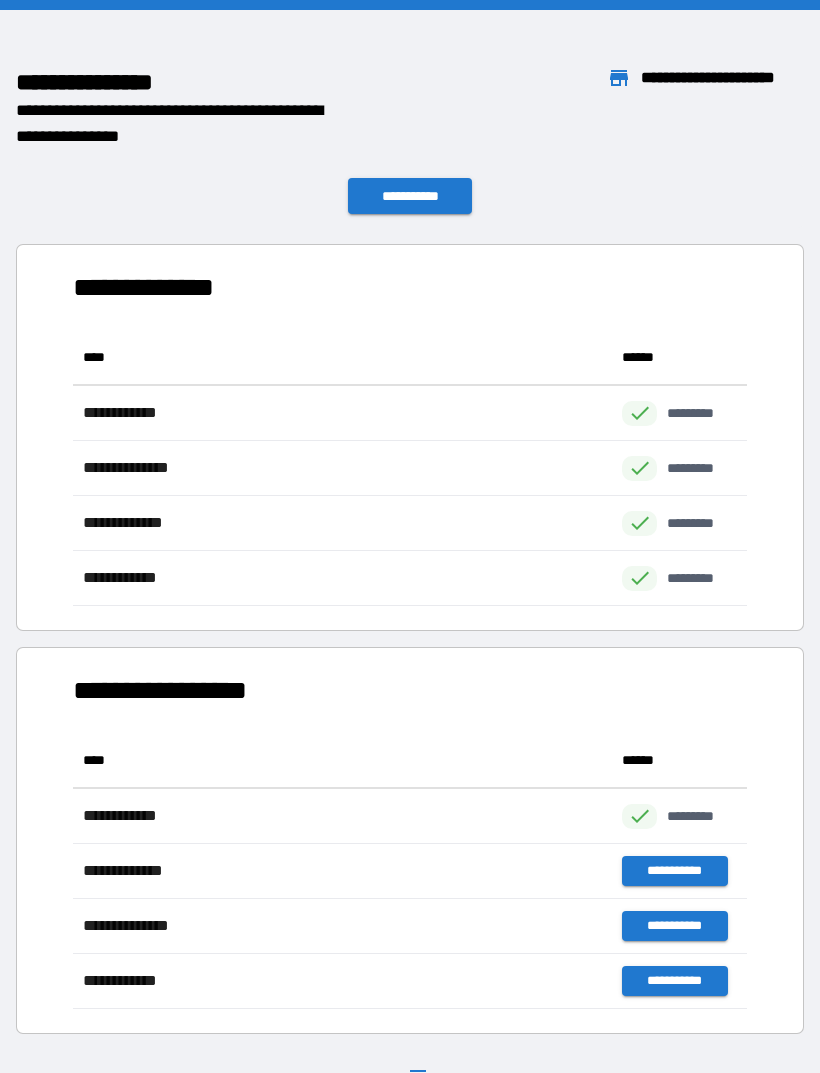scroll, scrollTop: 1, scrollLeft: 1, axis: both 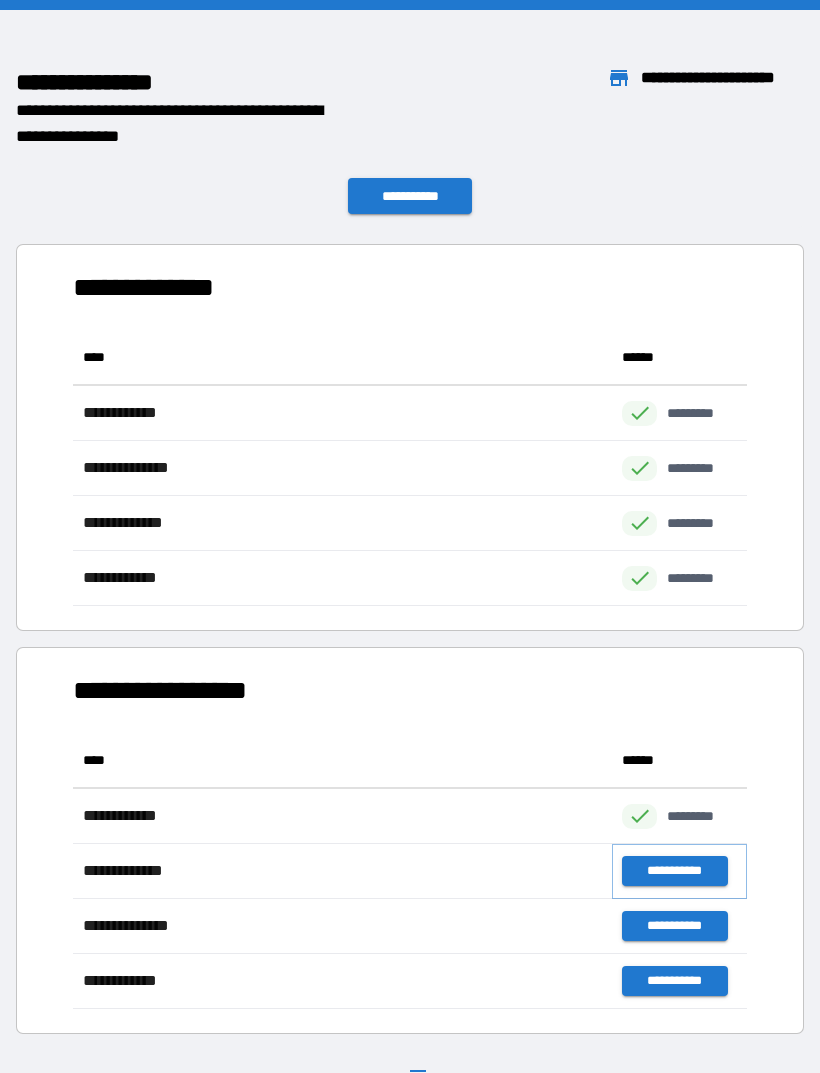 click on "**********" at bounding box center (674, 871) 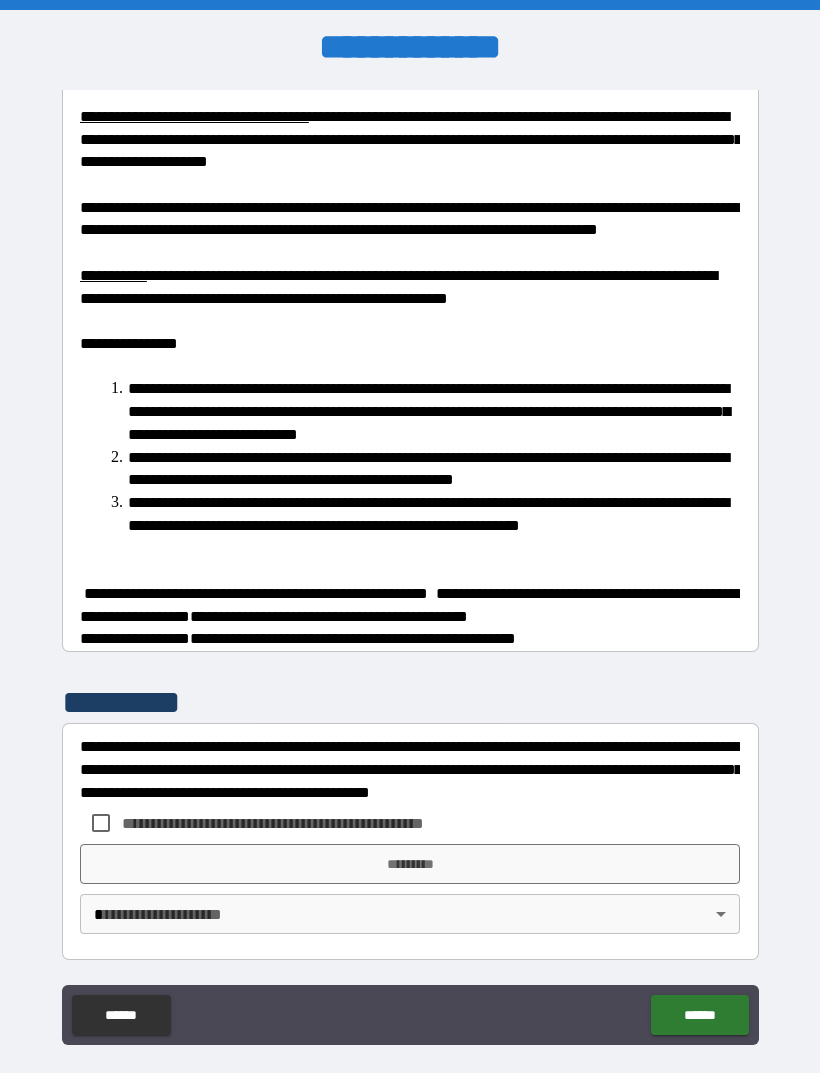 scroll, scrollTop: 909, scrollLeft: 0, axis: vertical 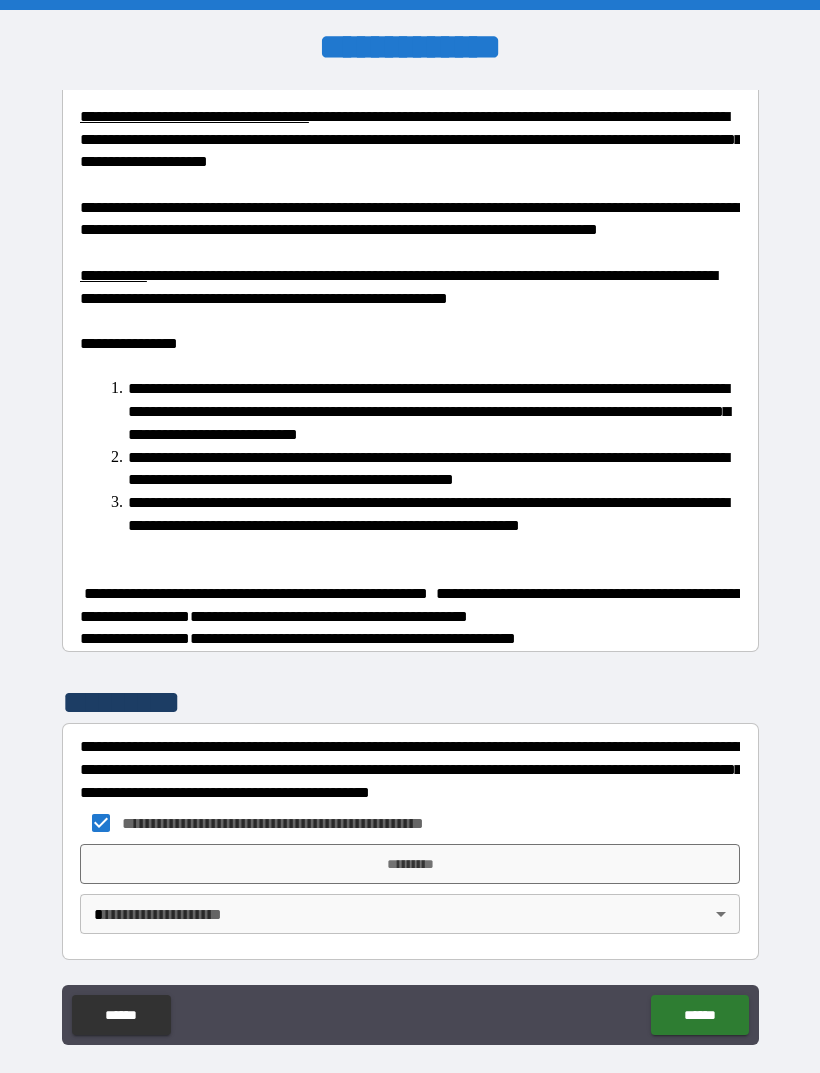 click on "*********" at bounding box center (410, 864) 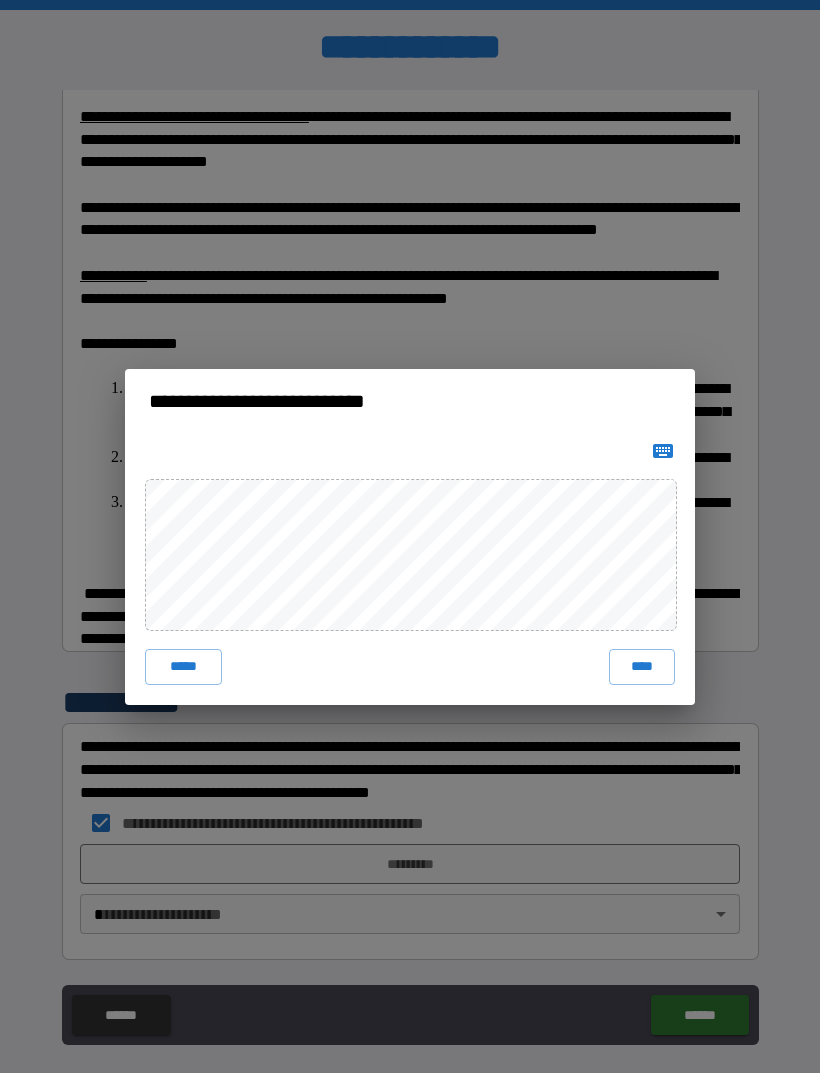 click on "****" at bounding box center (642, 667) 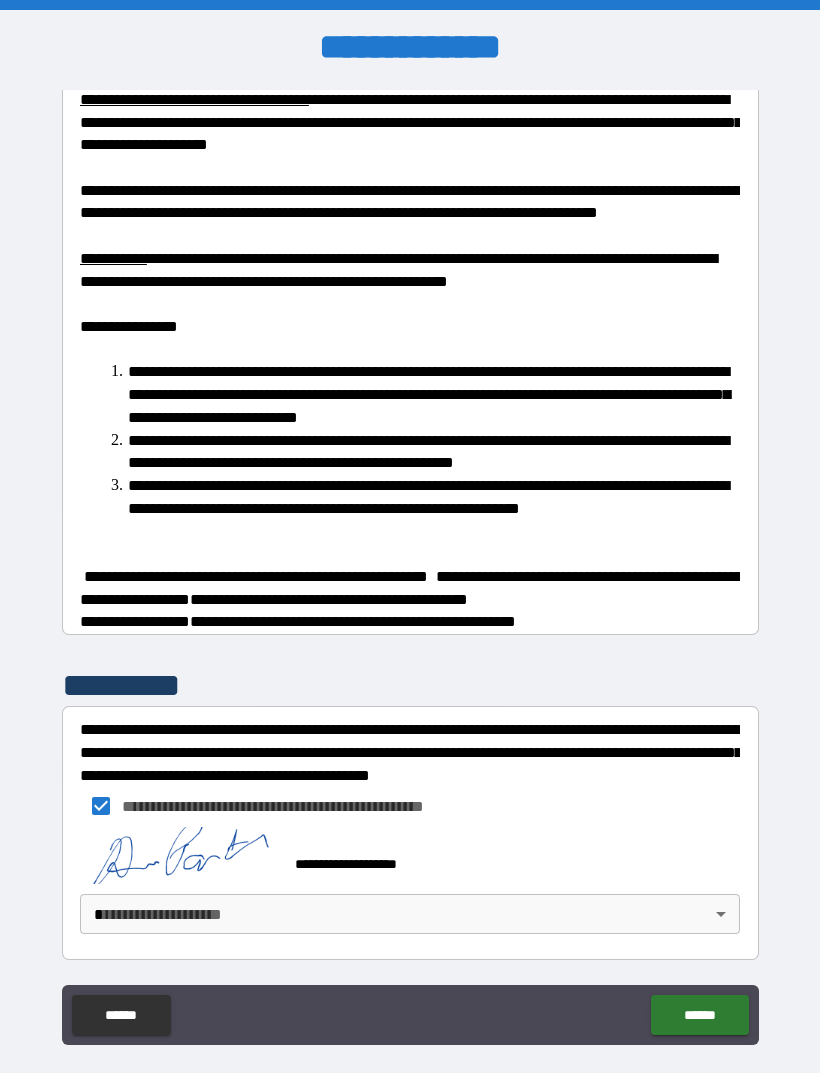 scroll, scrollTop: 926, scrollLeft: 0, axis: vertical 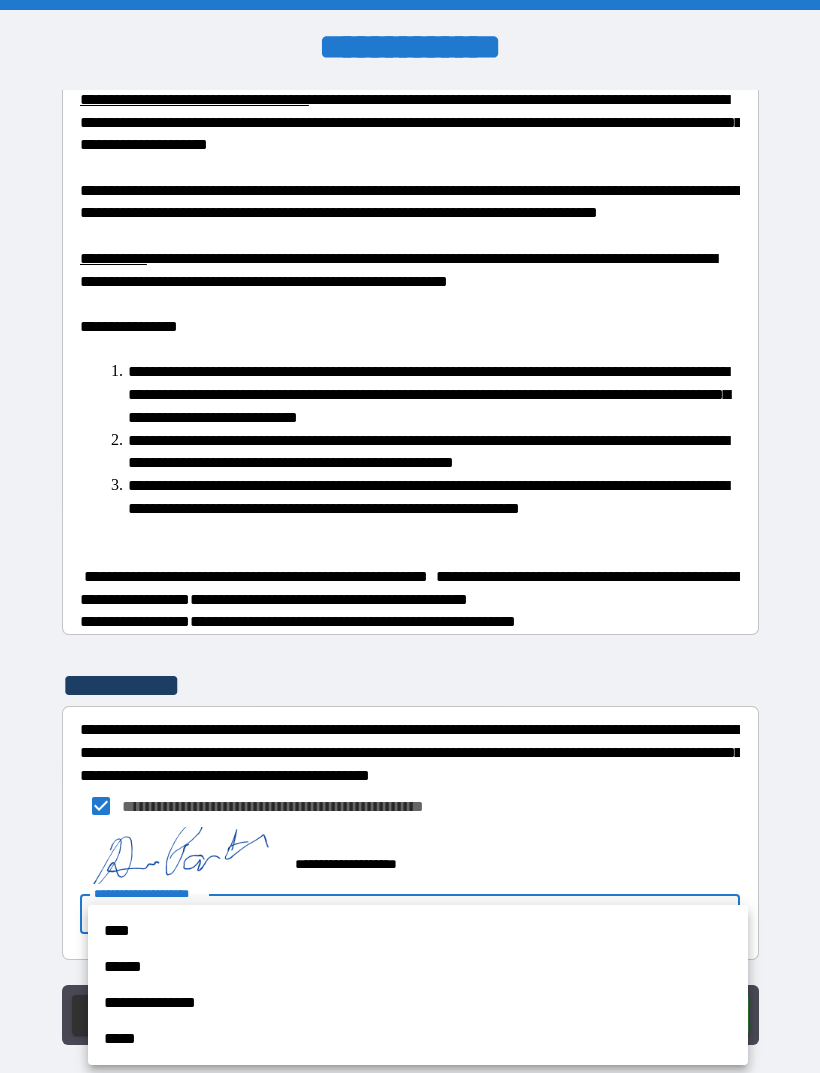 click on "**********" at bounding box center (418, 1003) 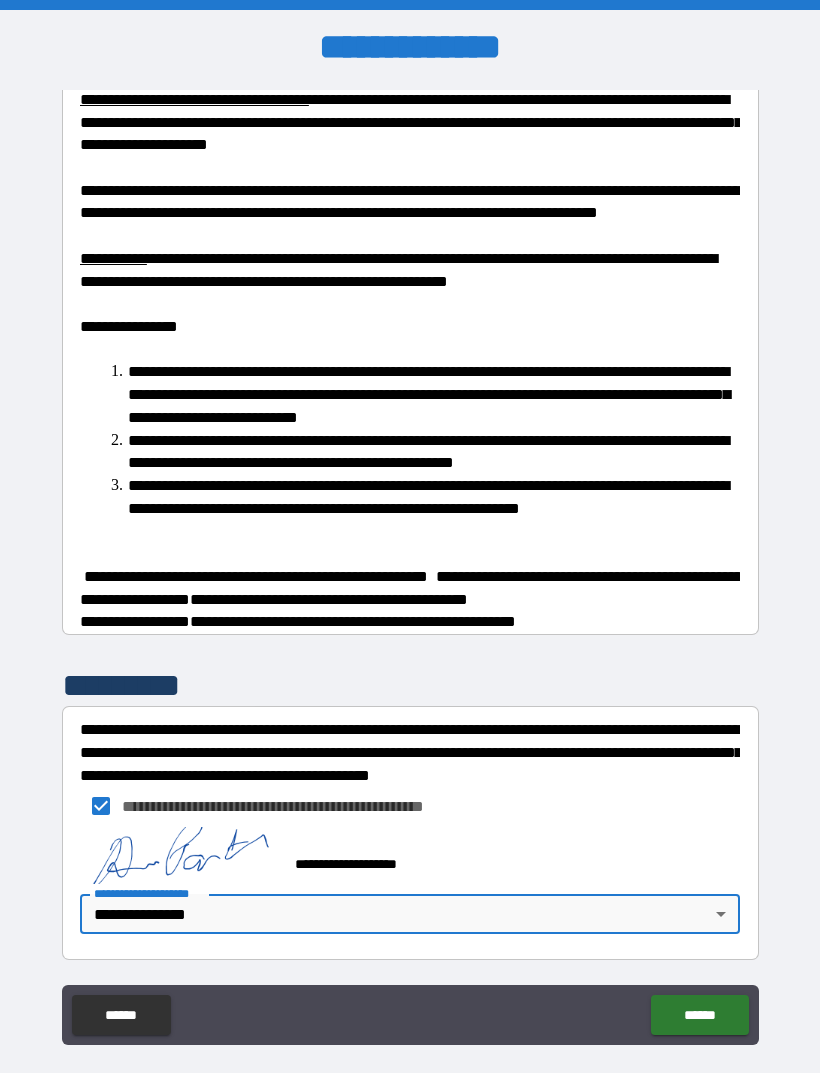 click on "******" at bounding box center [699, 1015] 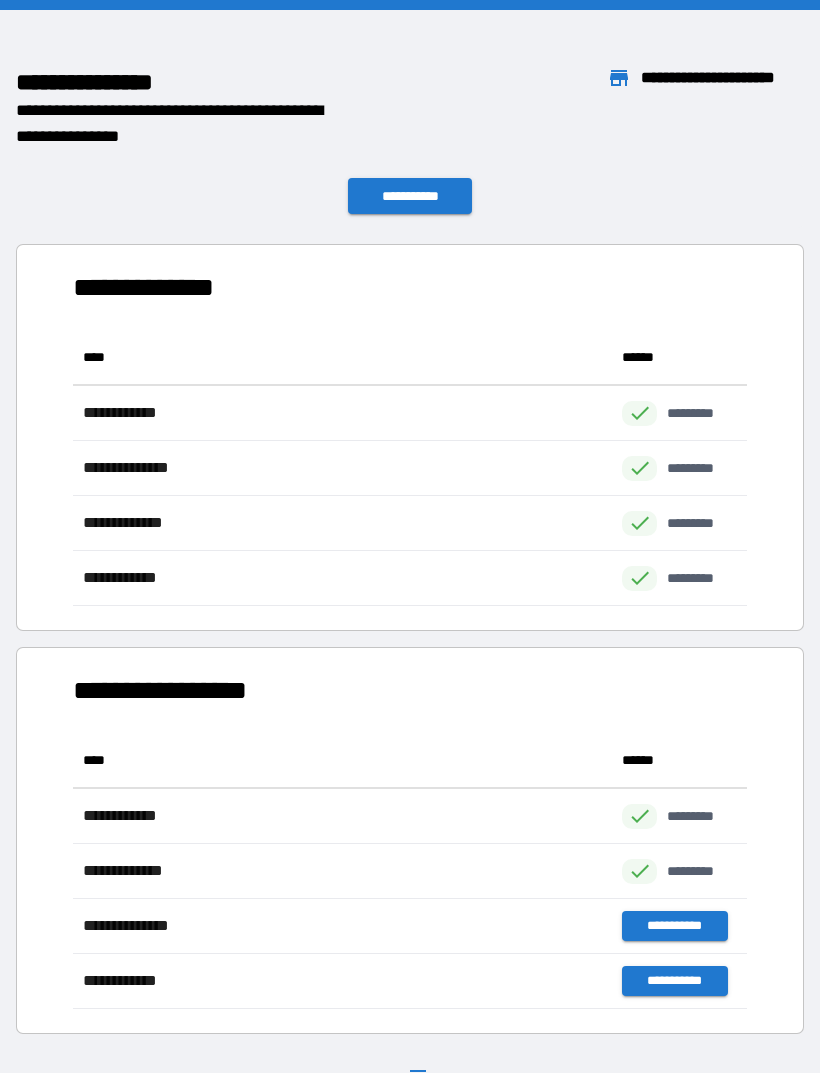 scroll, scrollTop: 1, scrollLeft: 1, axis: both 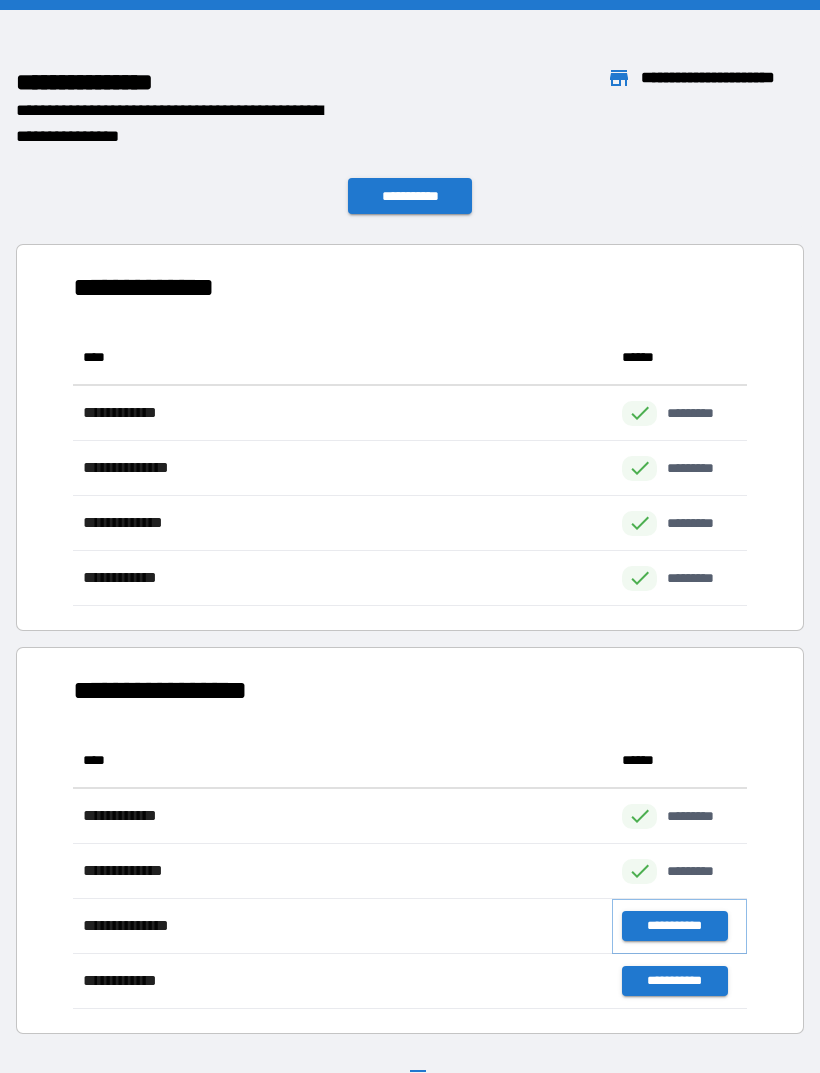 click on "**********" at bounding box center (674, 926) 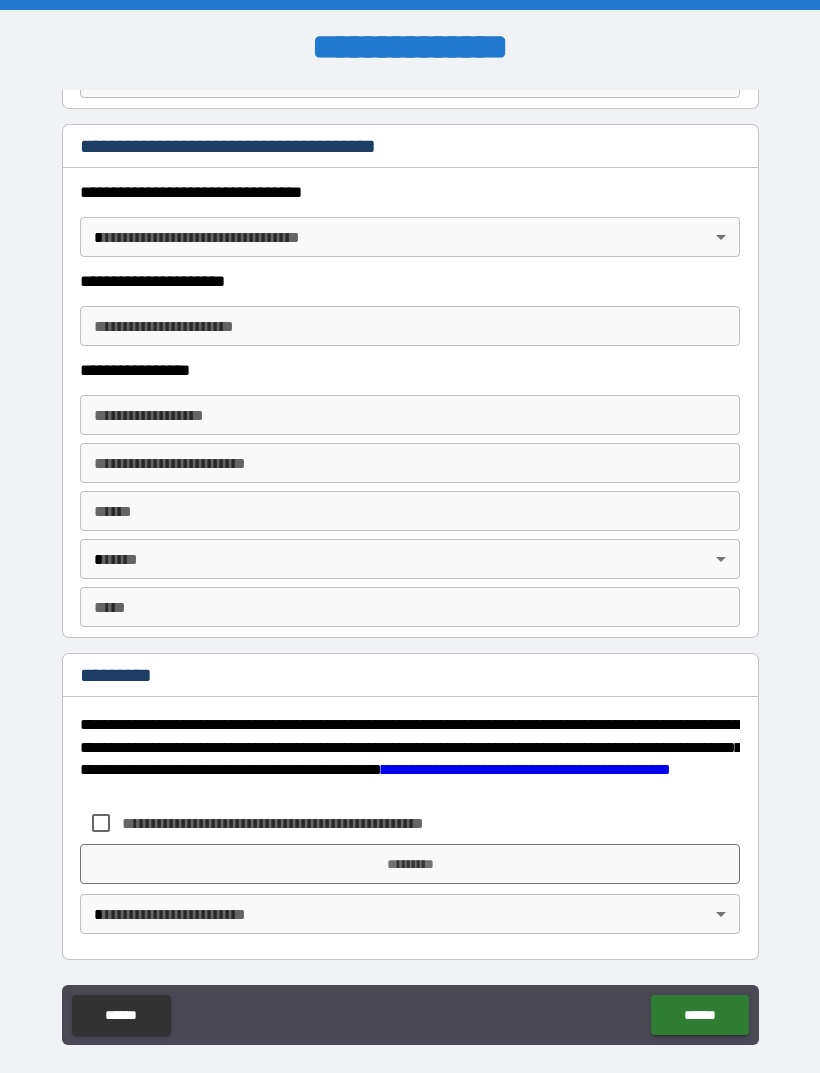 scroll, scrollTop: 3461, scrollLeft: 0, axis: vertical 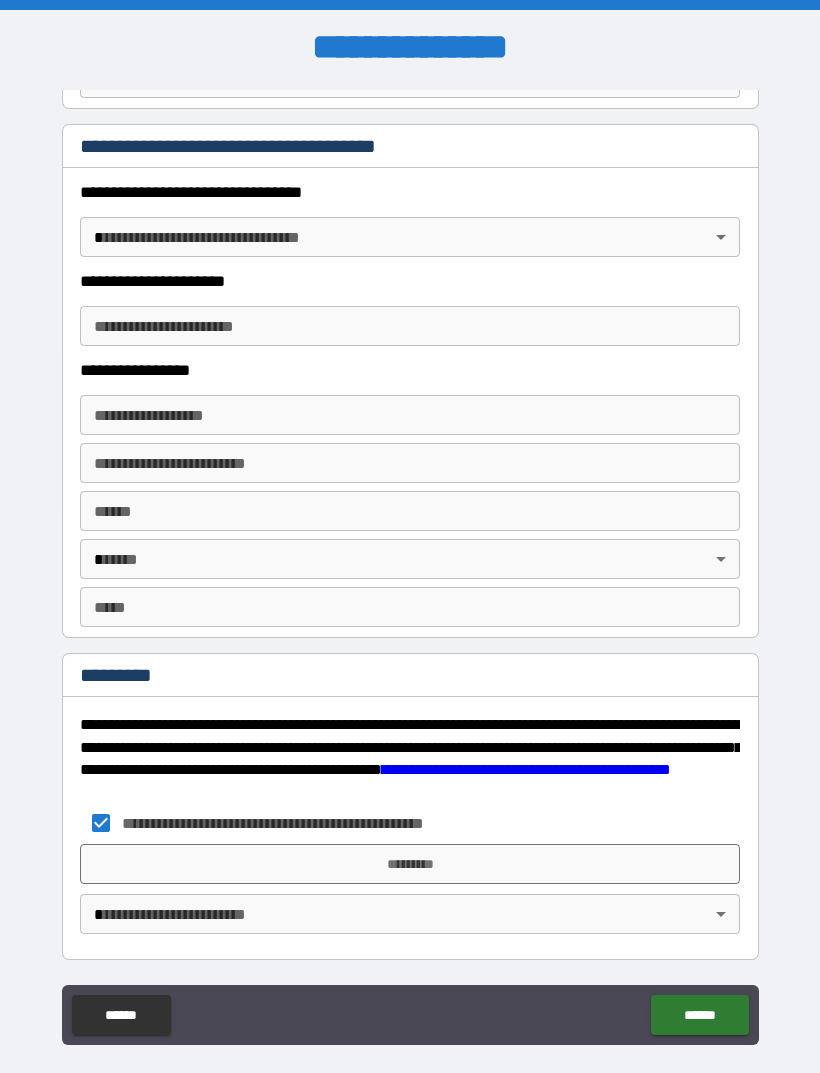 click on "*********" at bounding box center (410, 864) 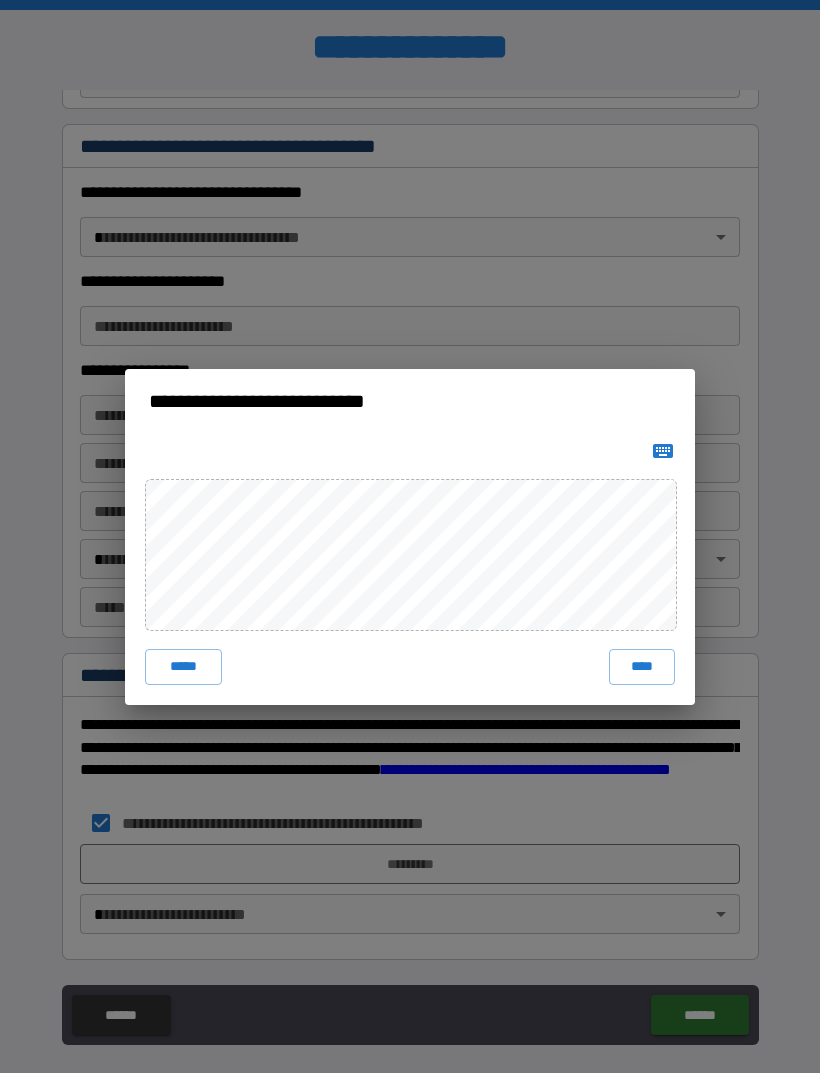 click on "****" at bounding box center [642, 667] 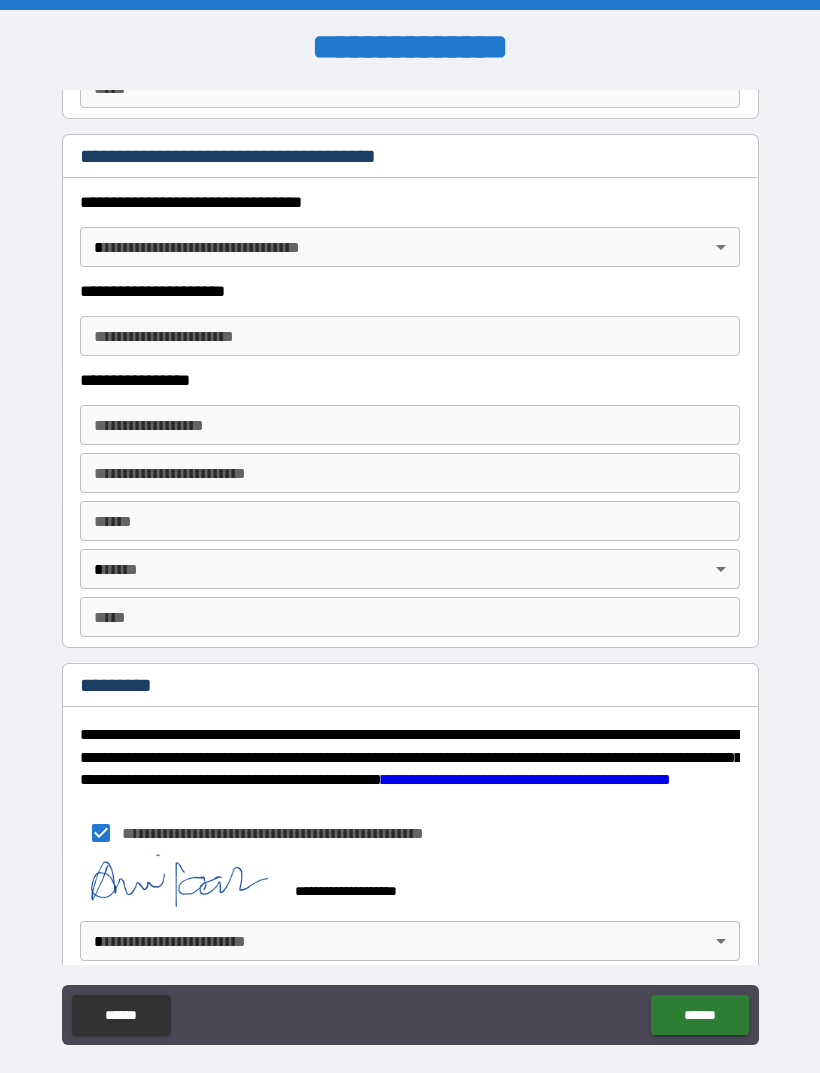 click on "**********" at bounding box center [410, 568] 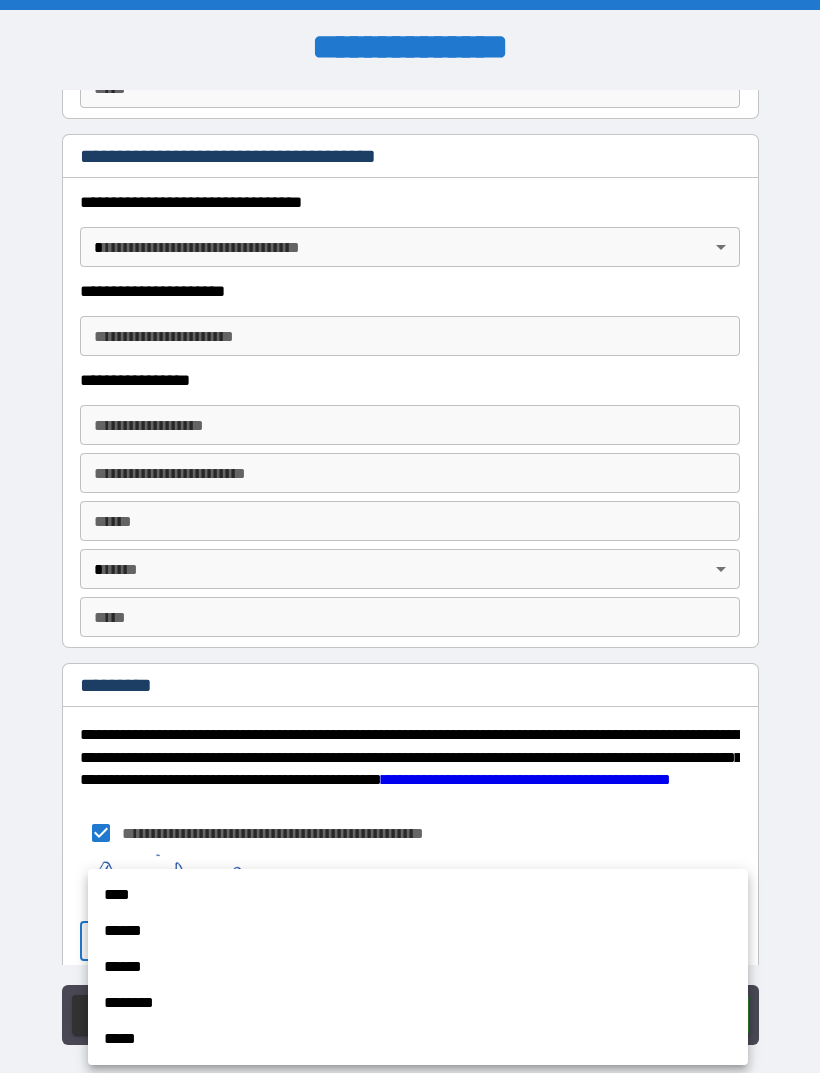 click on "******" at bounding box center [418, 931] 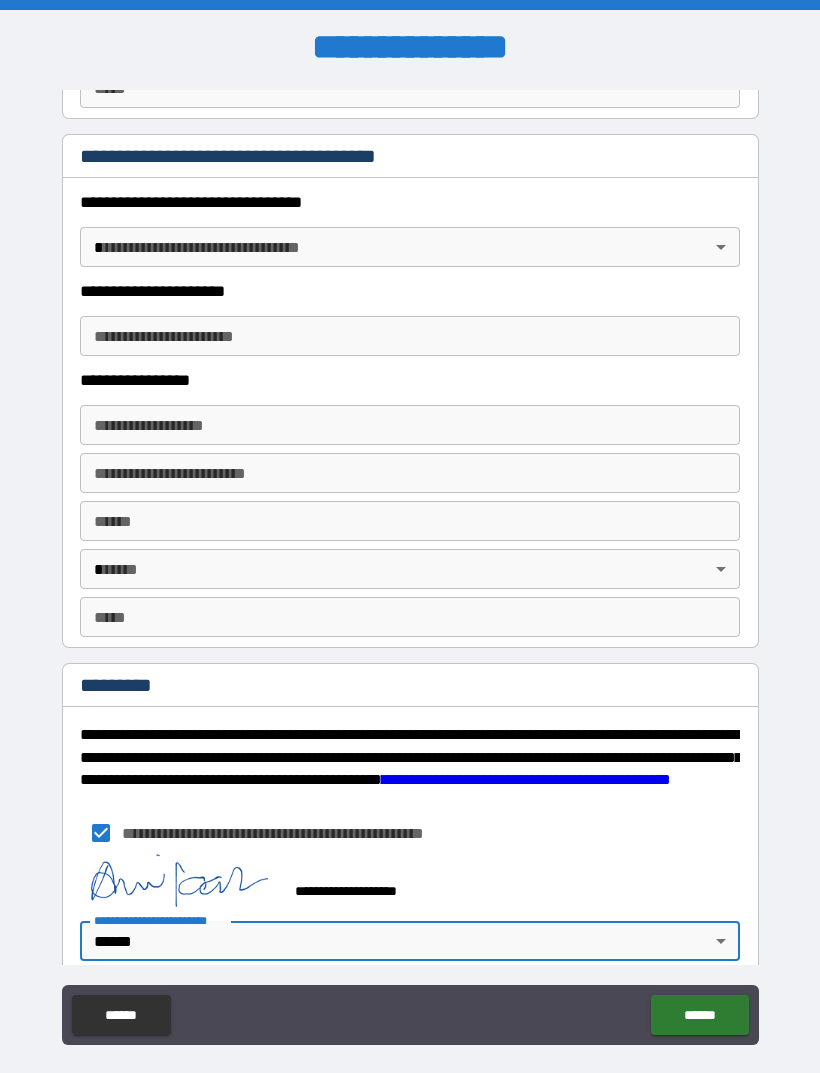 type on "*" 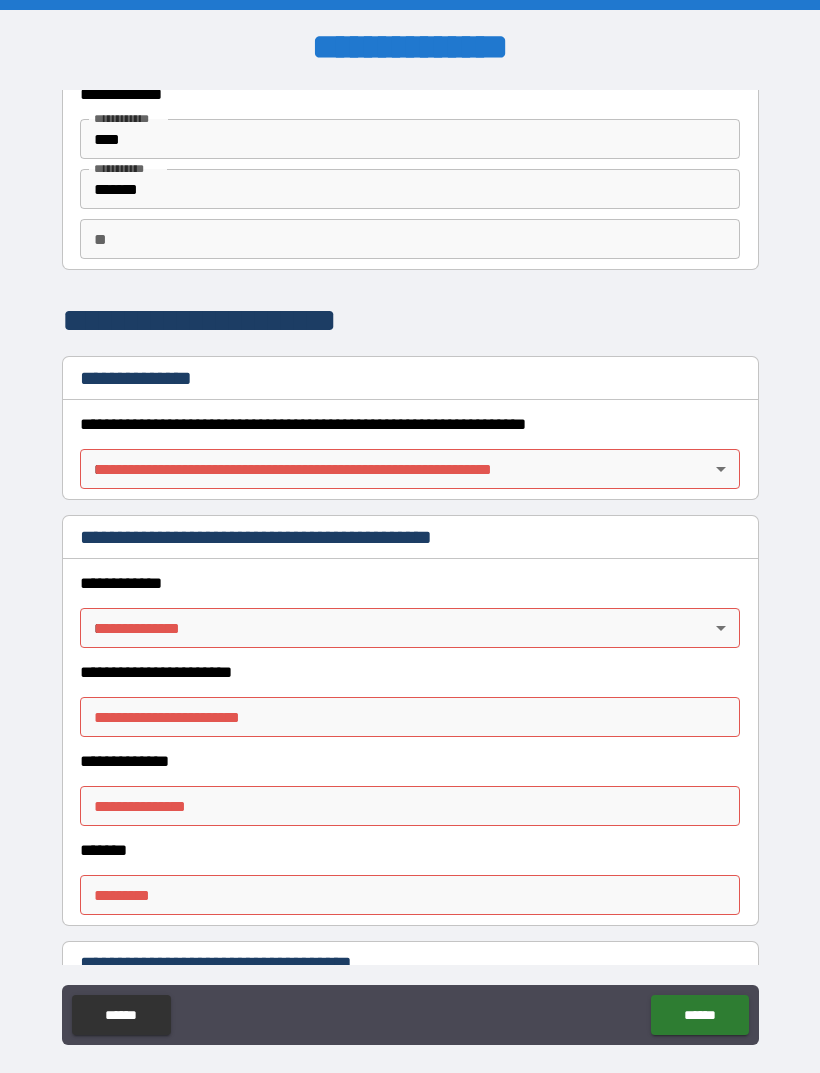 scroll, scrollTop: 90, scrollLeft: 0, axis: vertical 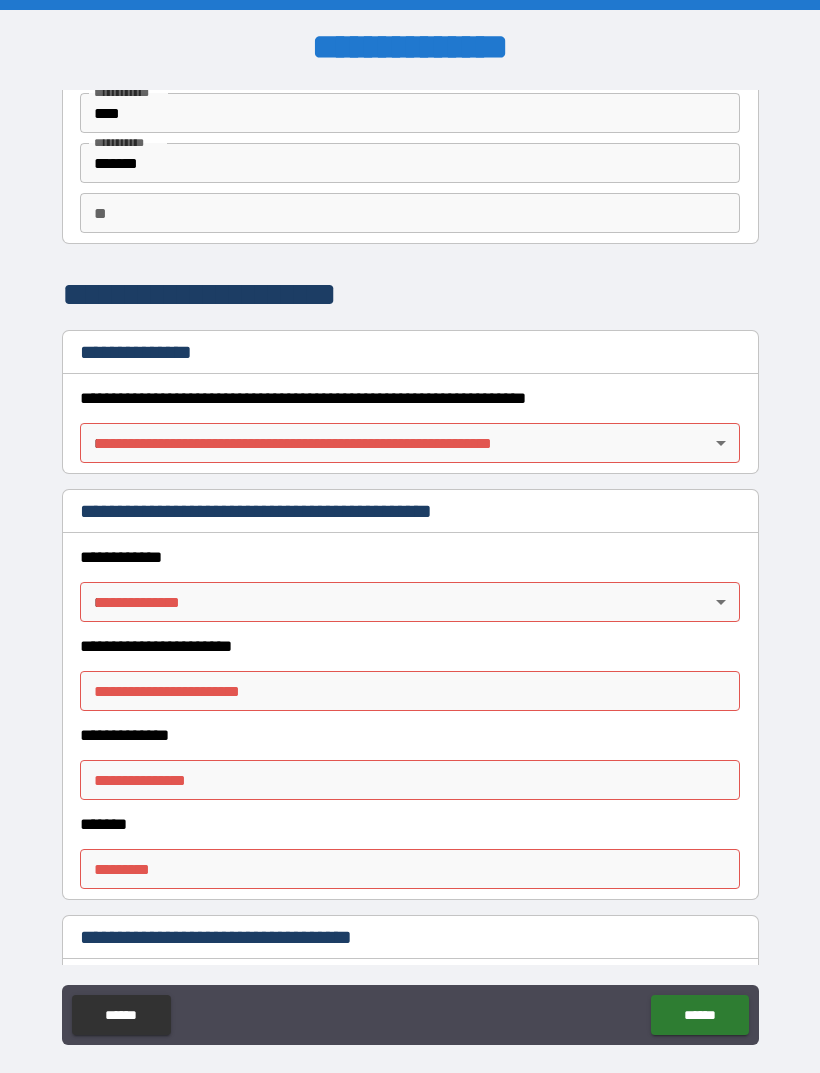 click on "**********" at bounding box center (410, 568) 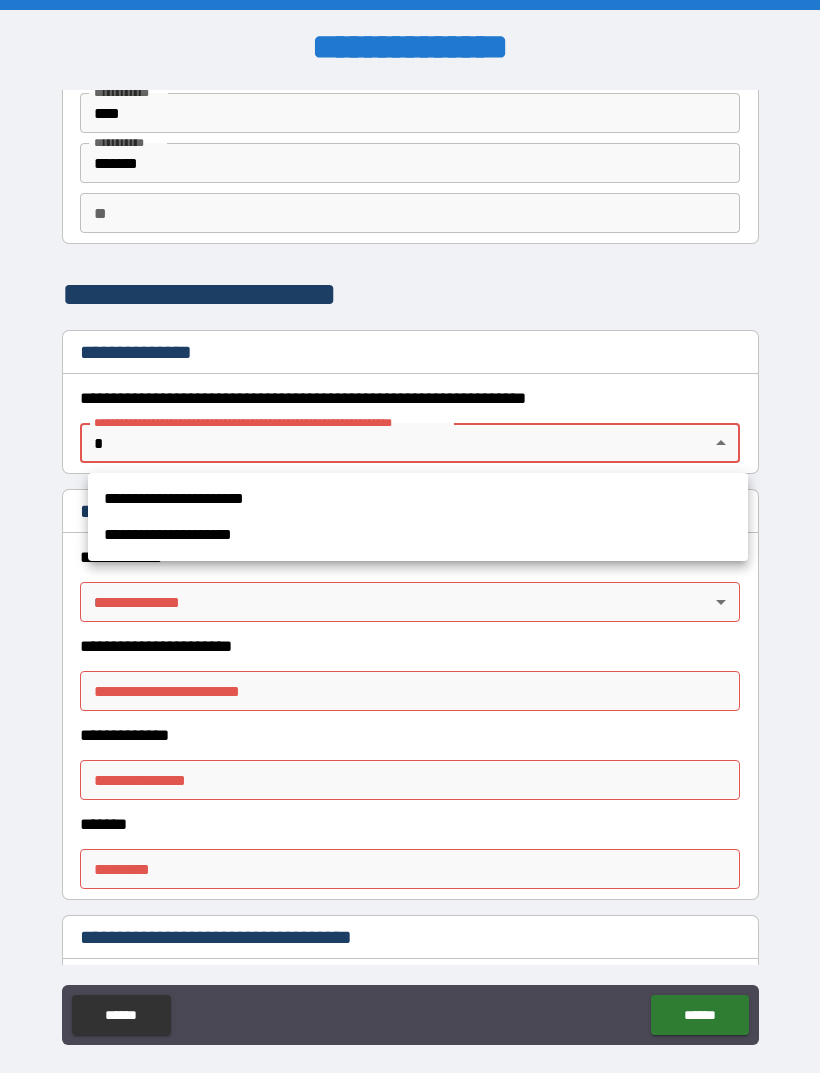 click on "**********" at bounding box center (418, 499) 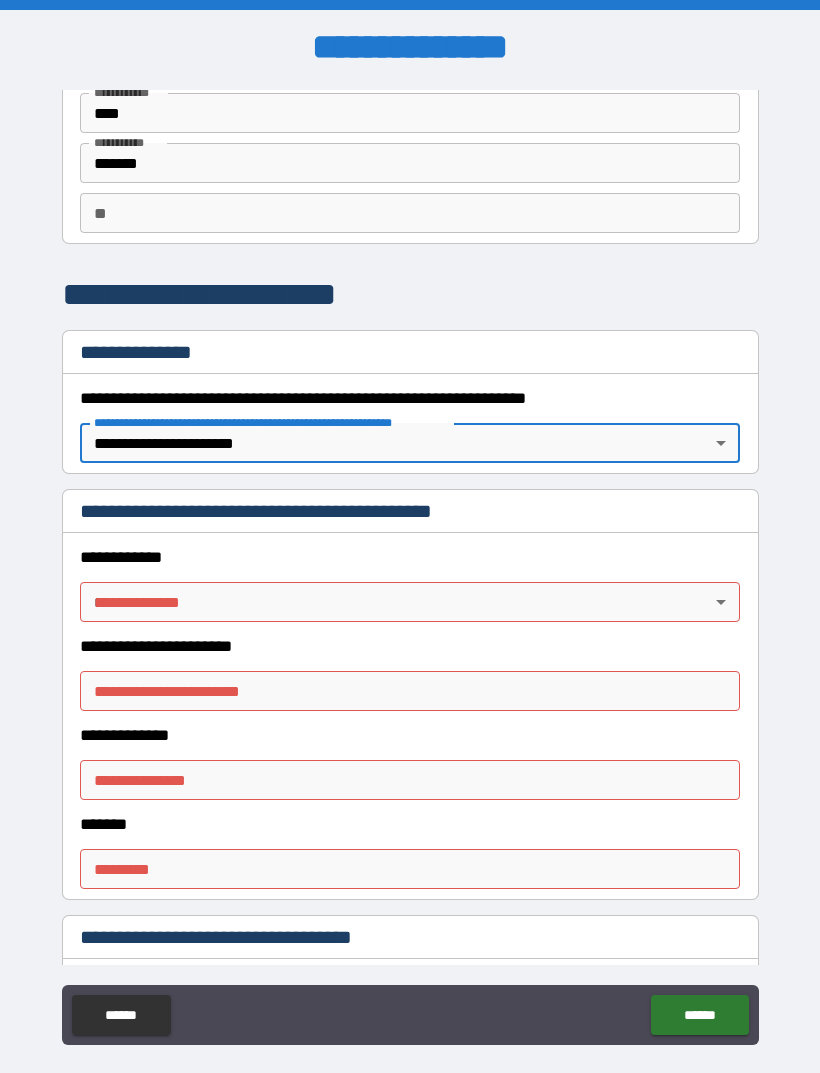 type on "*" 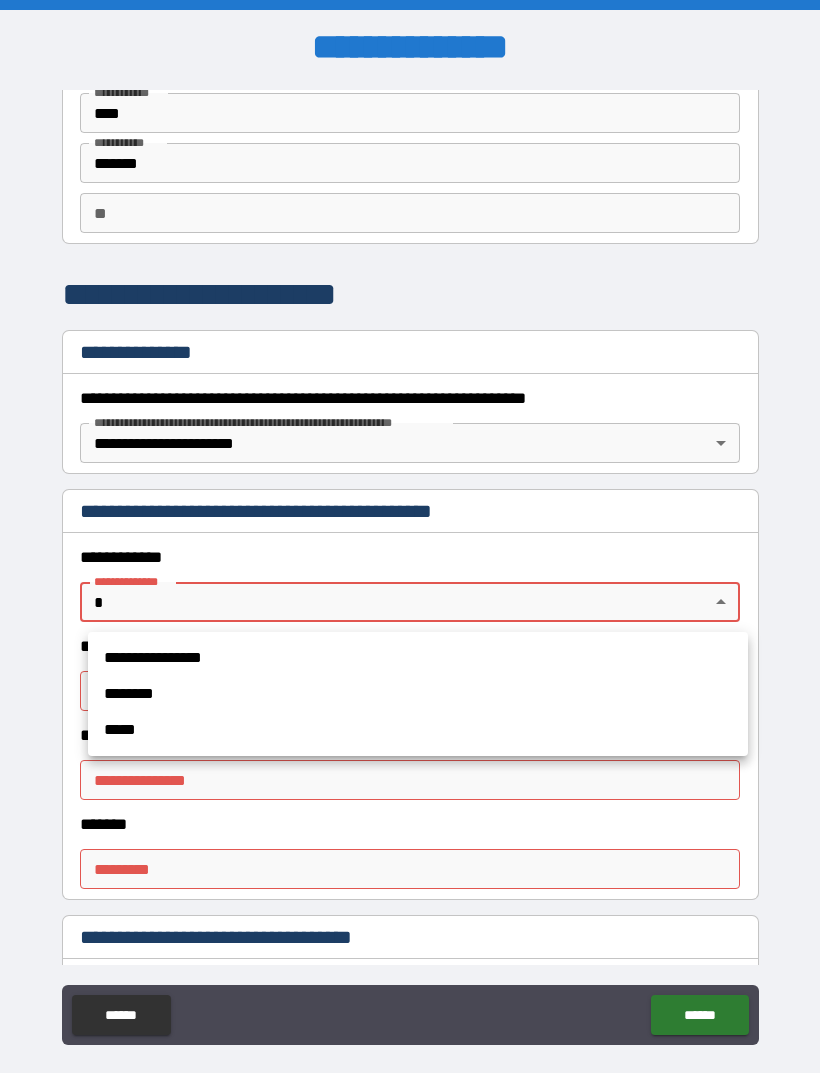 click on "**********" at bounding box center [418, 658] 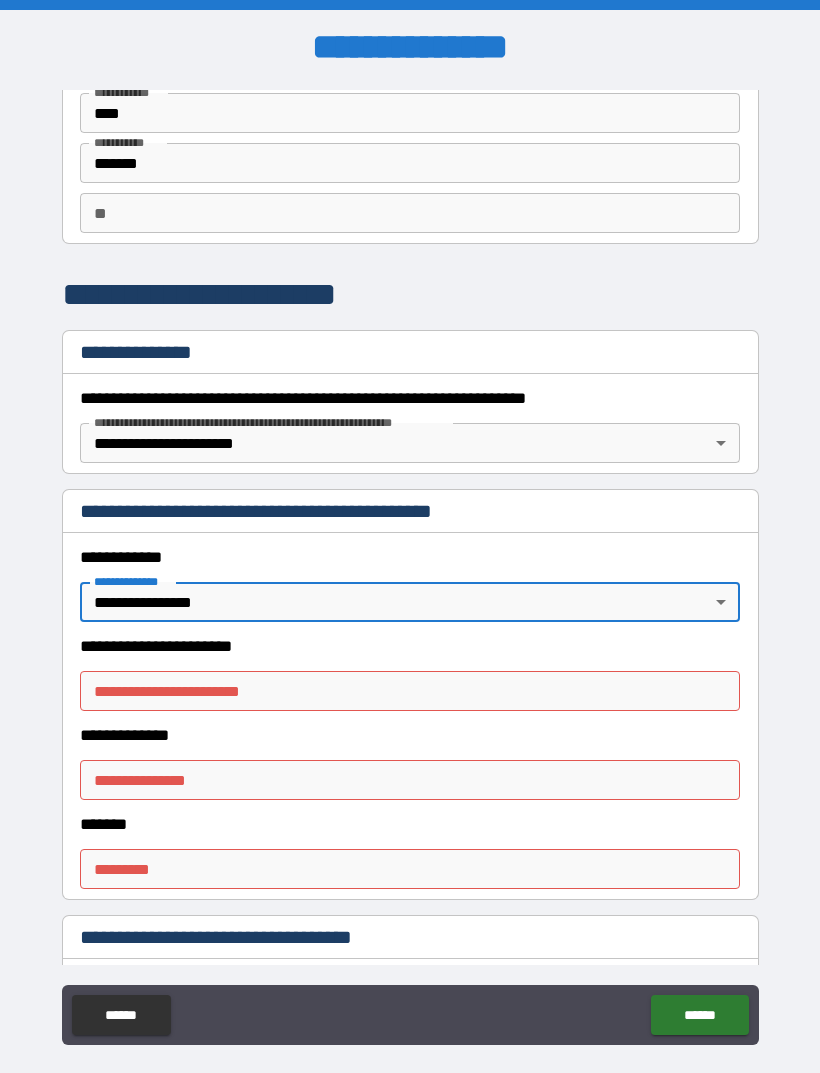 click on "**********" at bounding box center [410, 691] 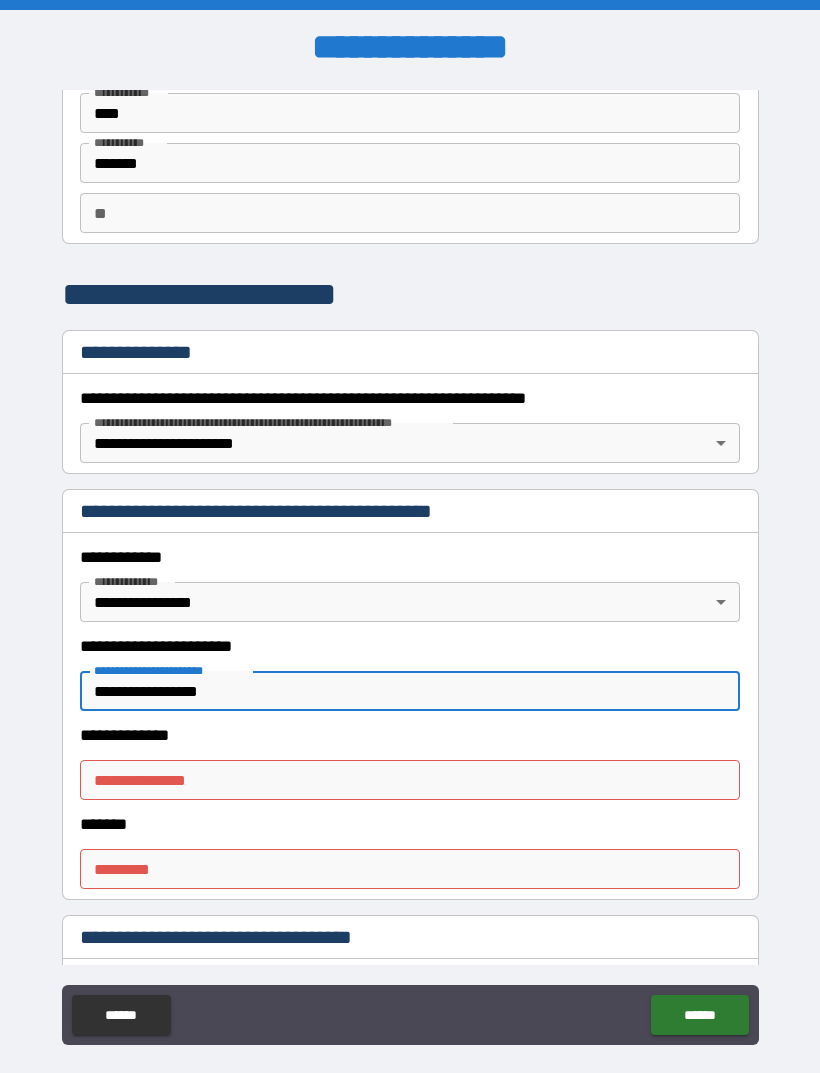type on "**********" 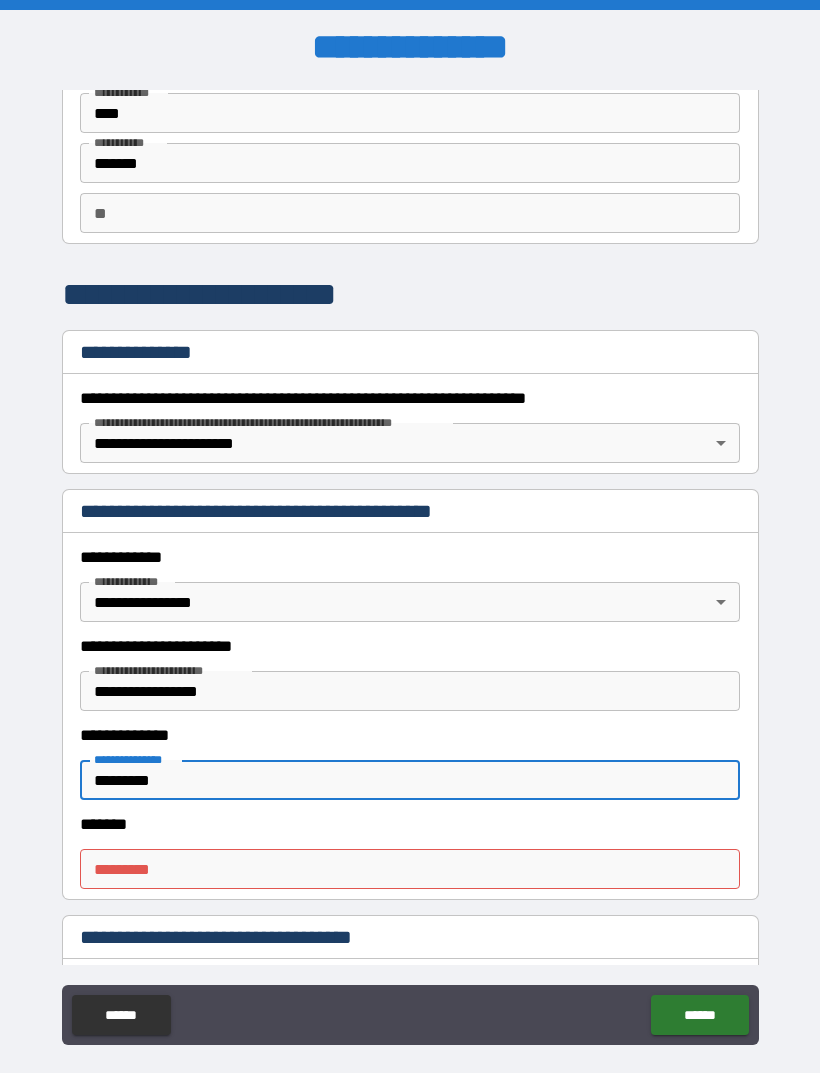 type on "*********" 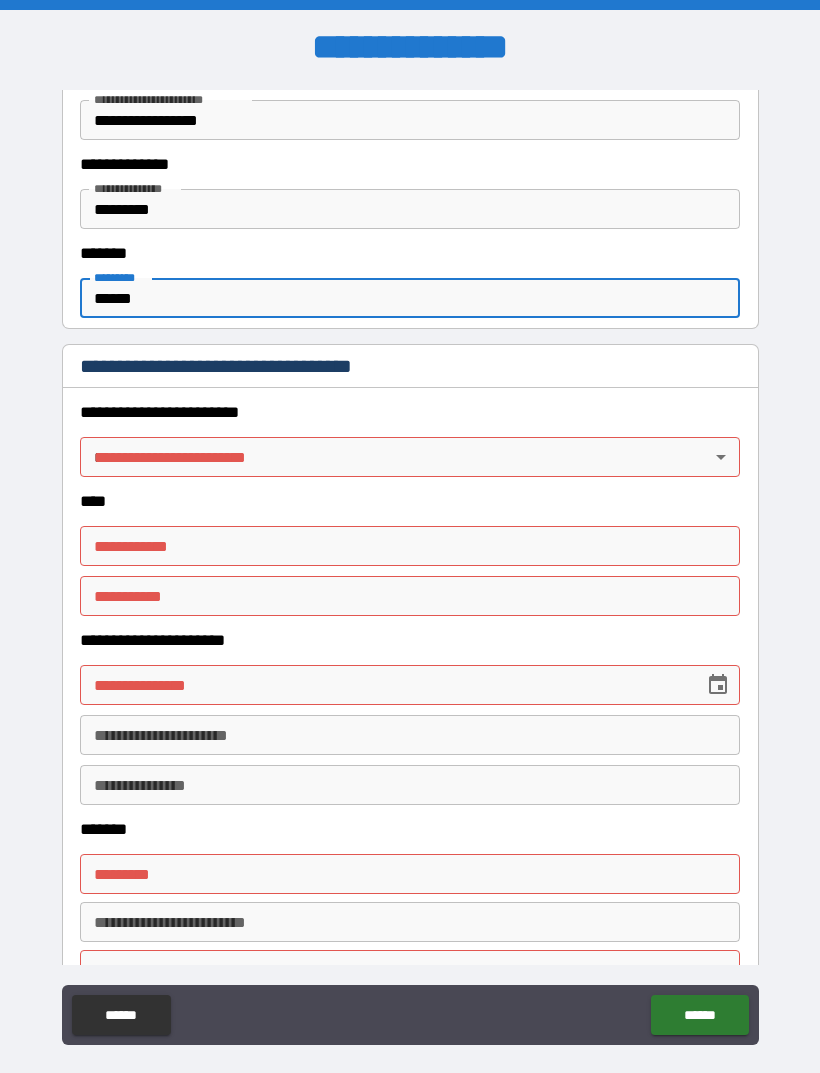 scroll, scrollTop: 671, scrollLeft: 0, axis: vertical 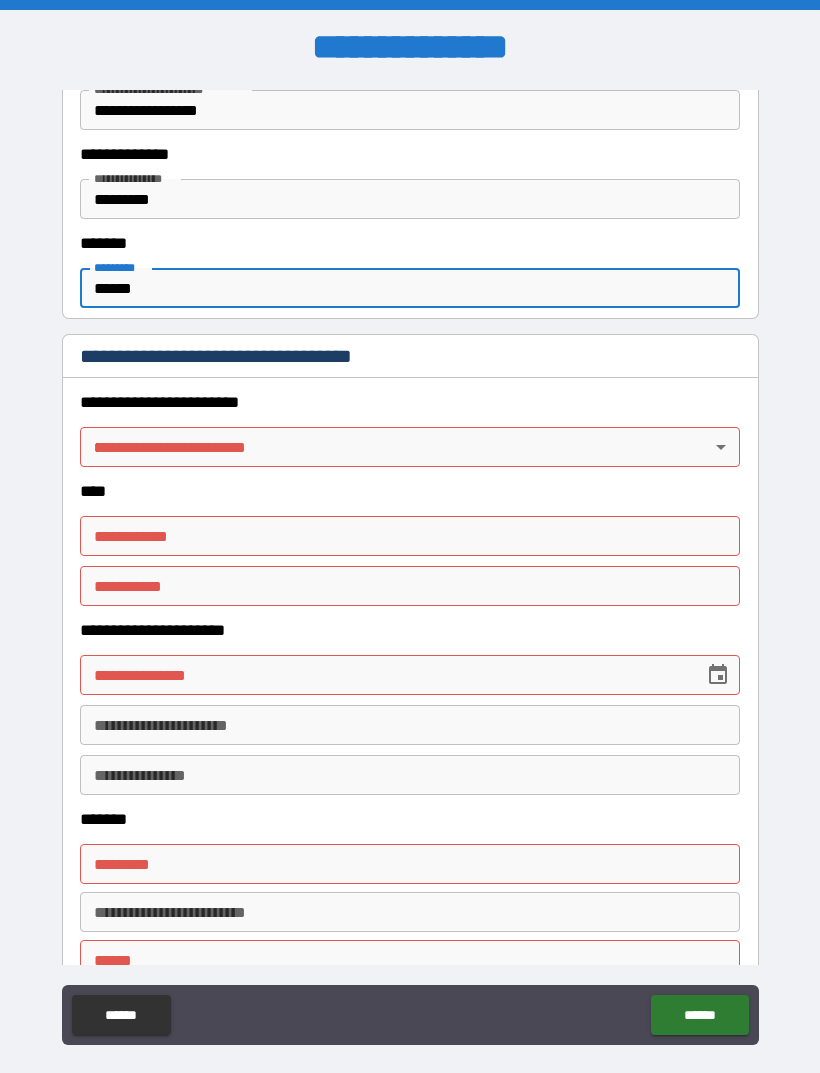 type on "******" 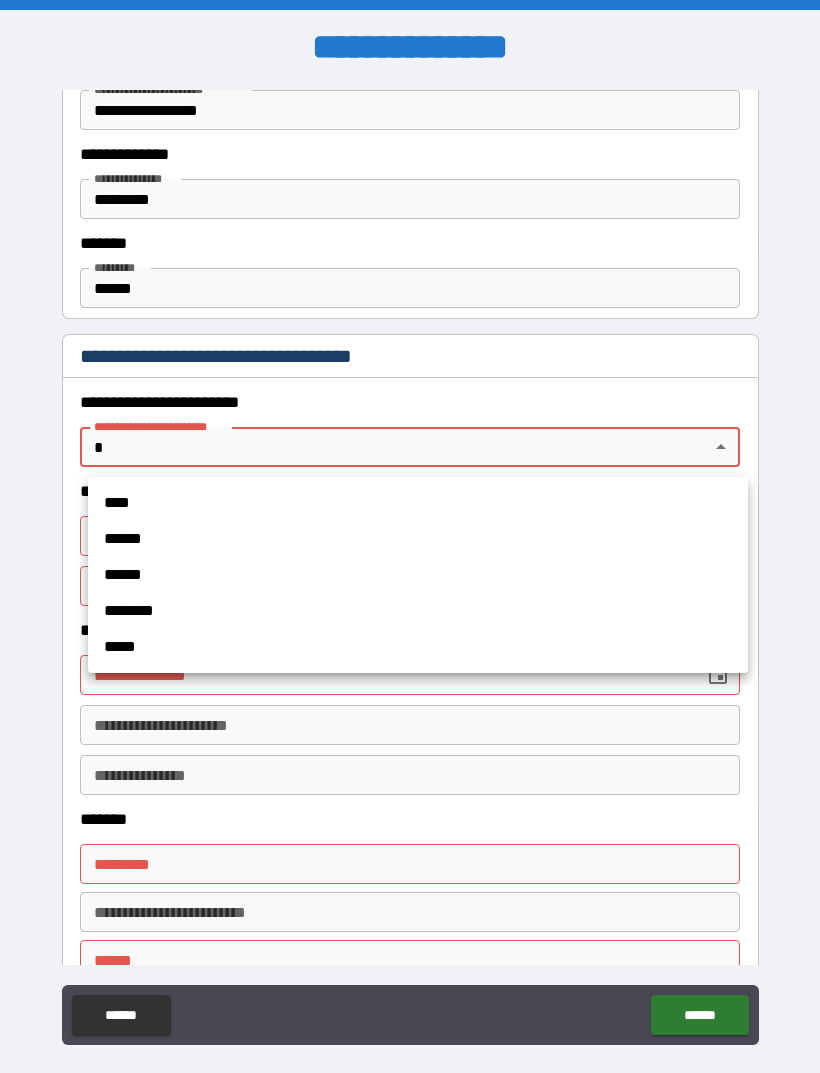 click on "******" at bounding box center [418, 539] 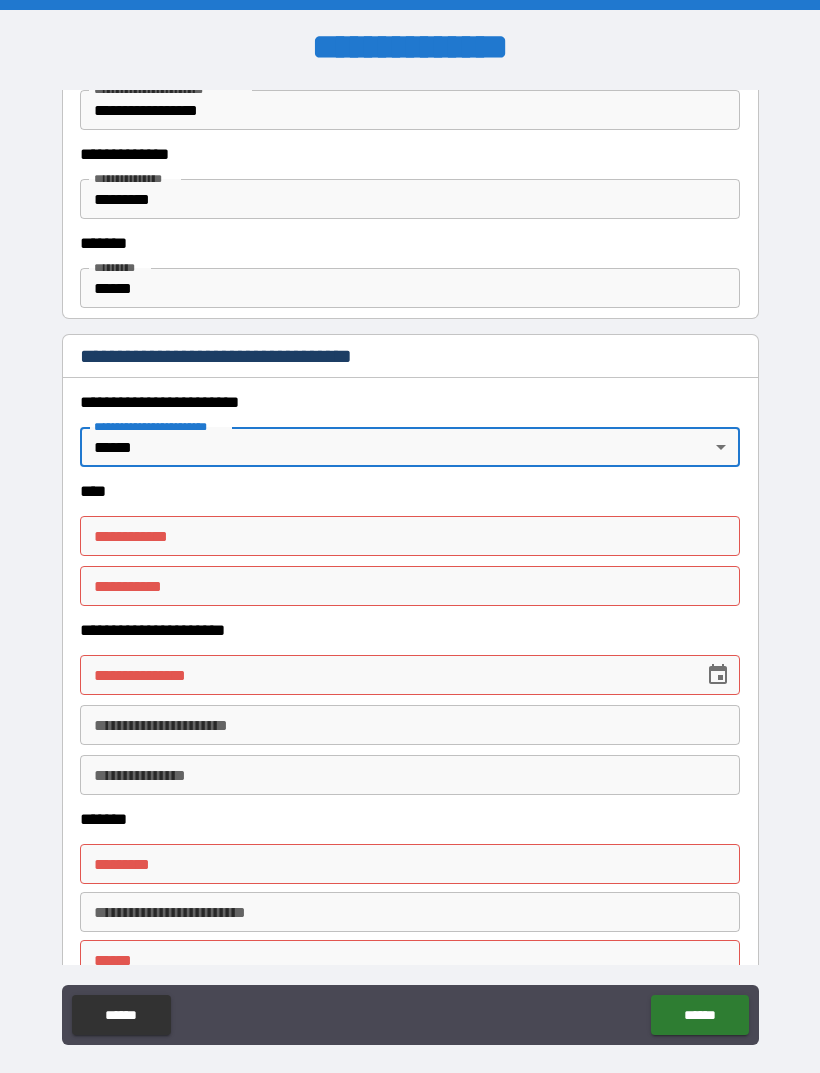 click on "**********" at bounding box center (410, 568) 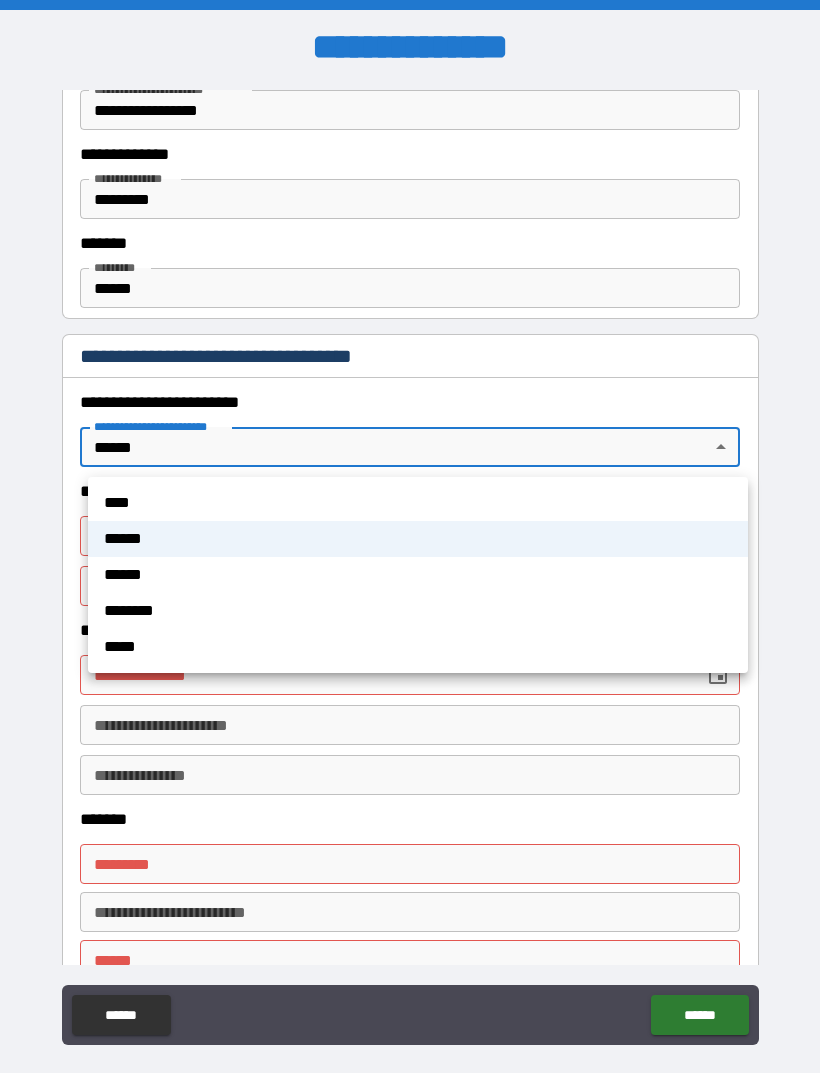 click on "******" at bounding box center (418, 539) 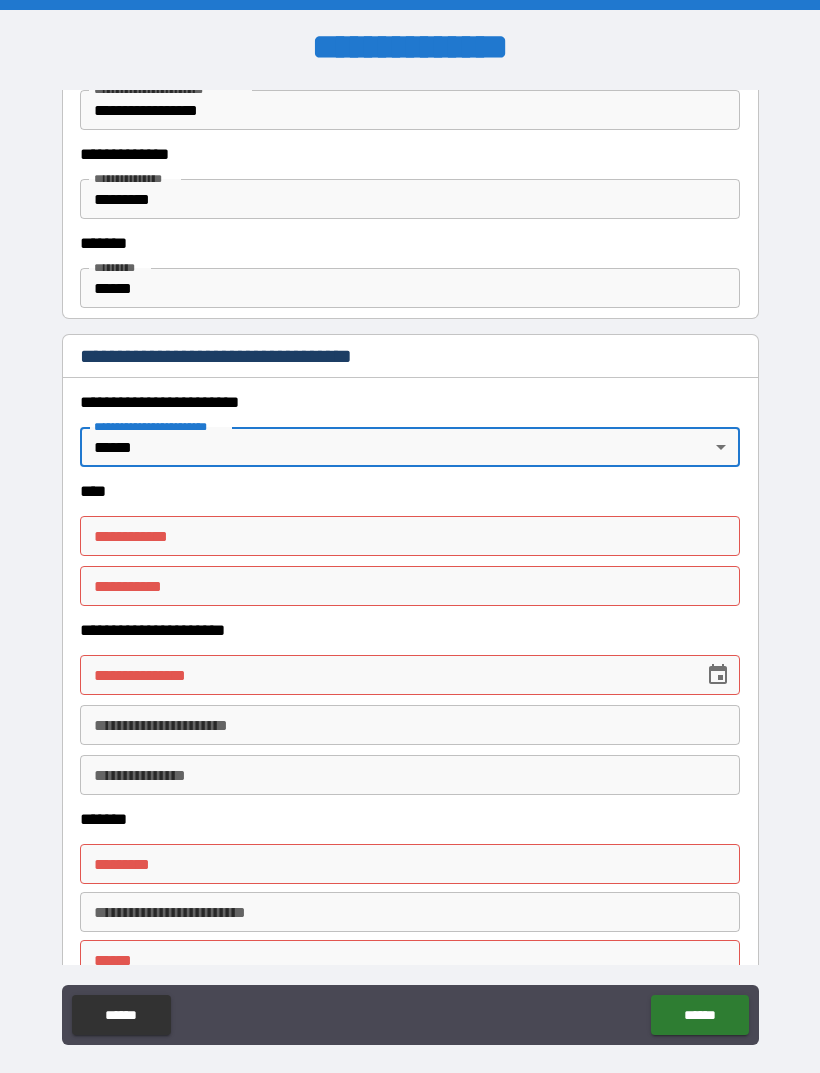 click on "**********" at bounding box center [410, 536] 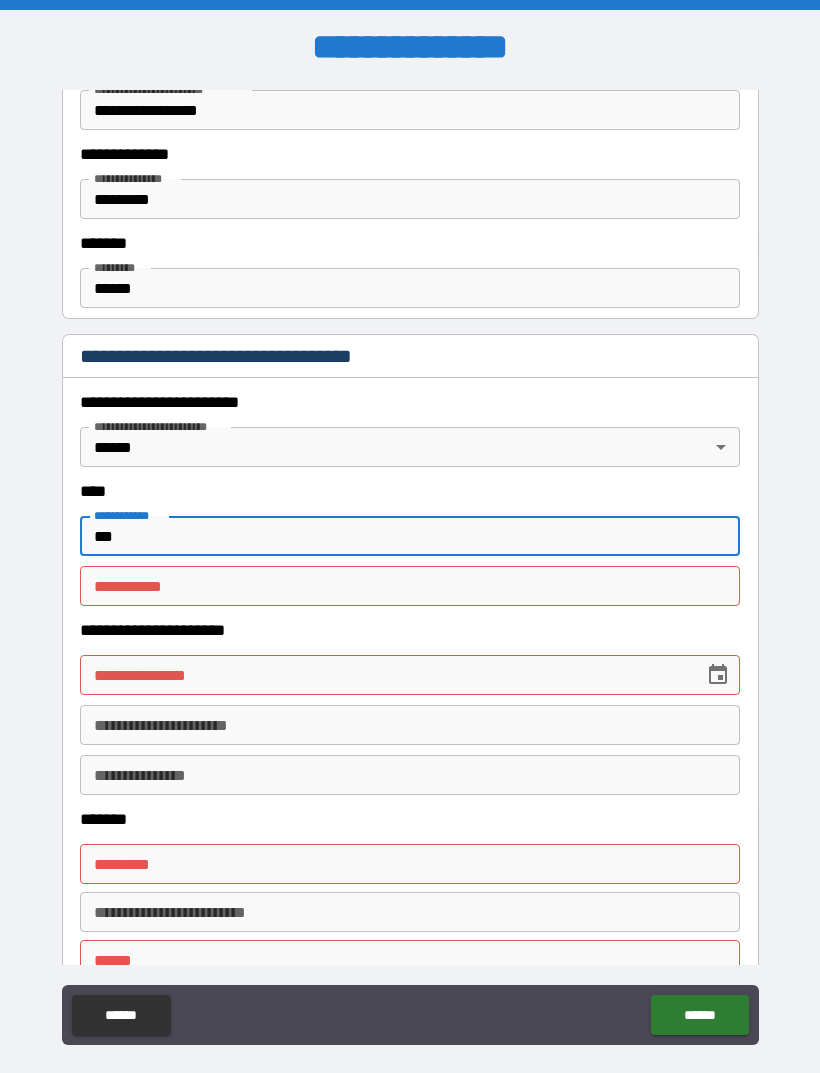 type on "***" 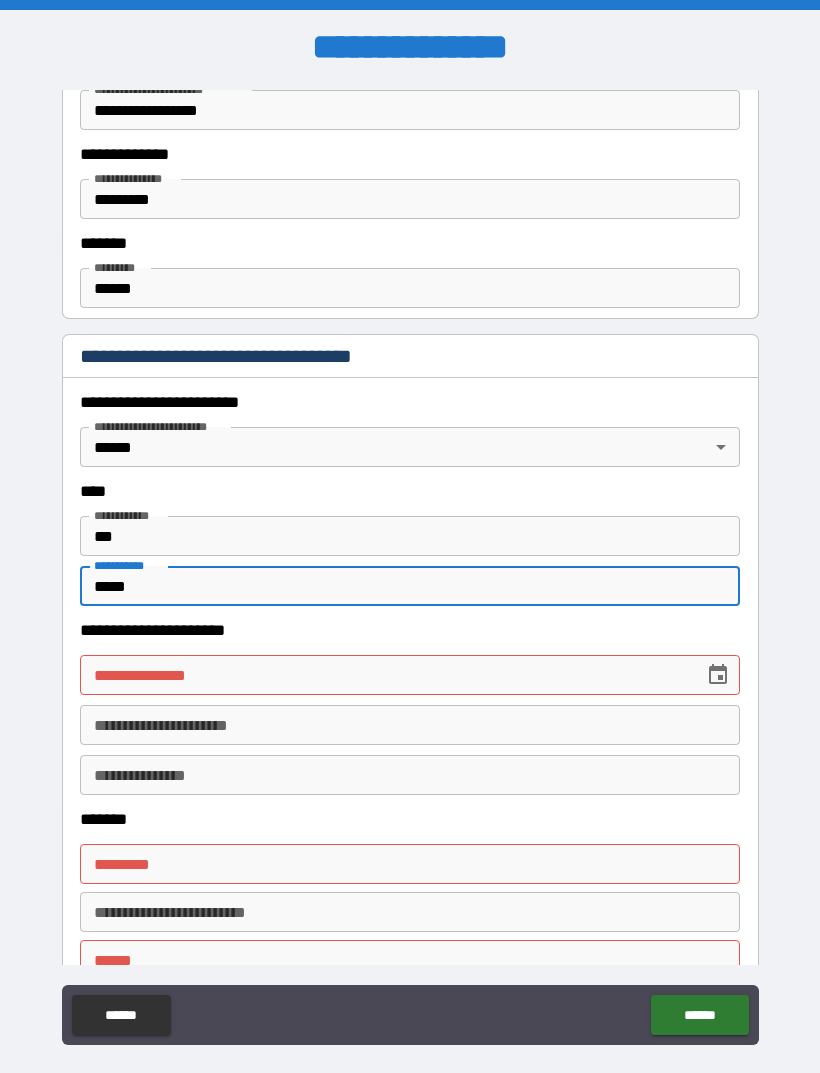 type on "*****" 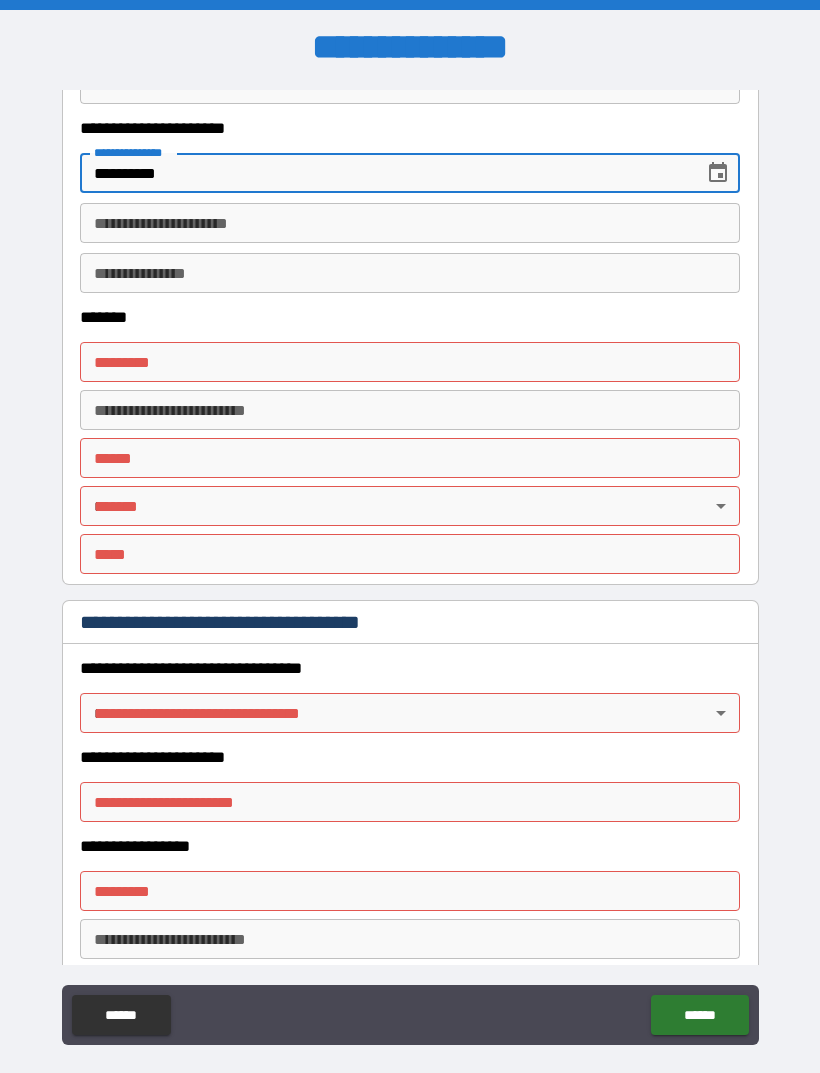 scroll, scrollTop: 1188, scrollLeft: 0, axis: vertical 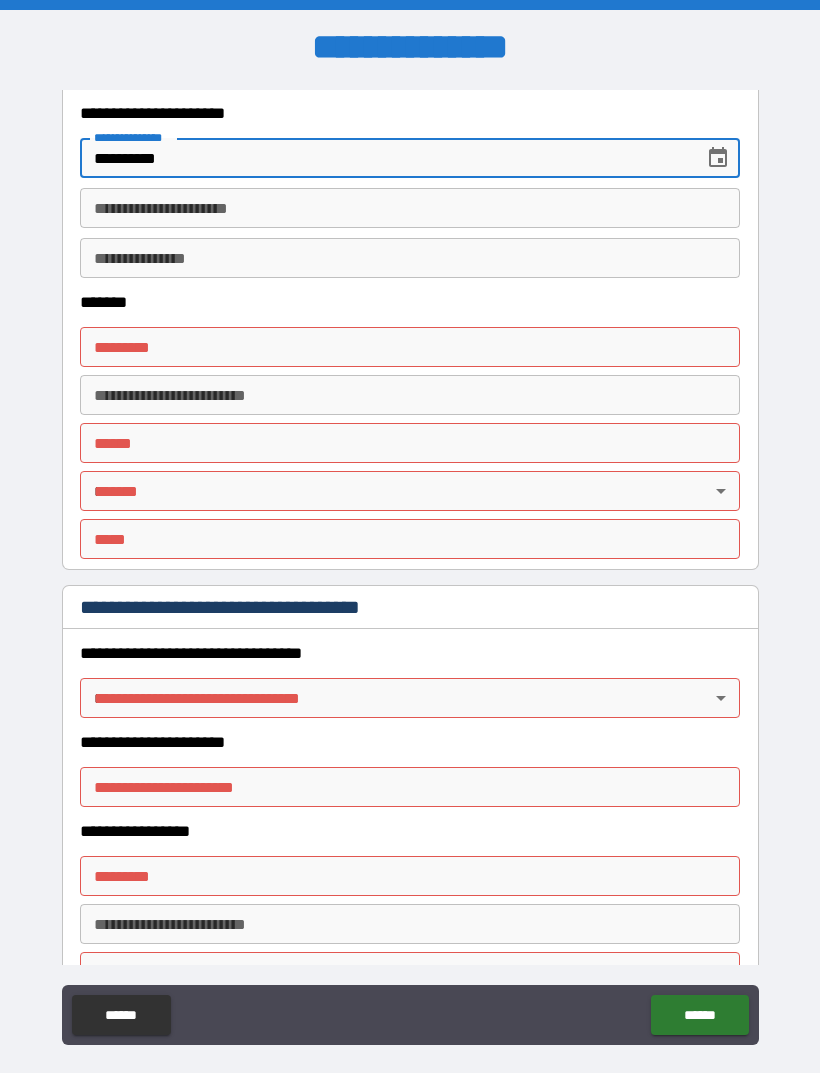 type on "**********" 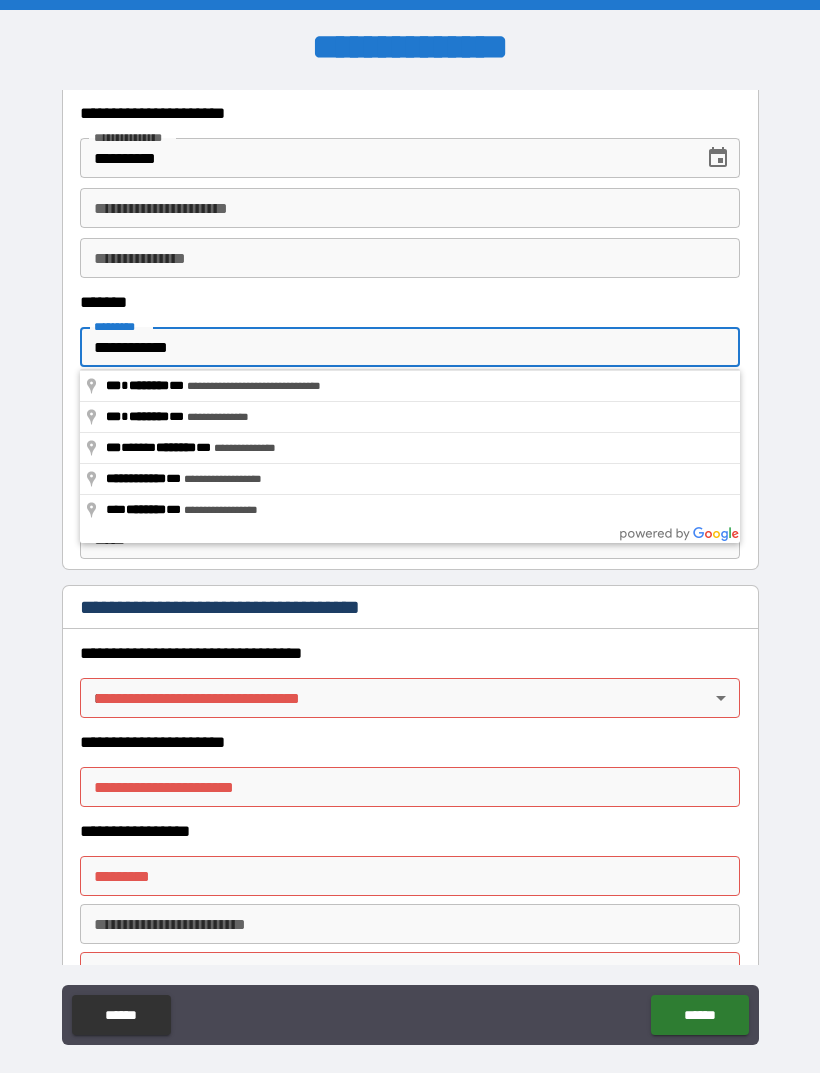 type on "**********" 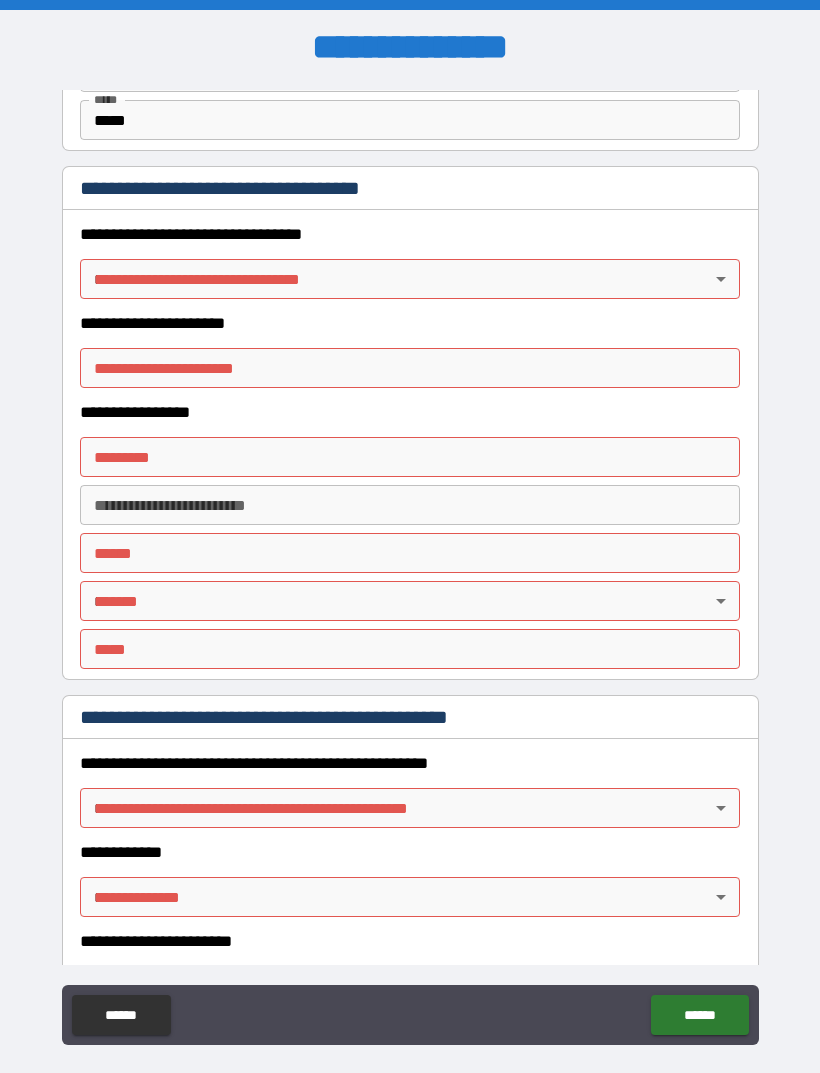 scroll, scrollTop: 1608, scrollLeft: 0, axis: vertical 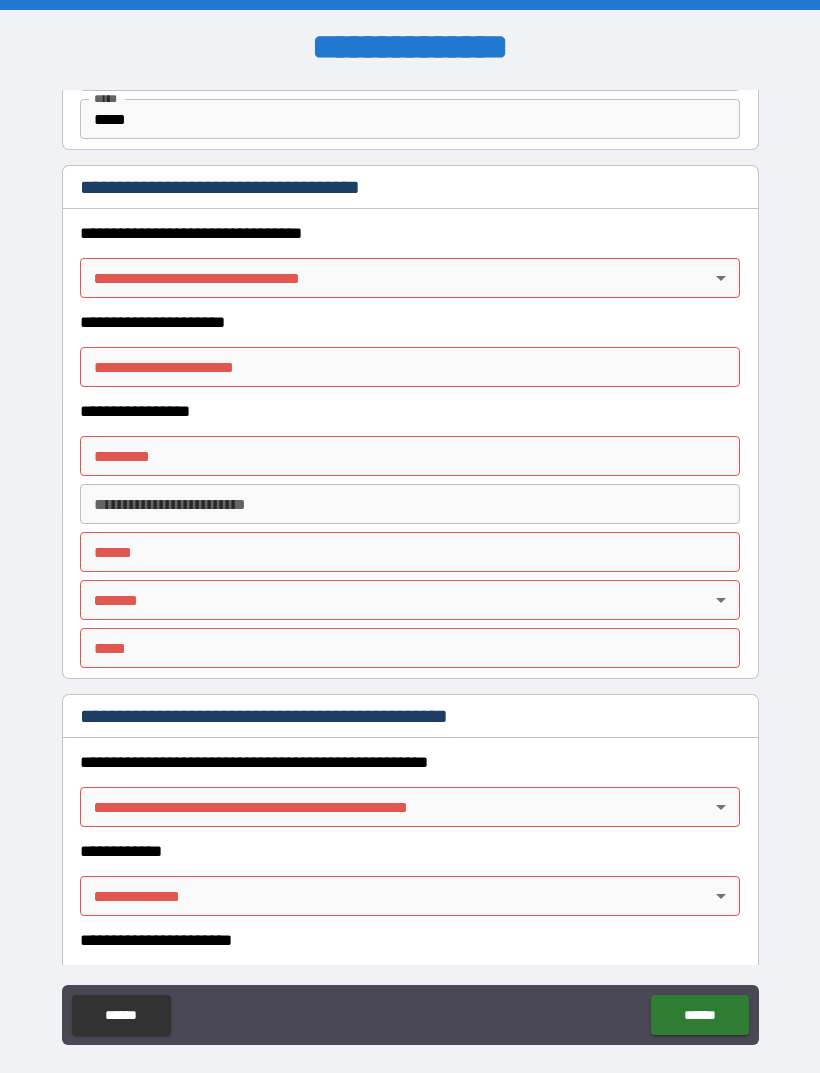 click on "**********" at bounding box center [410, 568] 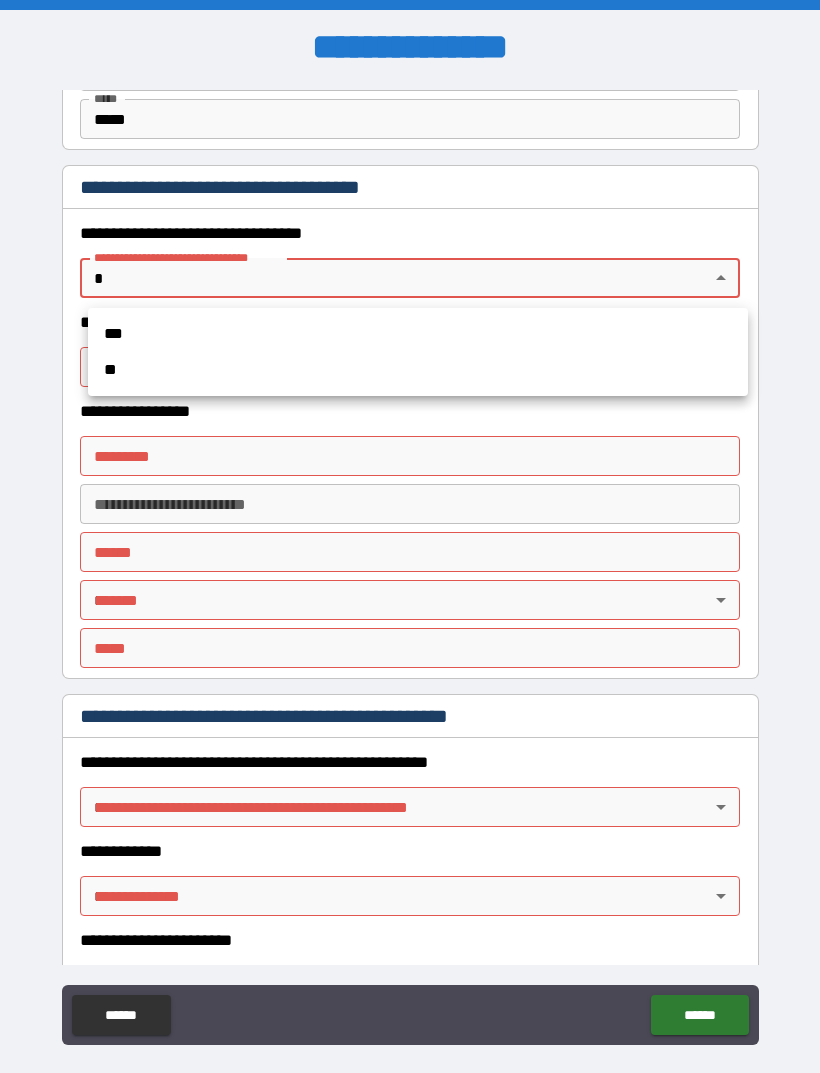 click on "***" at bounding box center [418, 334] 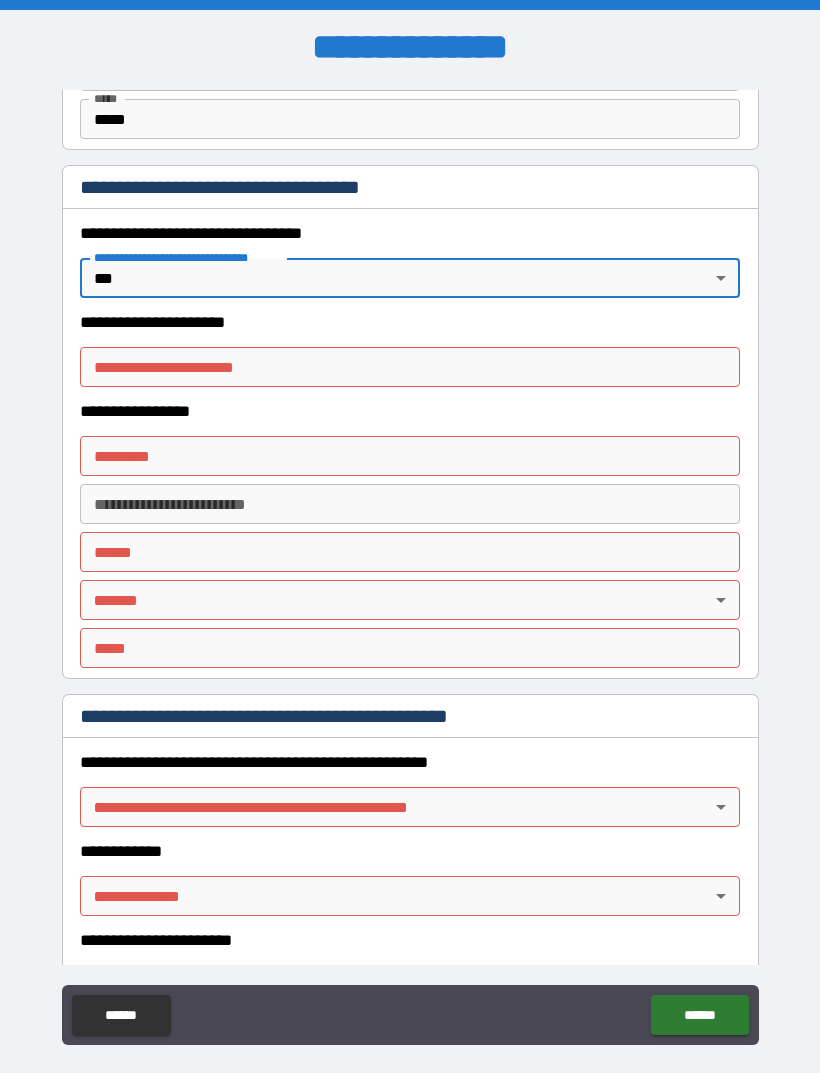 click on "**********" at bounding box center [410, 367] 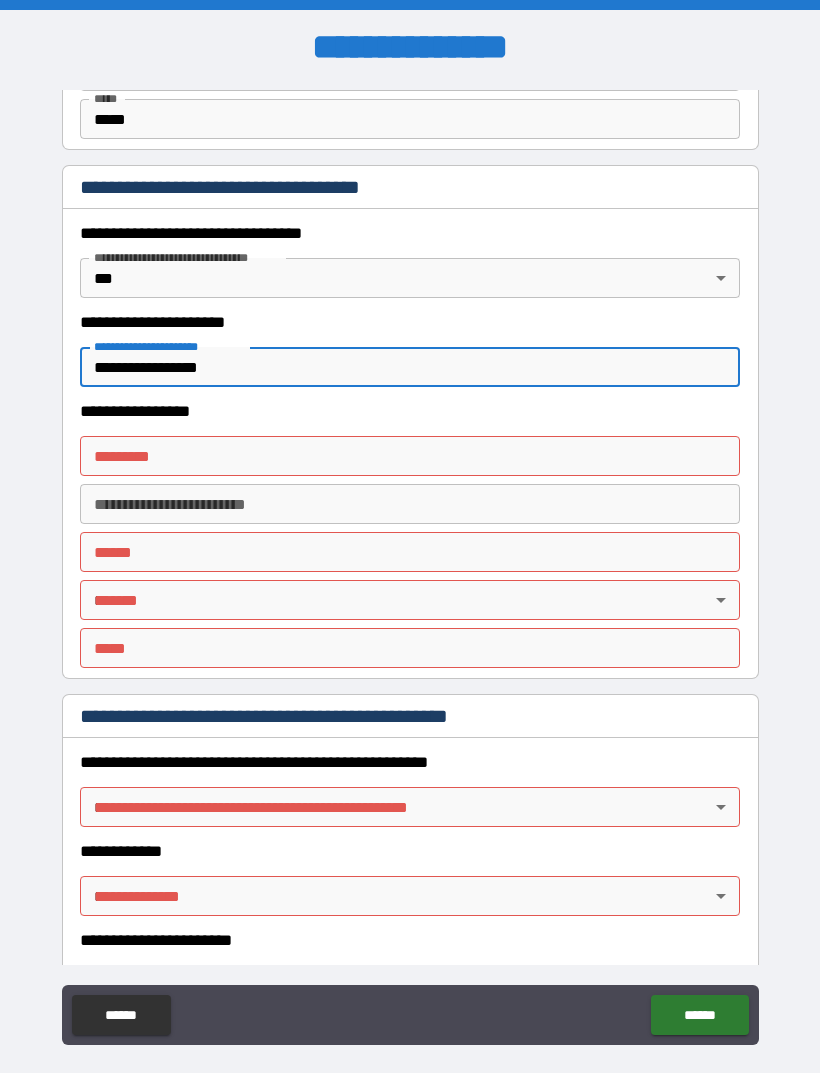 type on "**********" 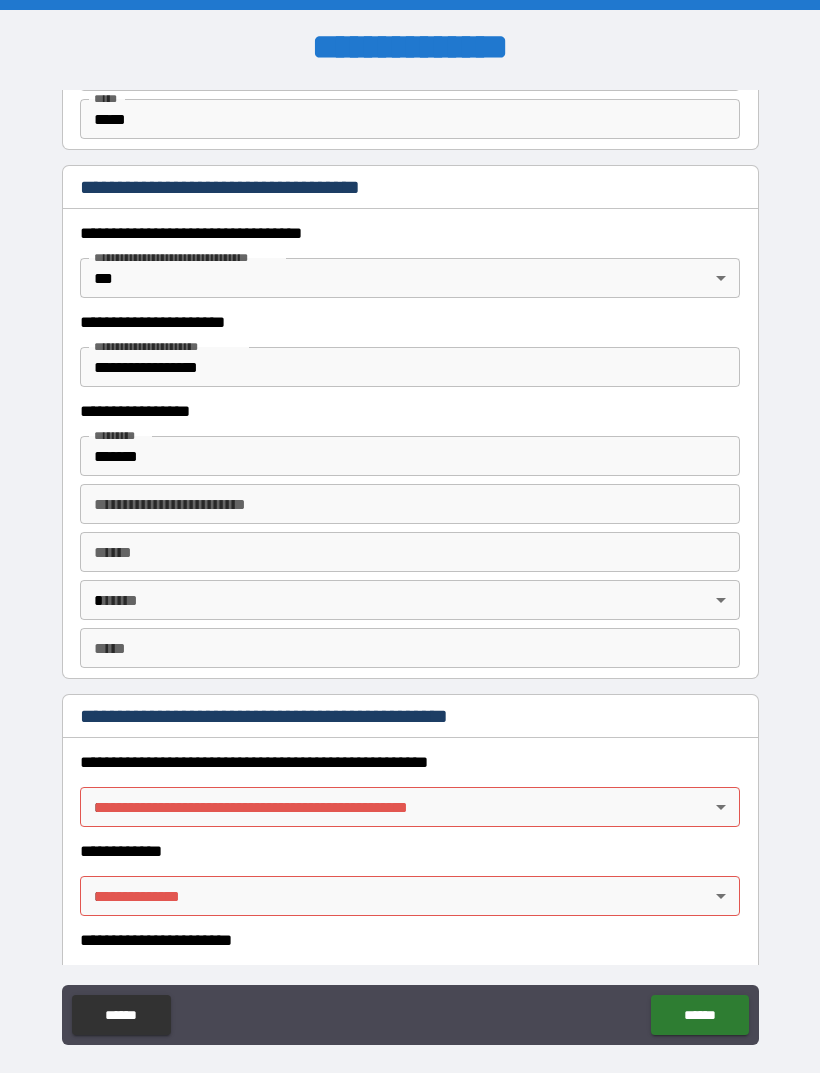 type on "**********" 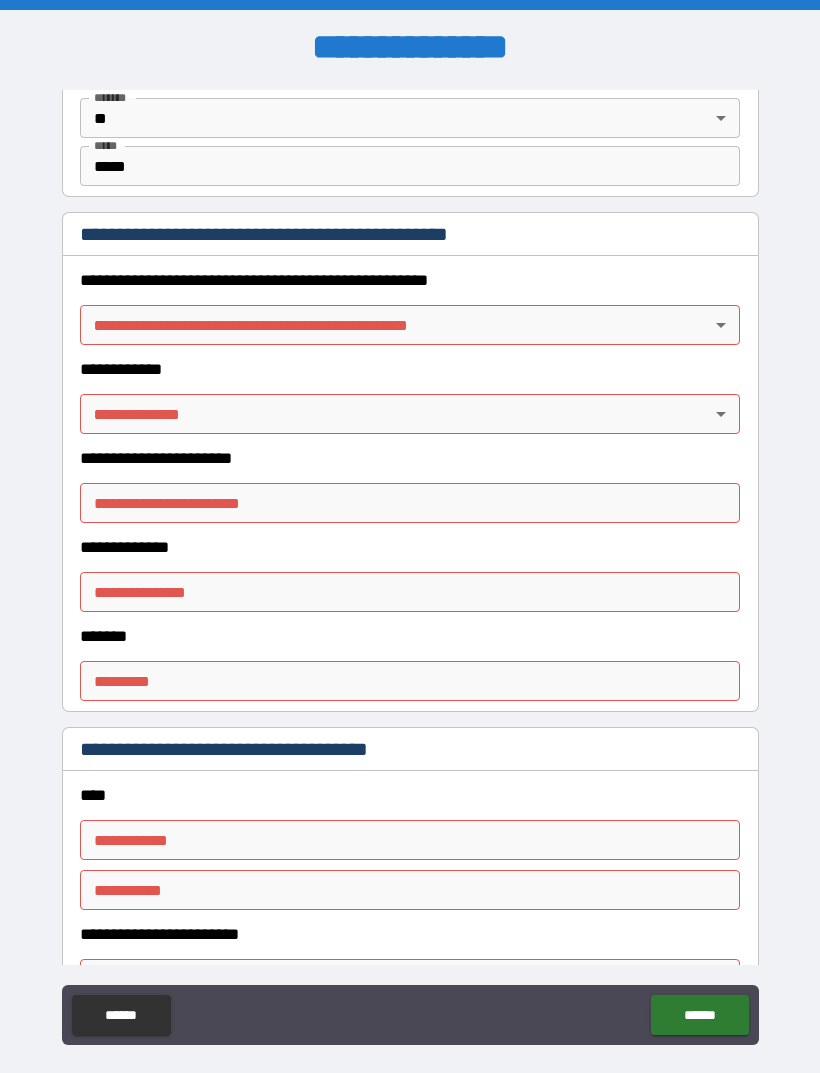 scroll, scrollTop: 2143, scrollLeft: 0, axis: vertical 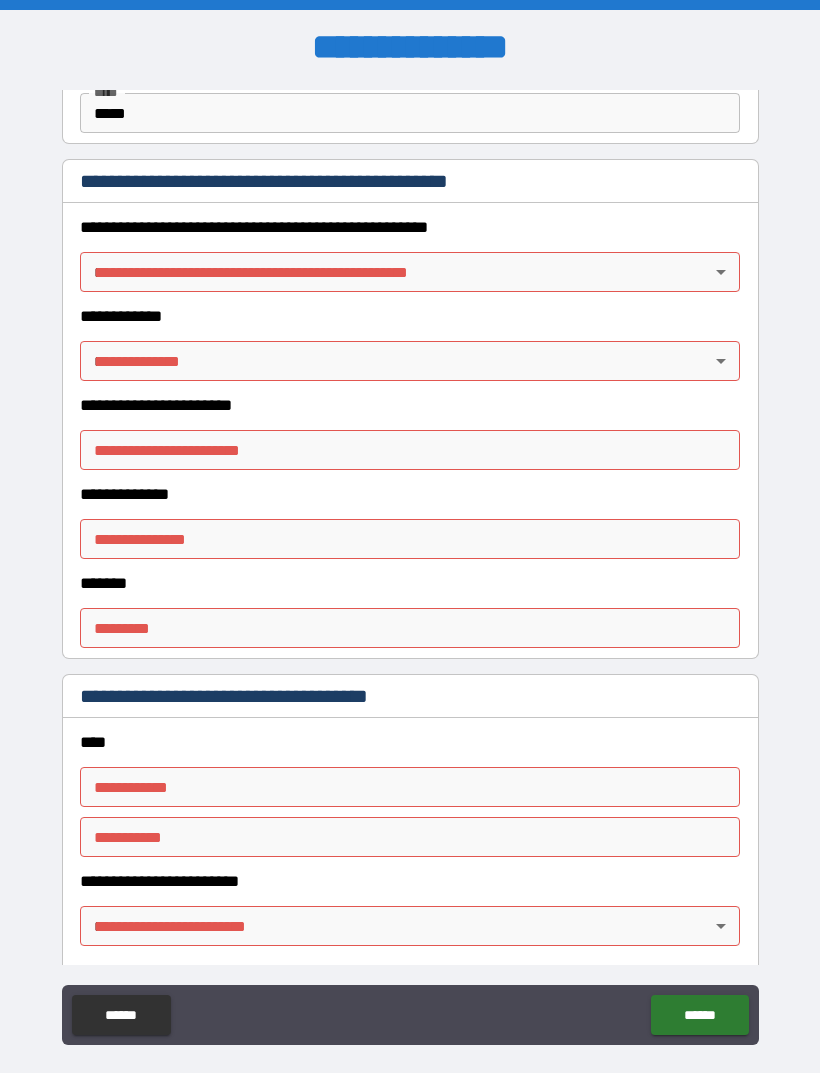 click on "**********" at bounding box center [410, 568] 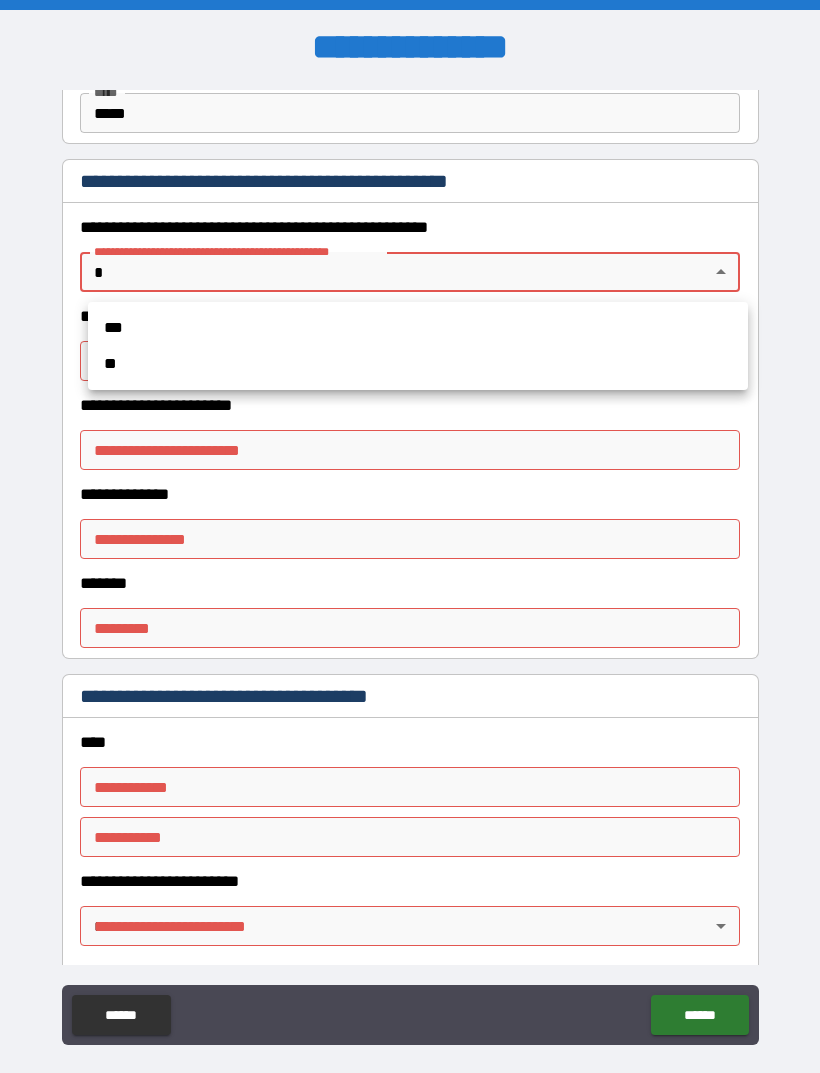click on "**" at bounding box center [418, 364] 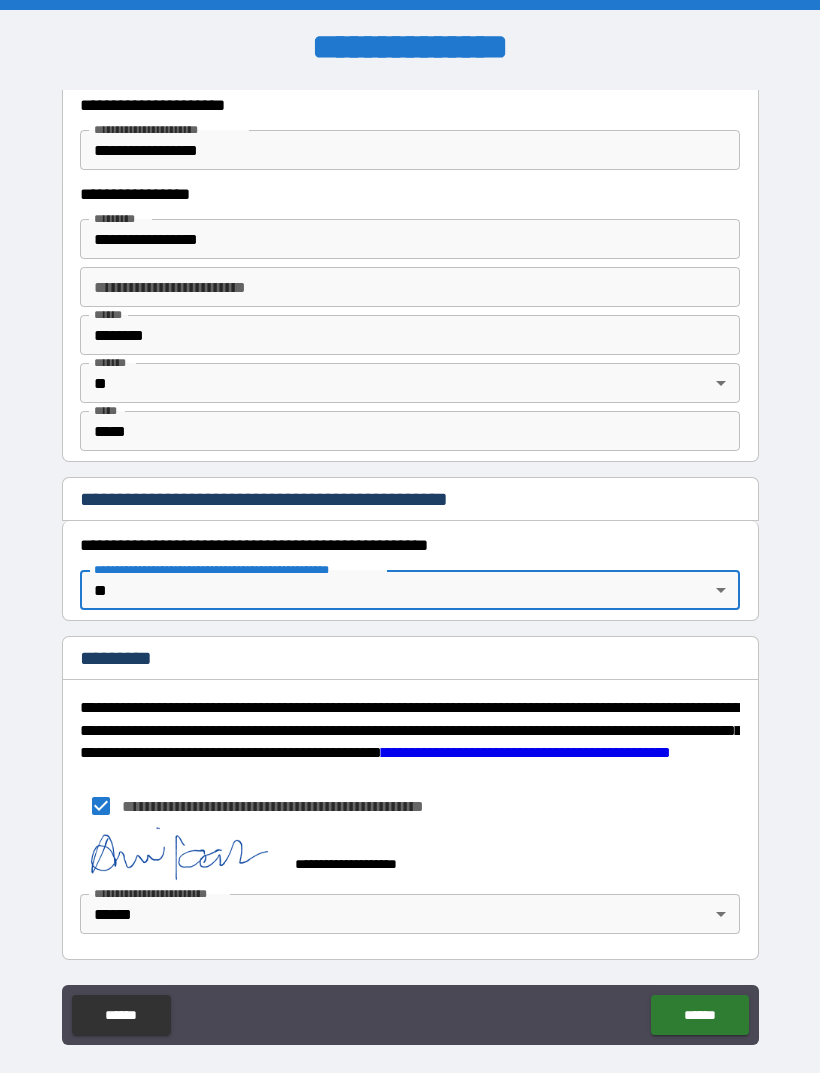 type on "*" 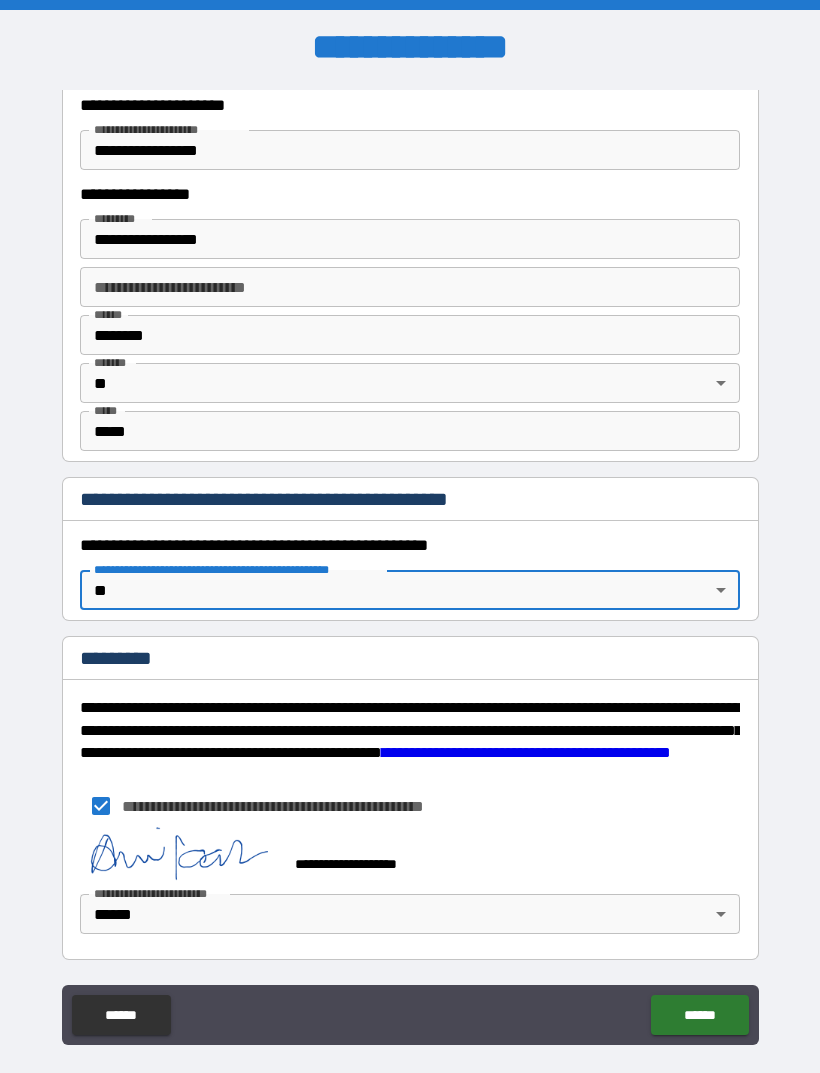 scroll, scrollTop: 1825, scrollLeft: 0, axis: vertical 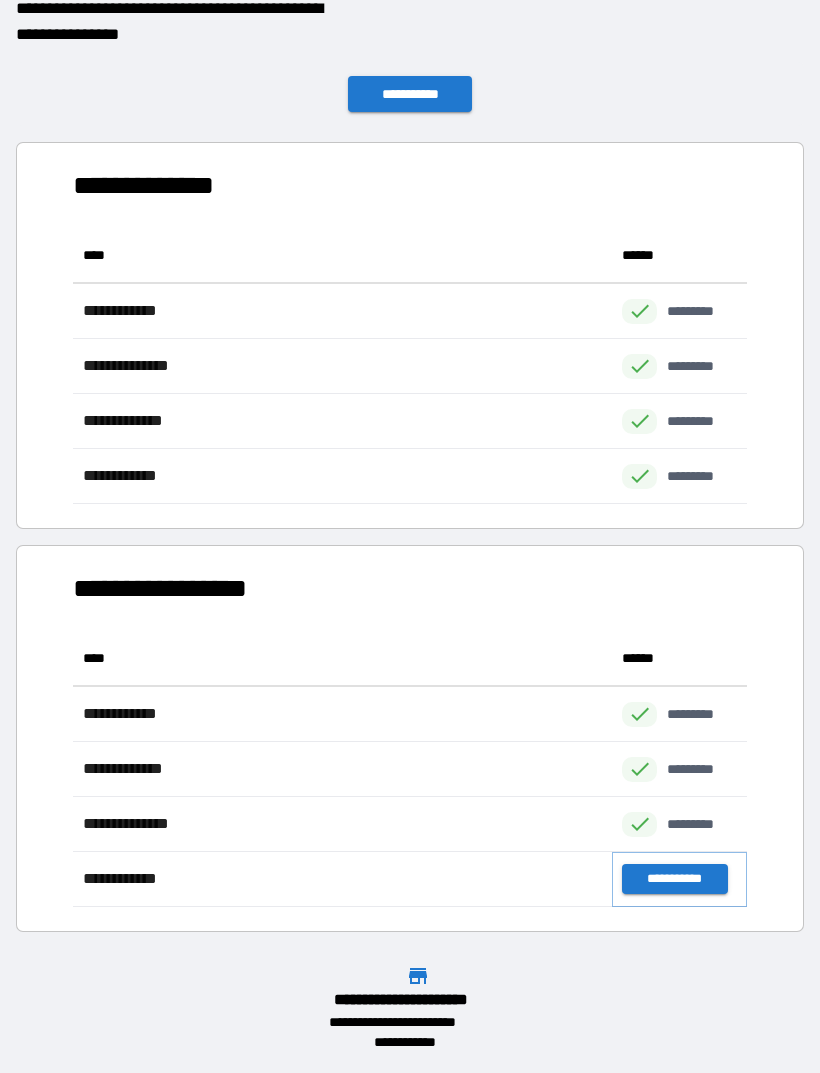 click on "**********" at bounding box center (674, 879) 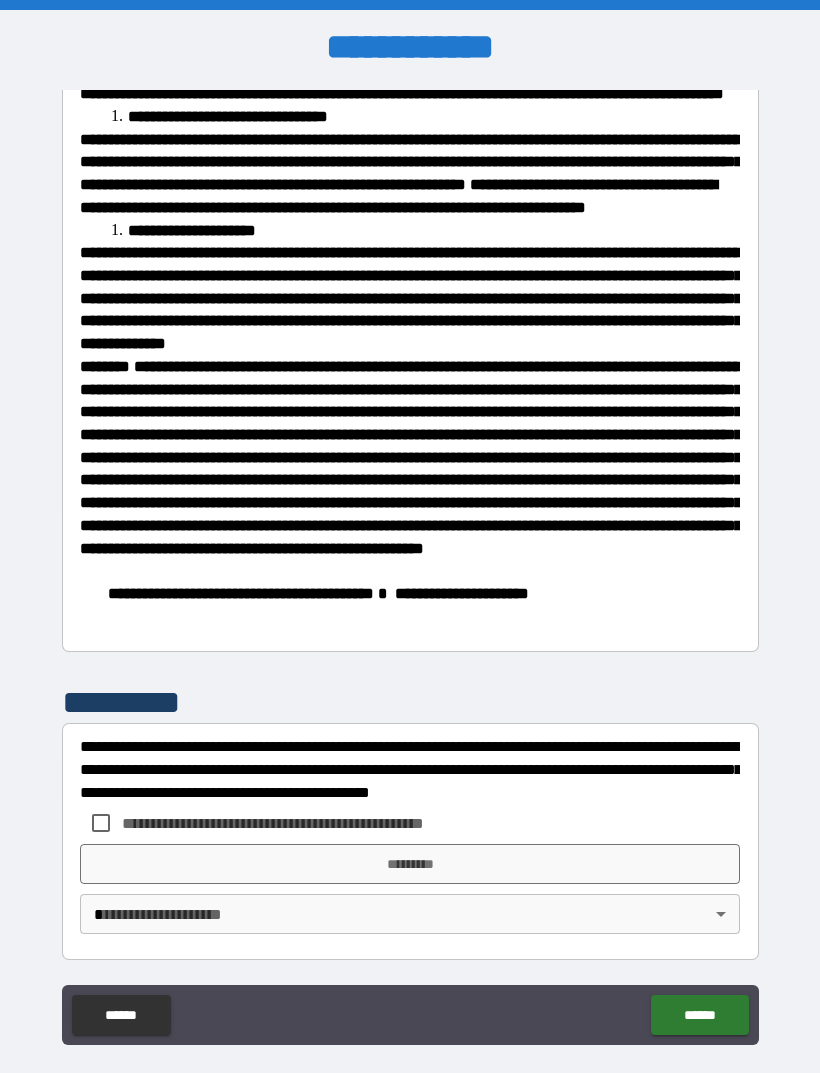scroll, scrollTop: 1613, scrollLeft: 0, axis: vertical 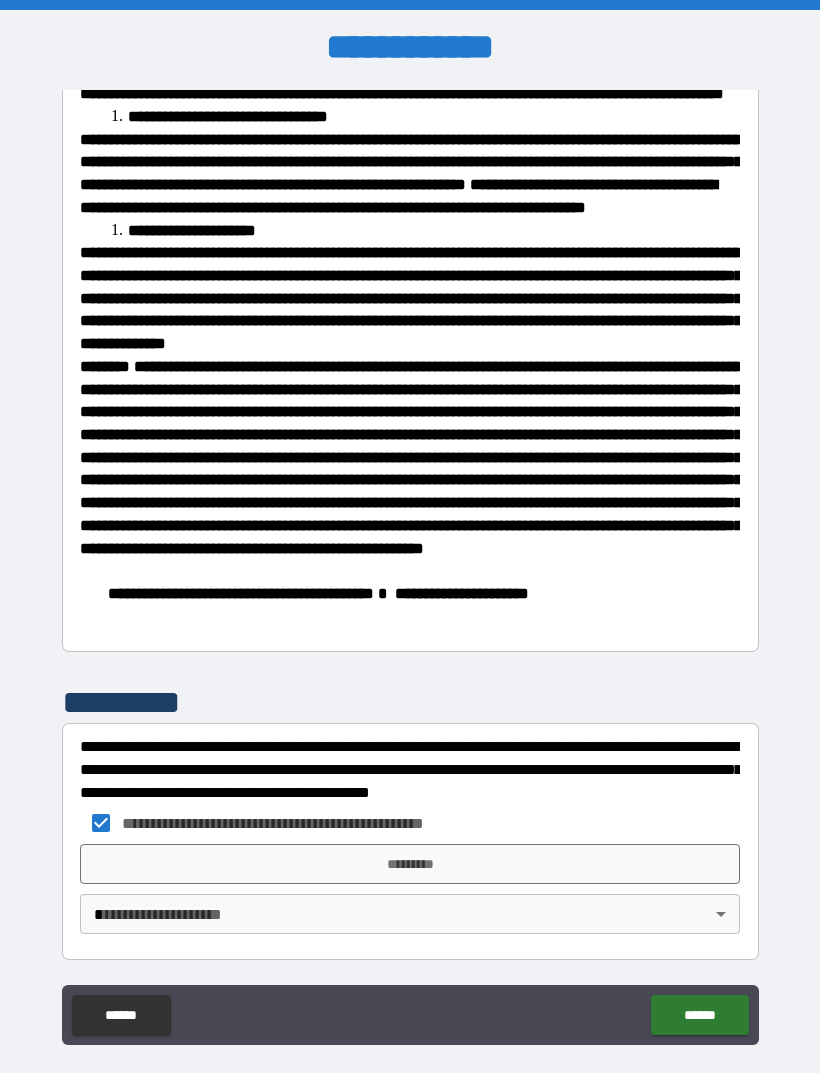 click on "*********" at bounding box center [410, 864] 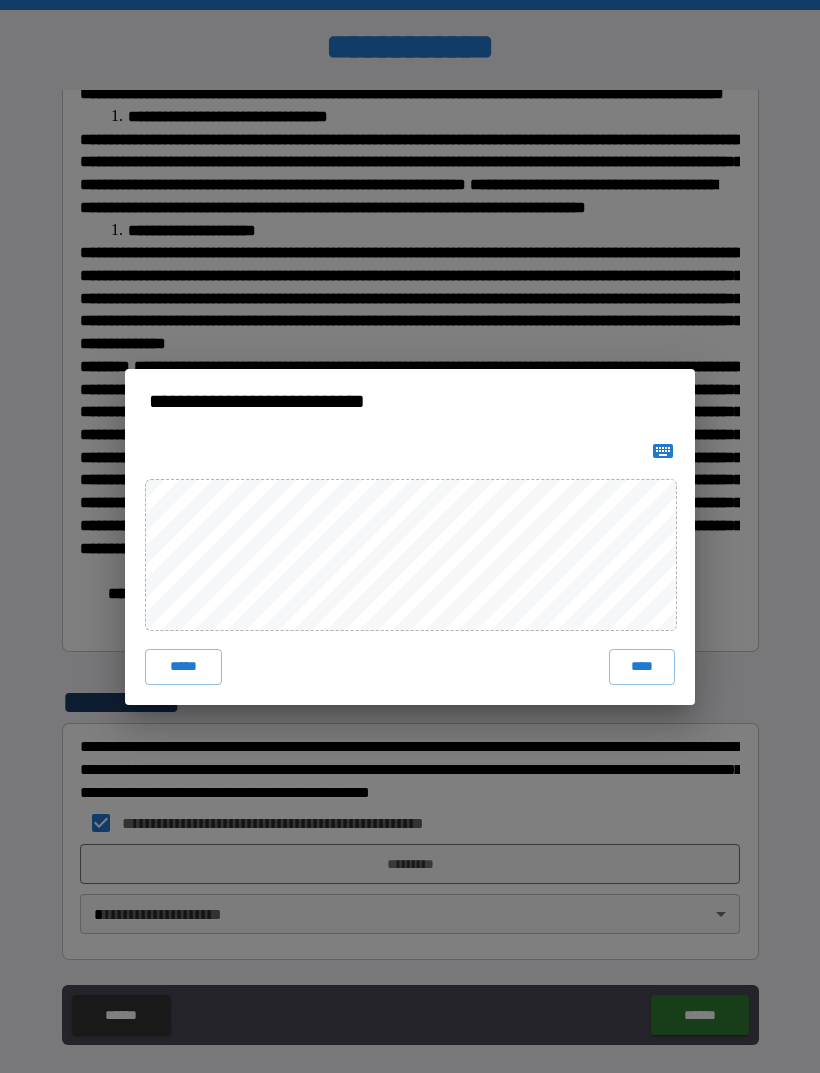 click on "****" at bounding box center [642, 667] 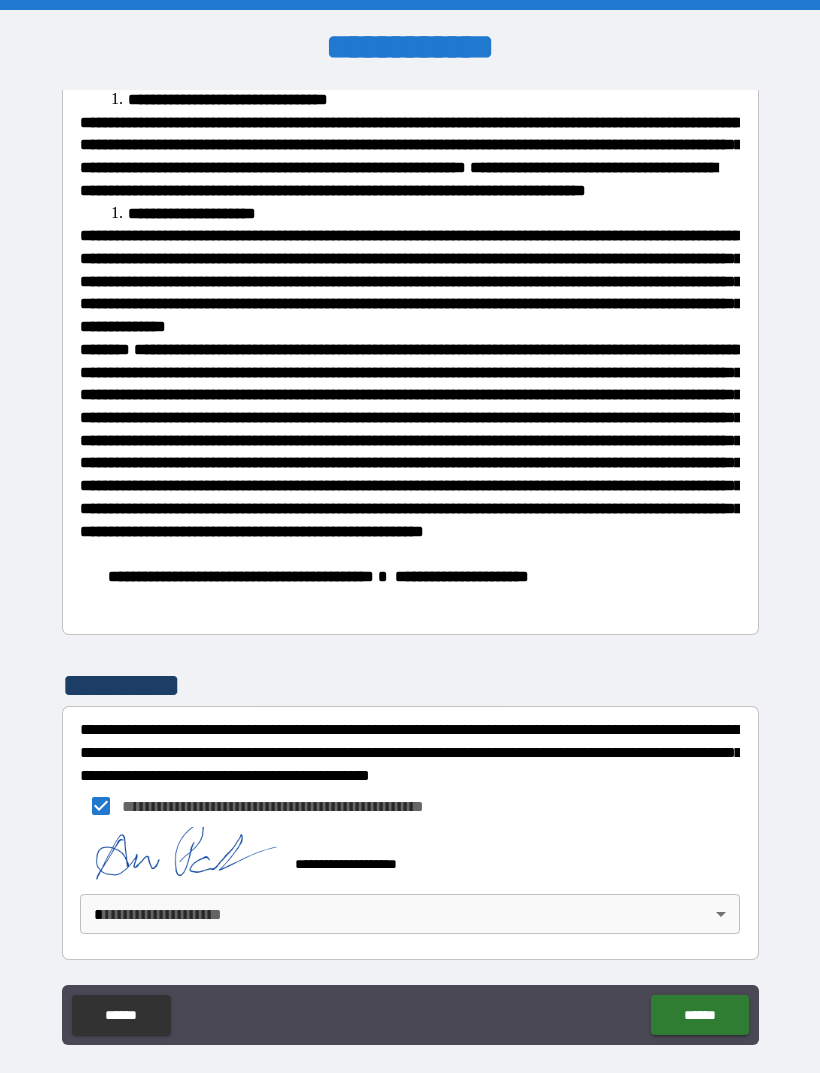 scroll, scrollTop: 1630, scrollLeft: 0, axis: vertical 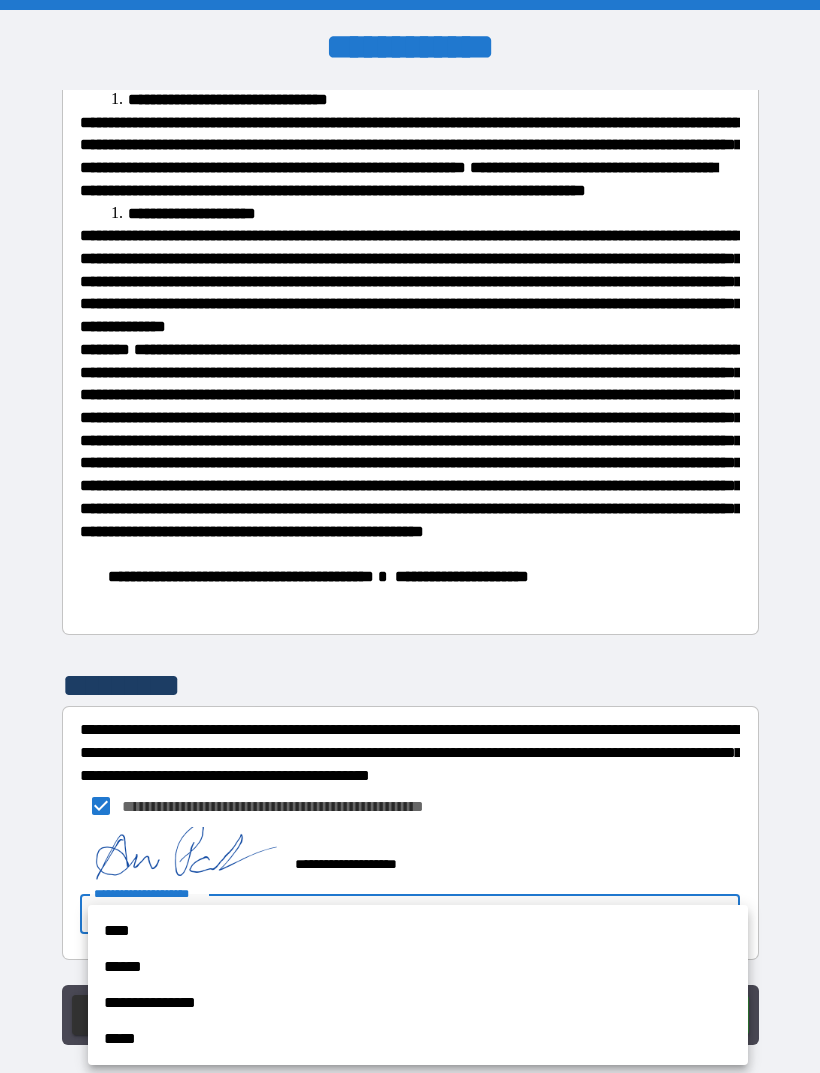 click on "**********" at bounding box center (418, 1003) 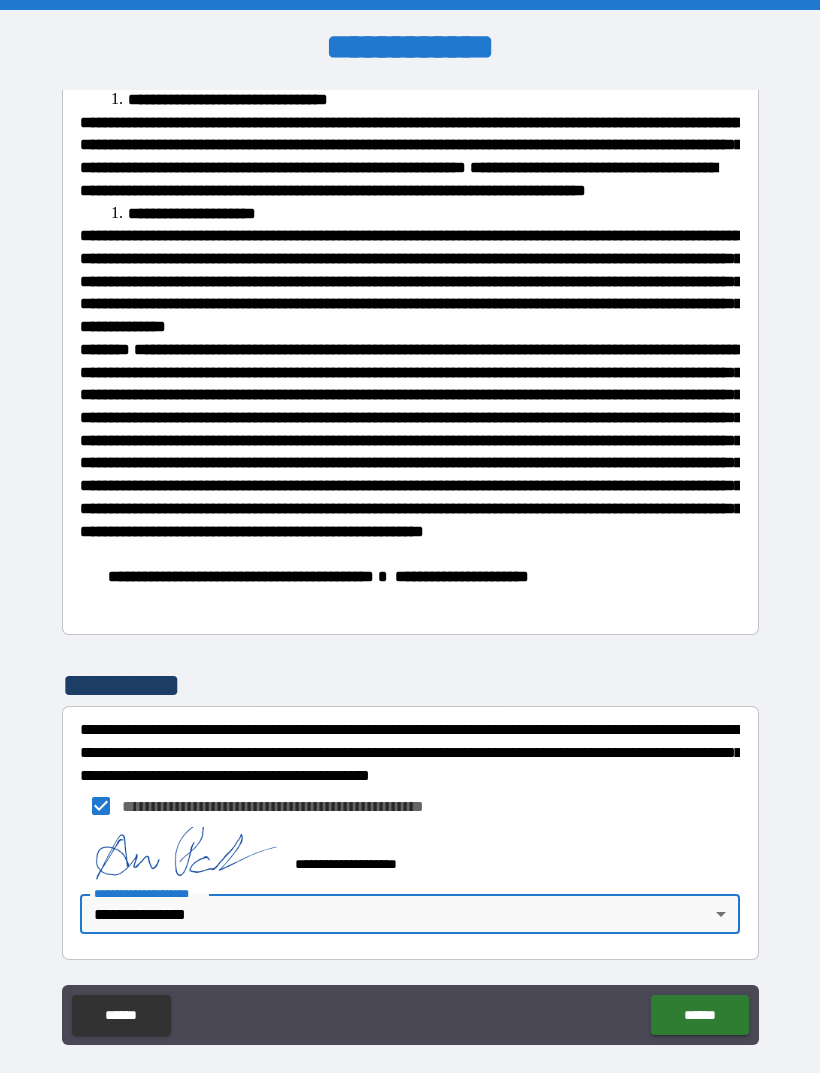 click on "******" at bounding box center (699, 1015) 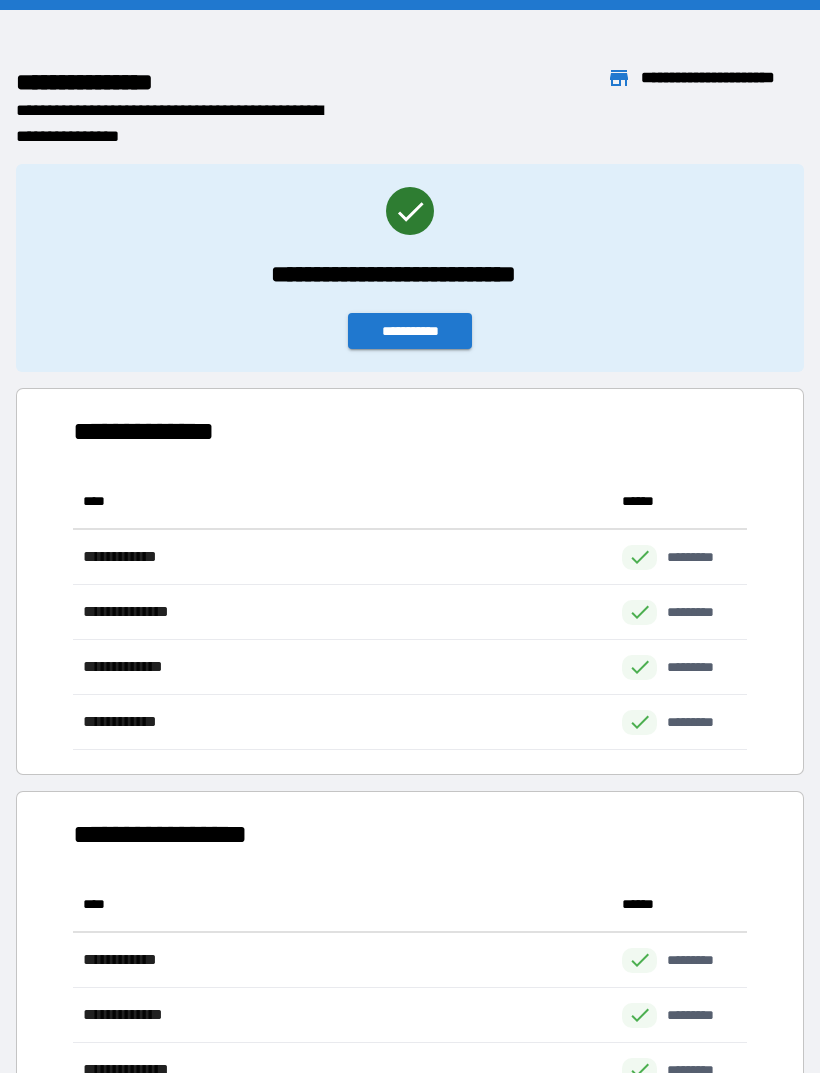 scroll, scrollTop: 1, scrollLeft: 1, axis: both 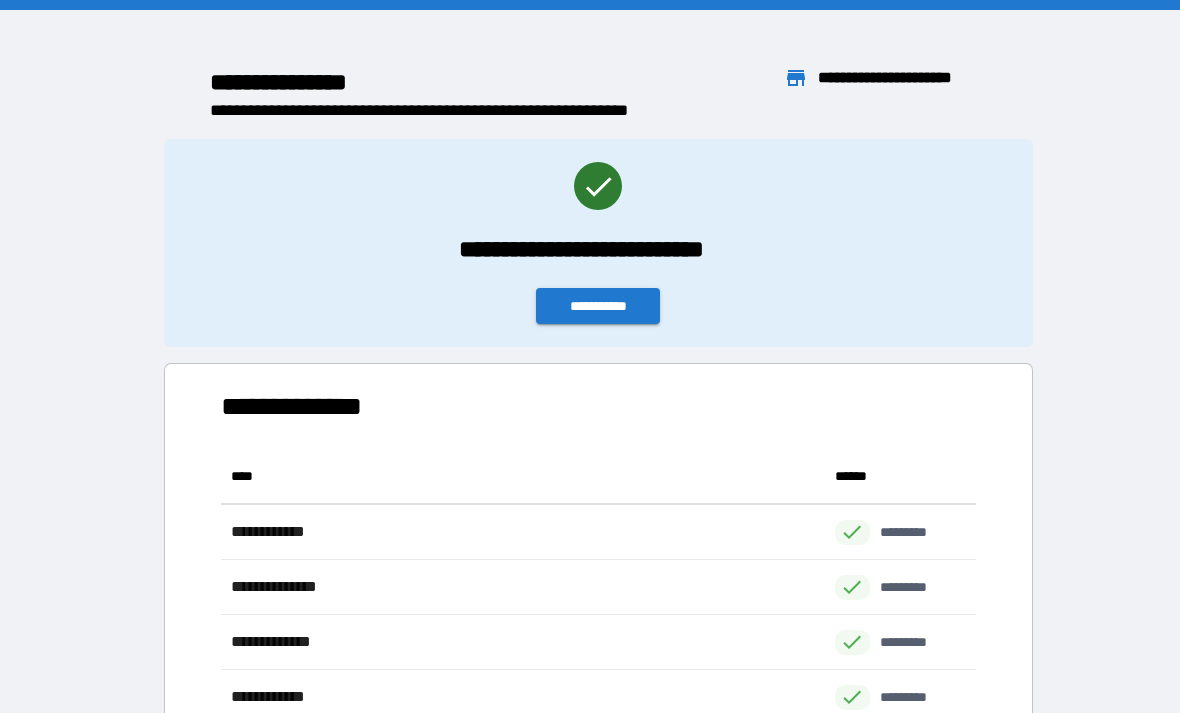 click on "**********" at bounding box center [598, 306] 